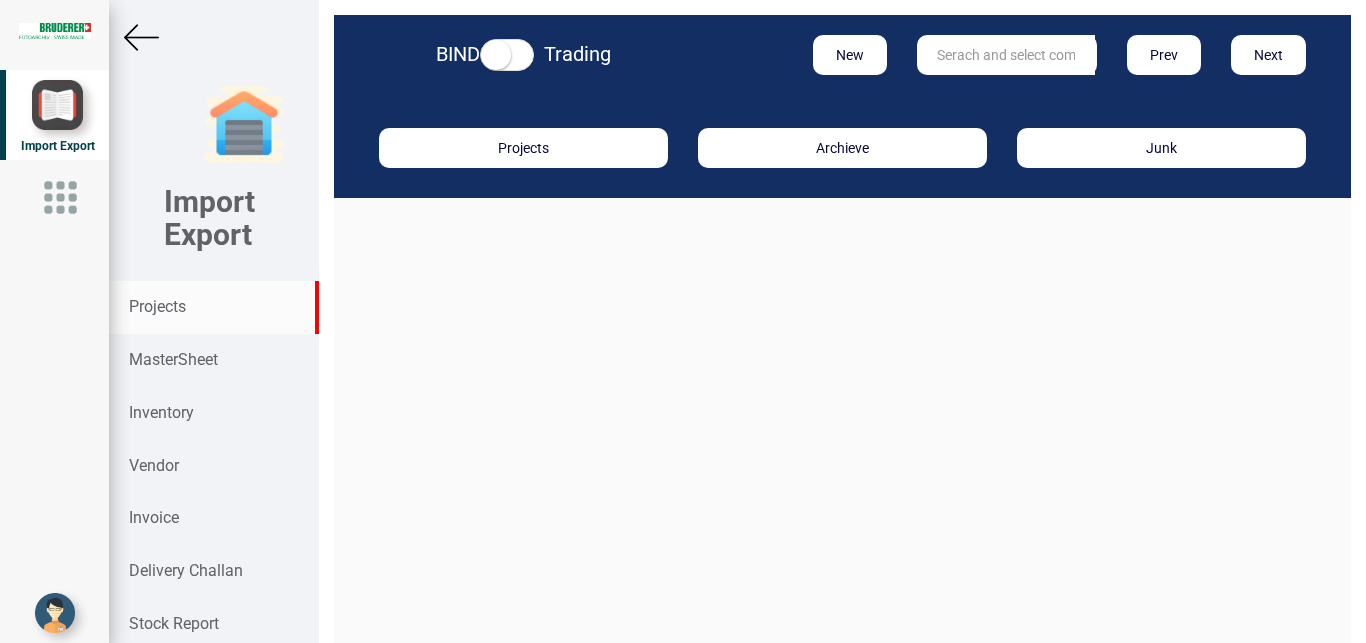 scroll, scrollTop: 0, scrollLeft: 0, axis: both 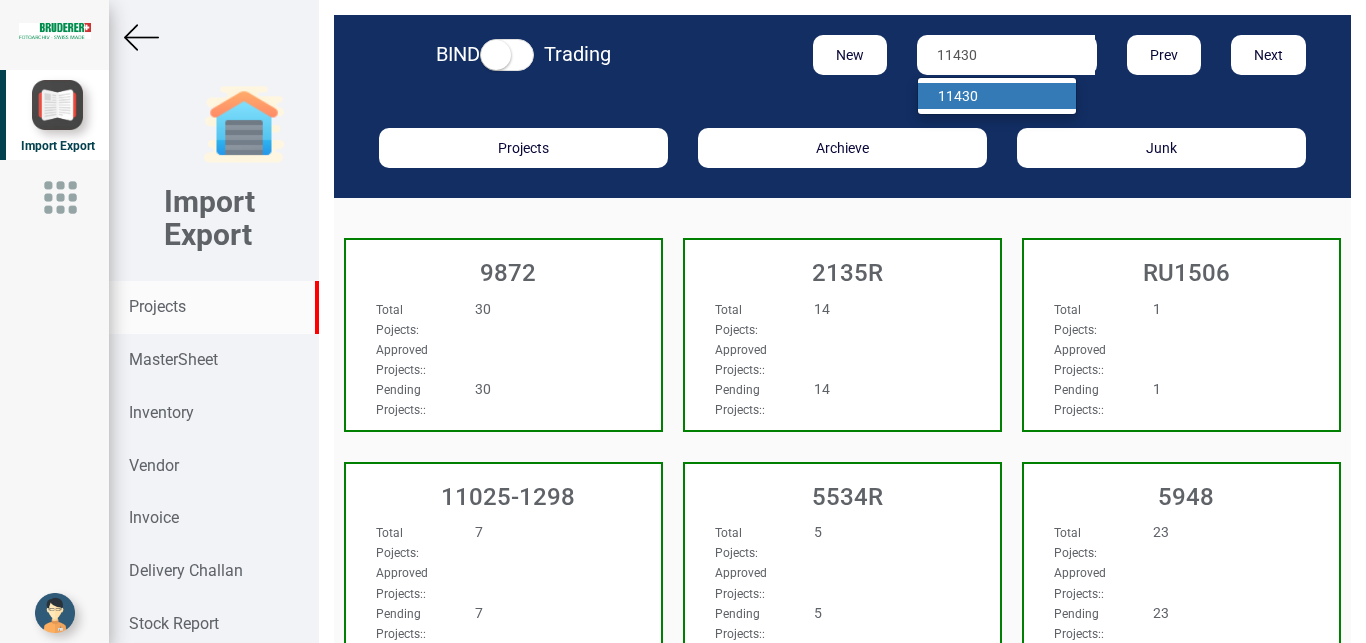type on "11430" 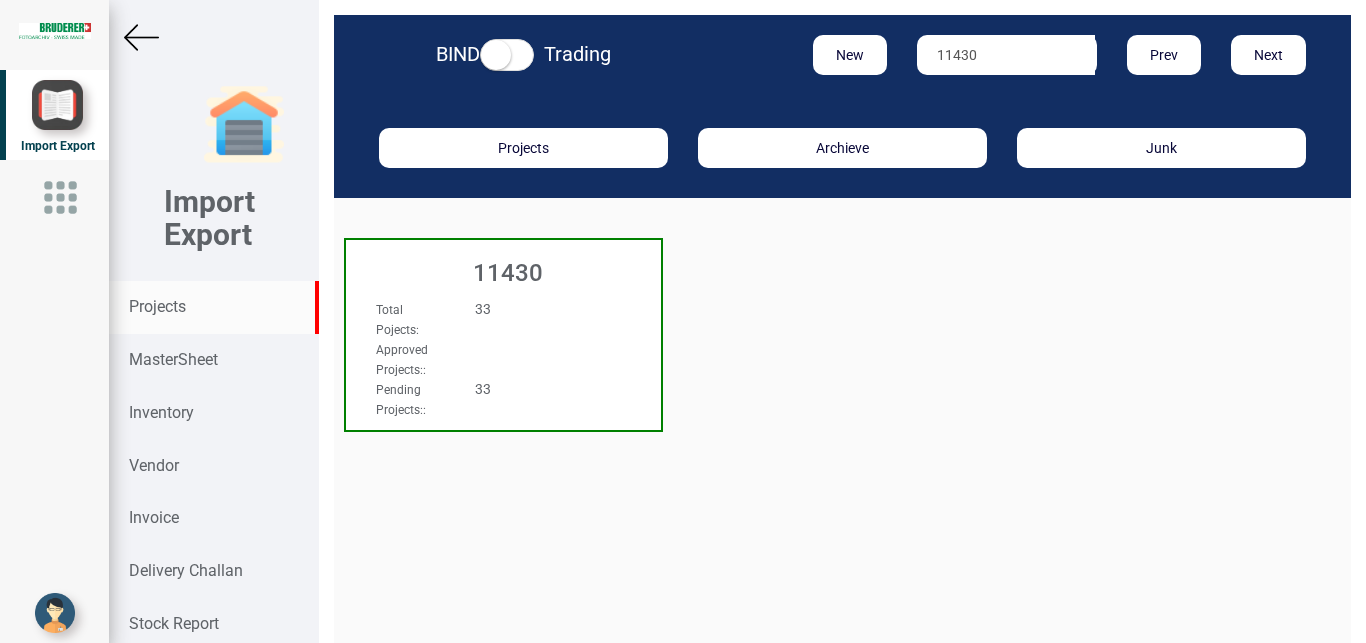 click on "33" at bounding box center [529, 309] 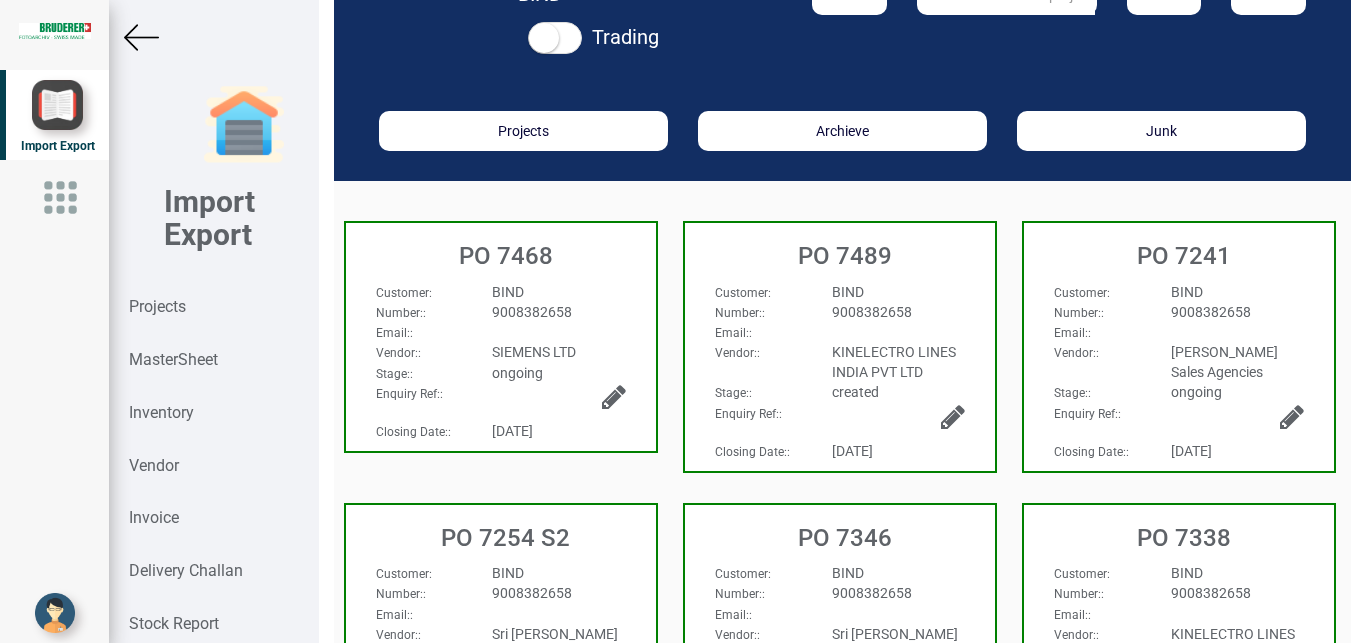 scroll, scrollTop: 0, scrollLeft: 0, axis: both 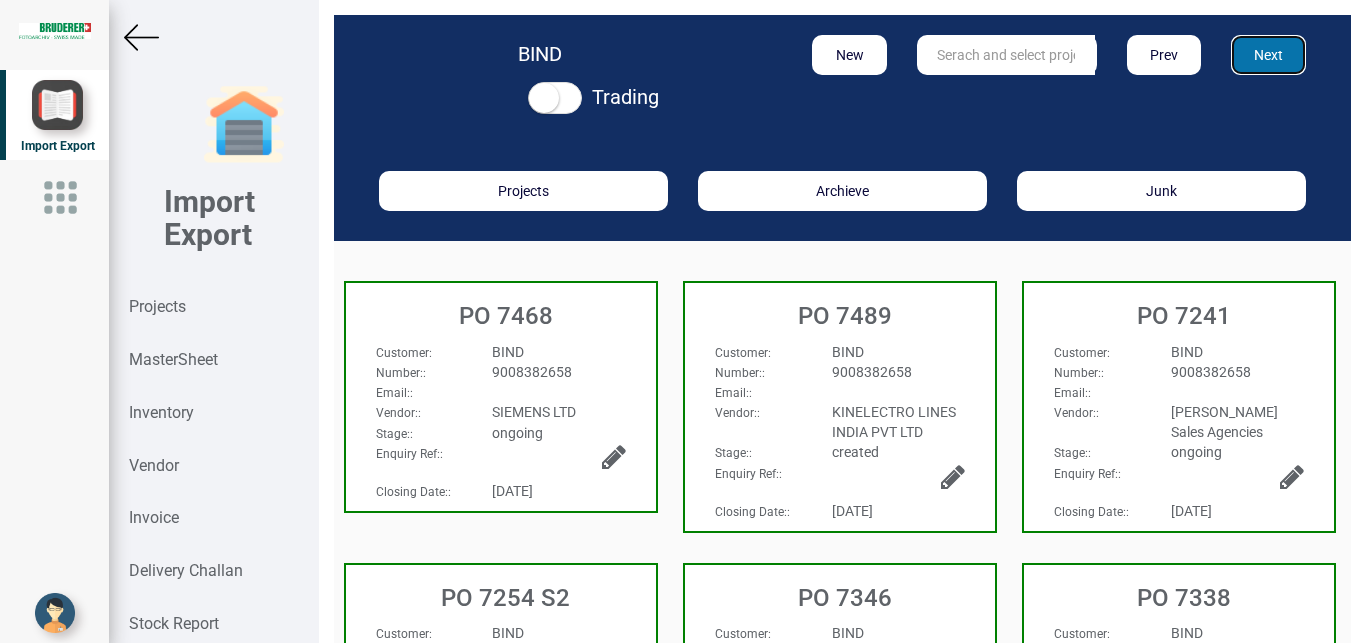 drag, startPoint x: 1254, startPoint y: 59, endPoint x: 1306, endPoint y: 115, distance: 76.41989 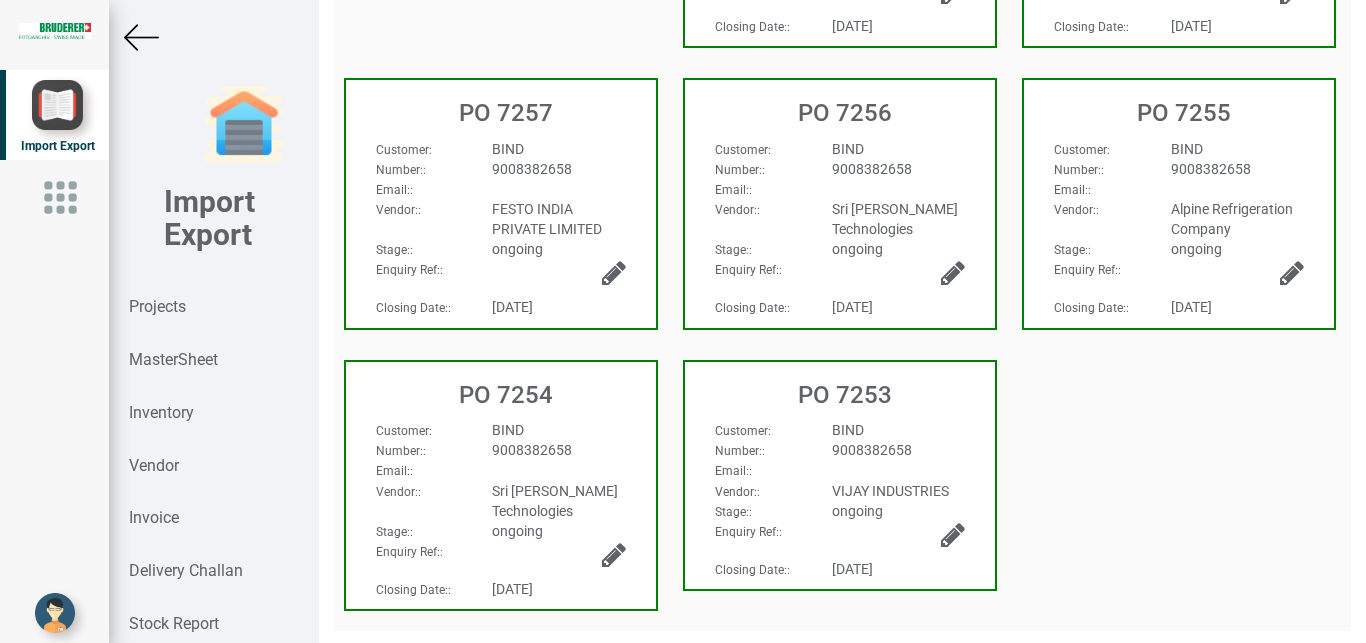 scroll, scrollTop: 206, scrollLeft: 0, axis: vertical 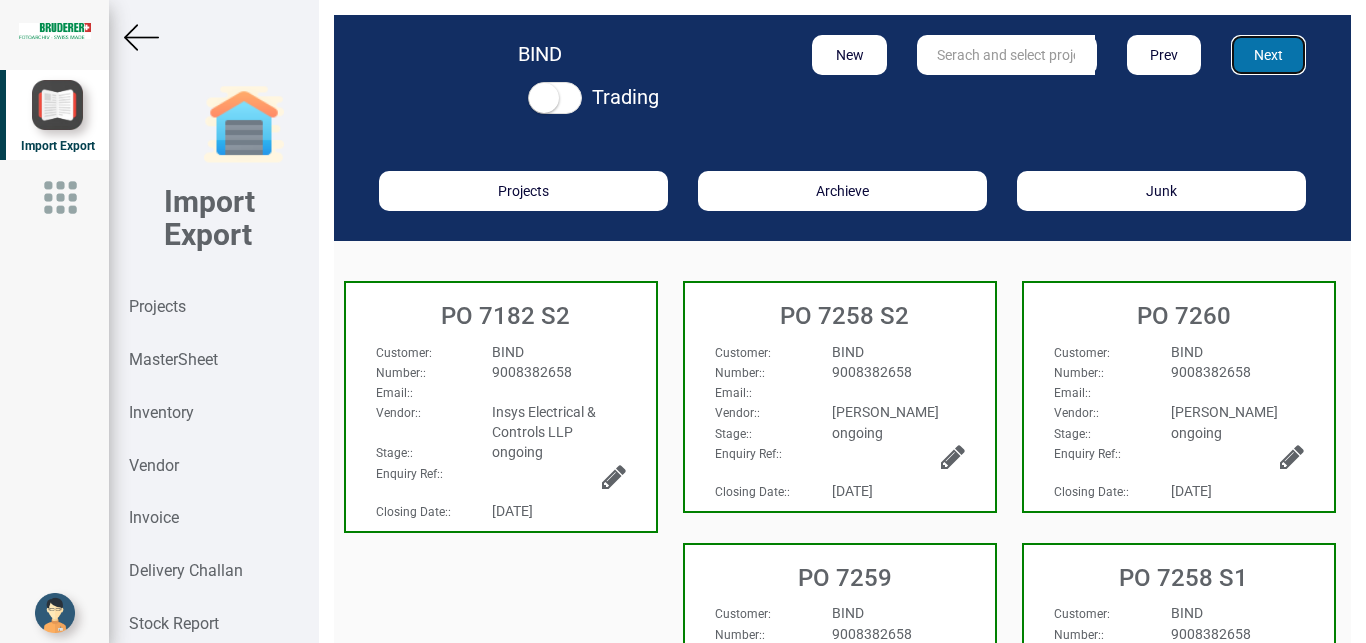 click on "Next" at bounding box center [1268, 55] 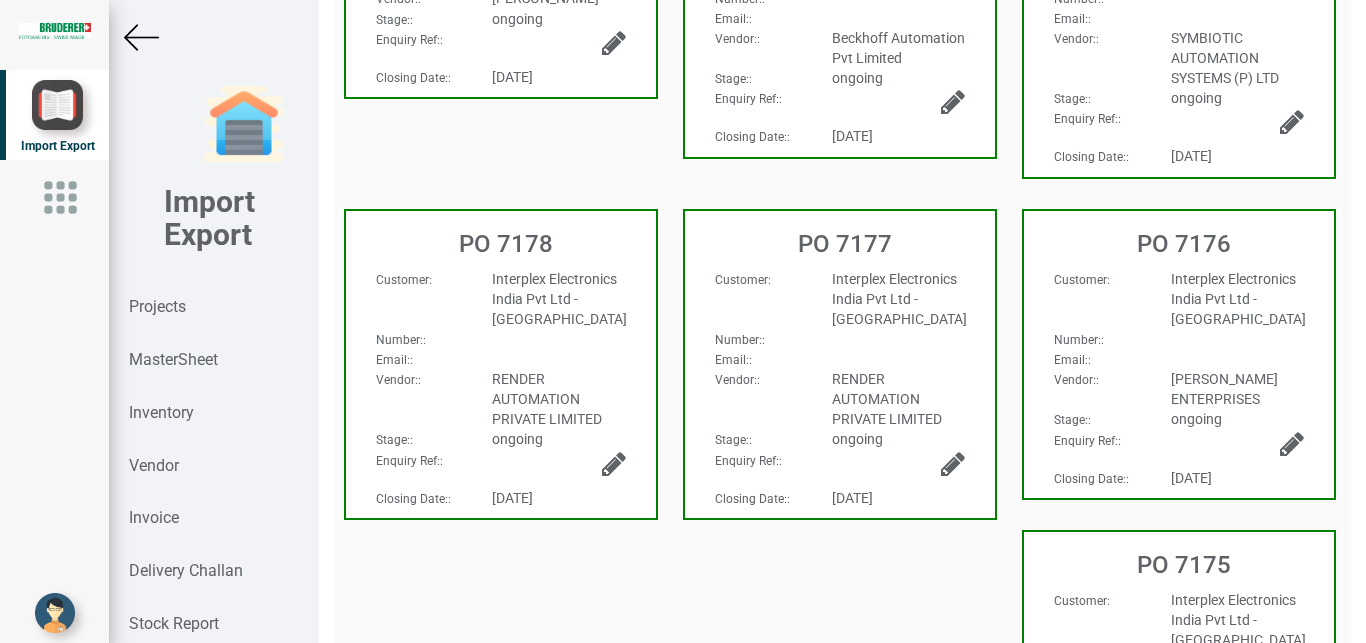scroll, scrollTop: 406, scrollLeft: 0, axis: vertical 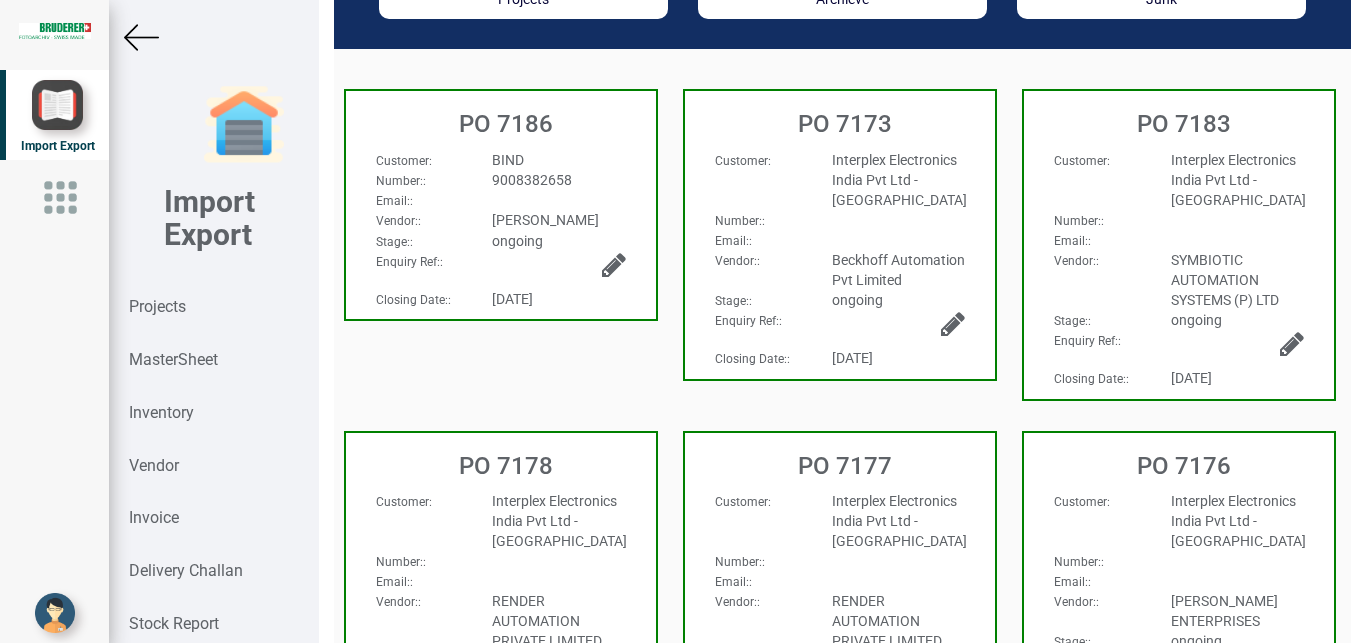 click on "Vendor:  :
SYMBIOTIC AUTOMATION SYSTEMS (P) LTD" at bounding box center [1179, 280] 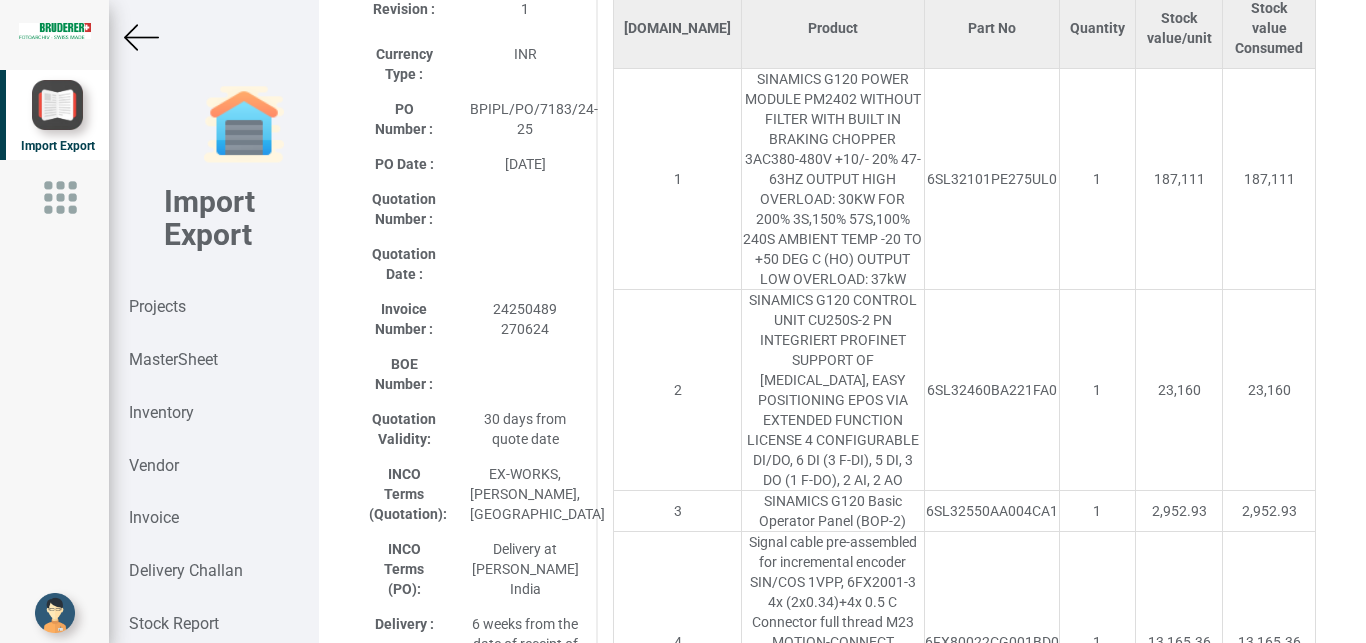 scroll, scrollTop: 551, scrollLeft: 0, axis: vertical 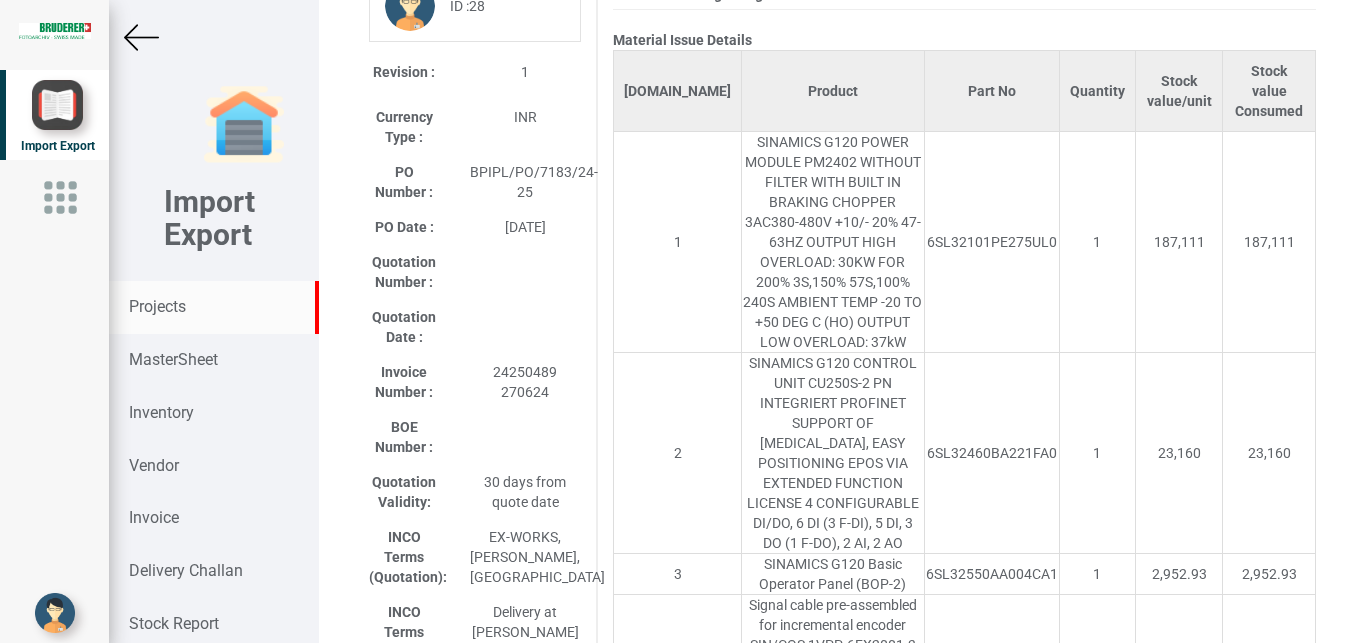 click on "Projects" at bounding box center (157, 306) 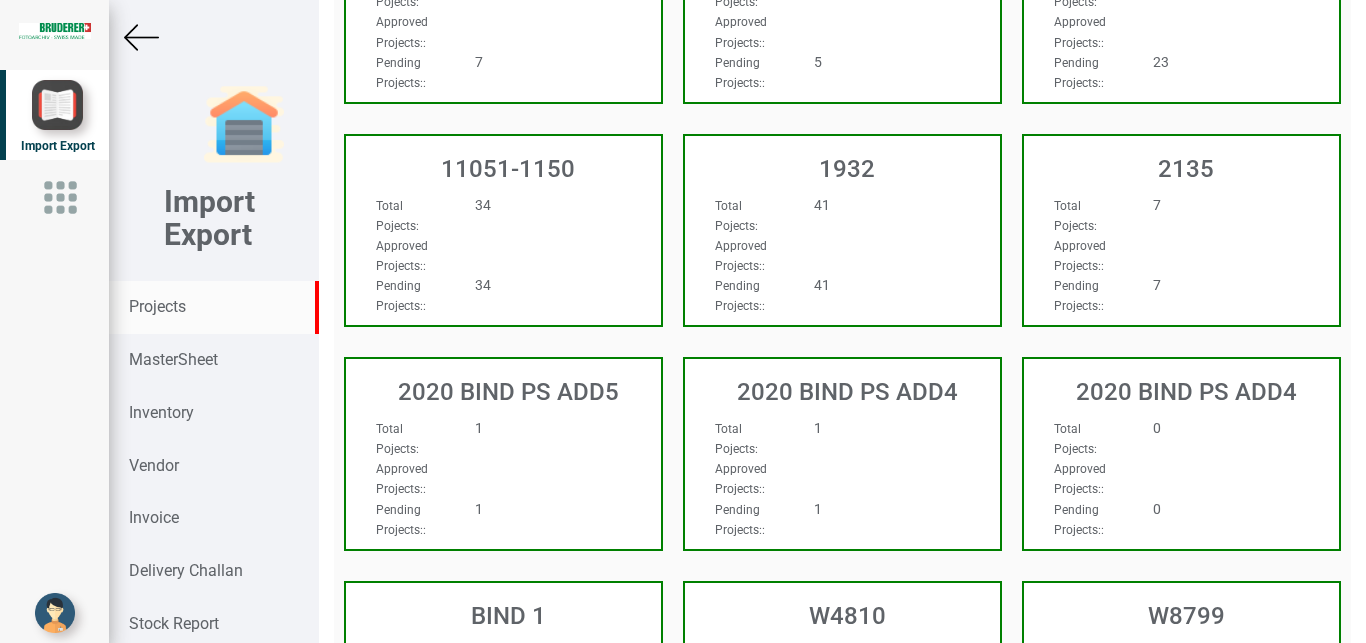 scroll, scrollTop: 551, scrollLeft: 0, axis: vertical 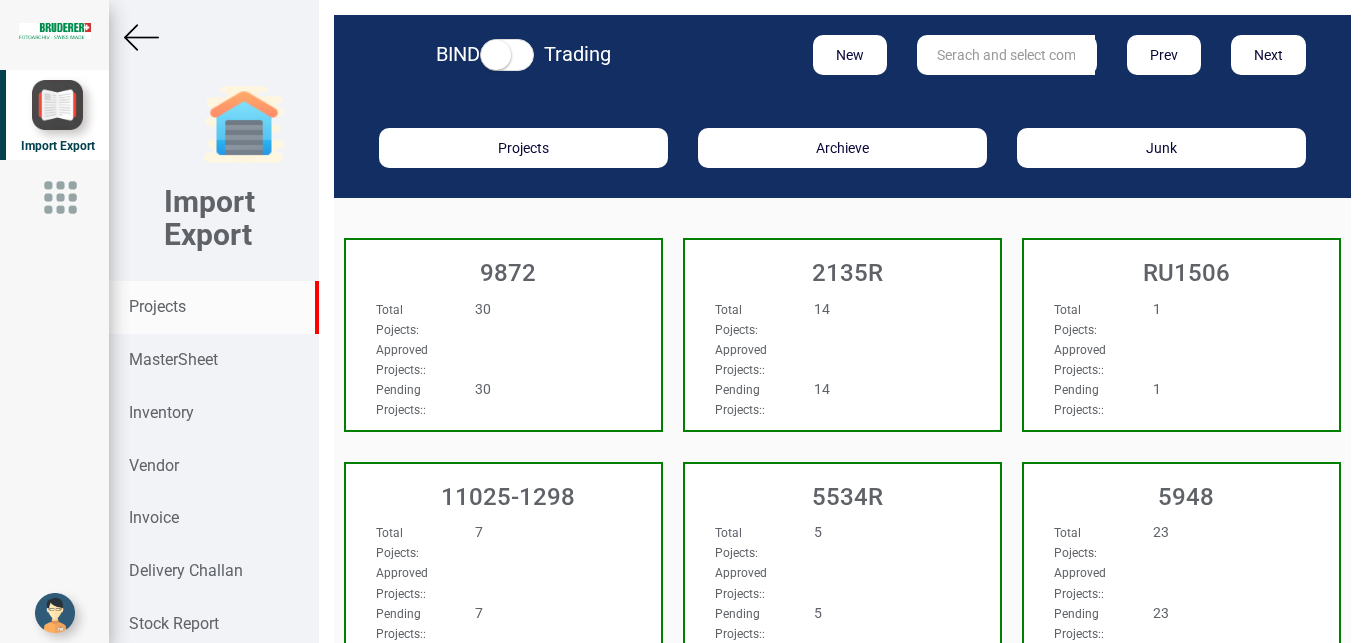 drag, startPoint x: 924, startPoint y: 44, endPoint x: 1000, endPoint y: 50, distance: 76.23647 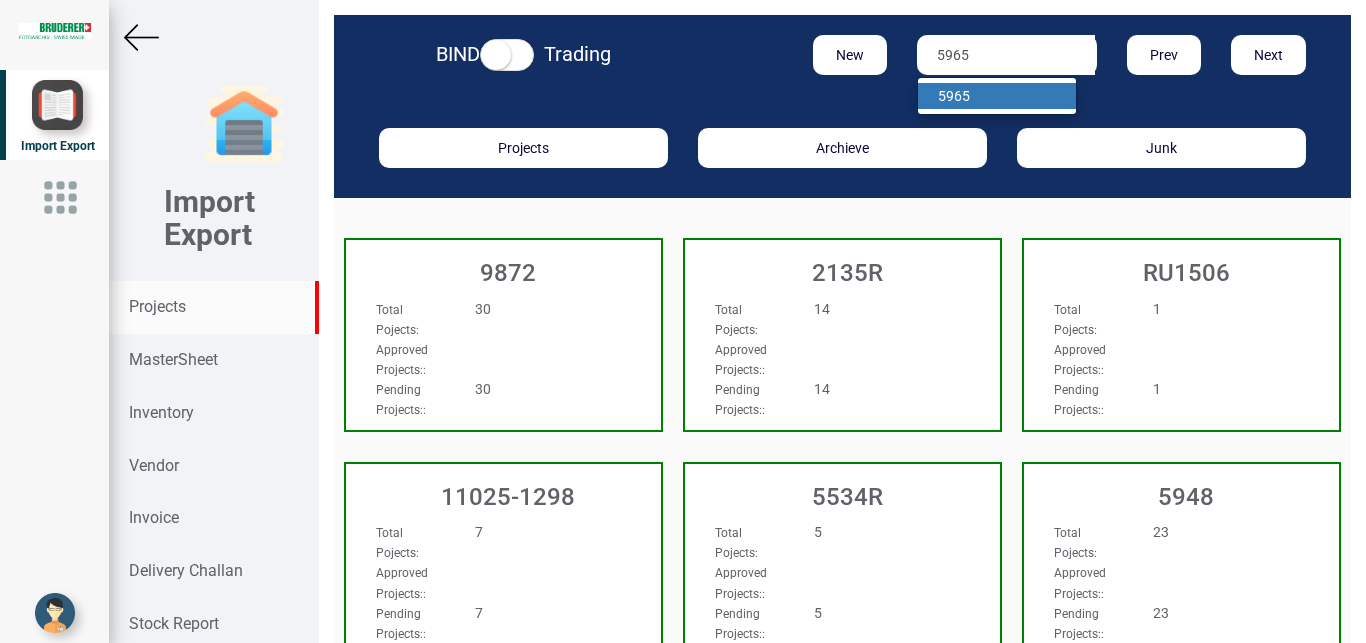 type on "5965" 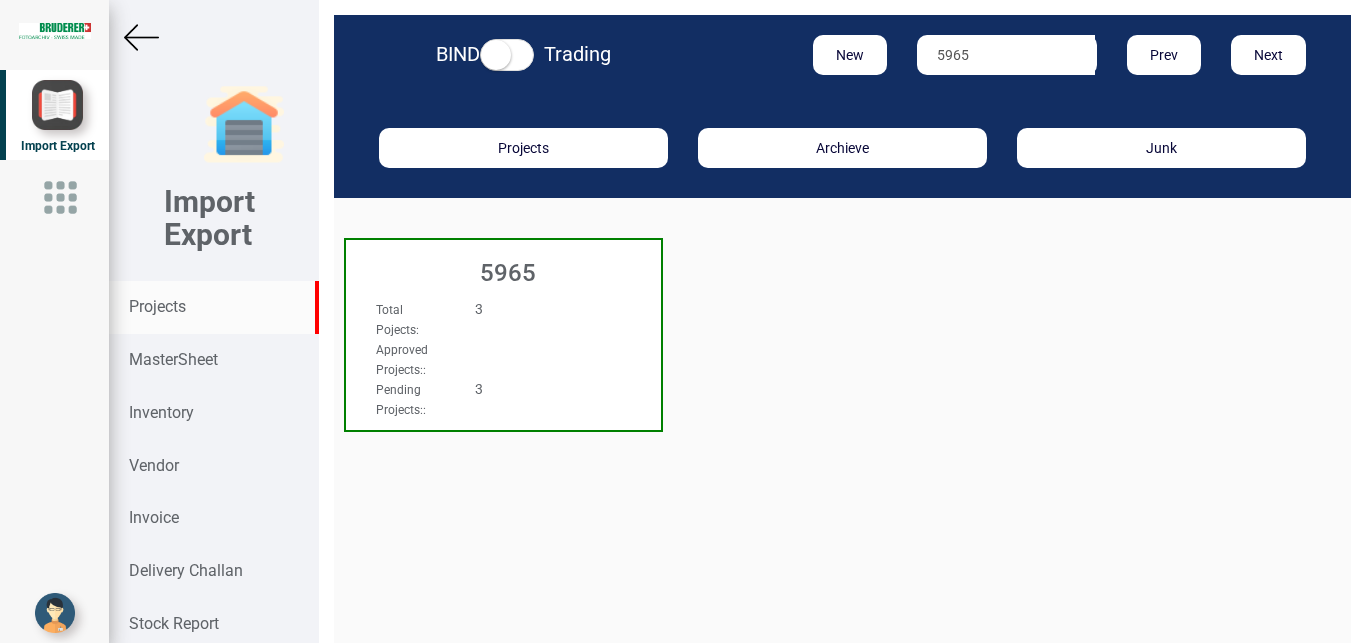 click on "Total Pojects  :
3
Approved Projects:  :
Pending Projects:  :
3" at bounding box center [503, 317] 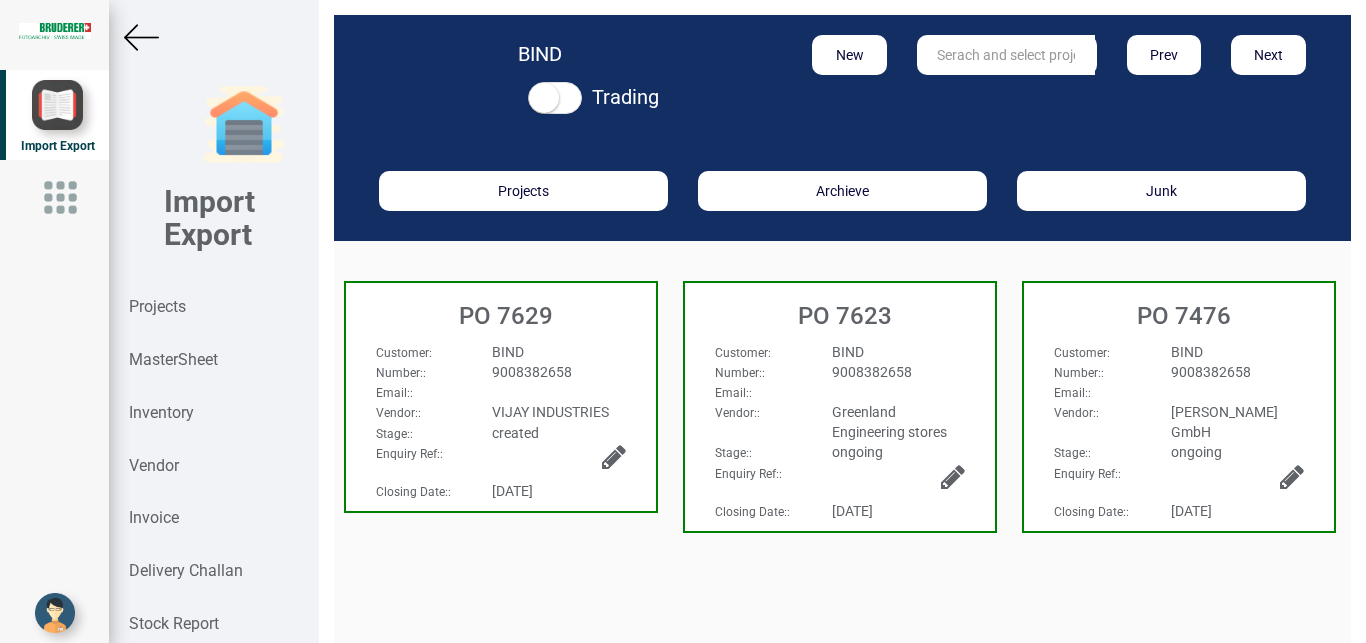 click on "PO 7629" at bounding box center [501, 311] 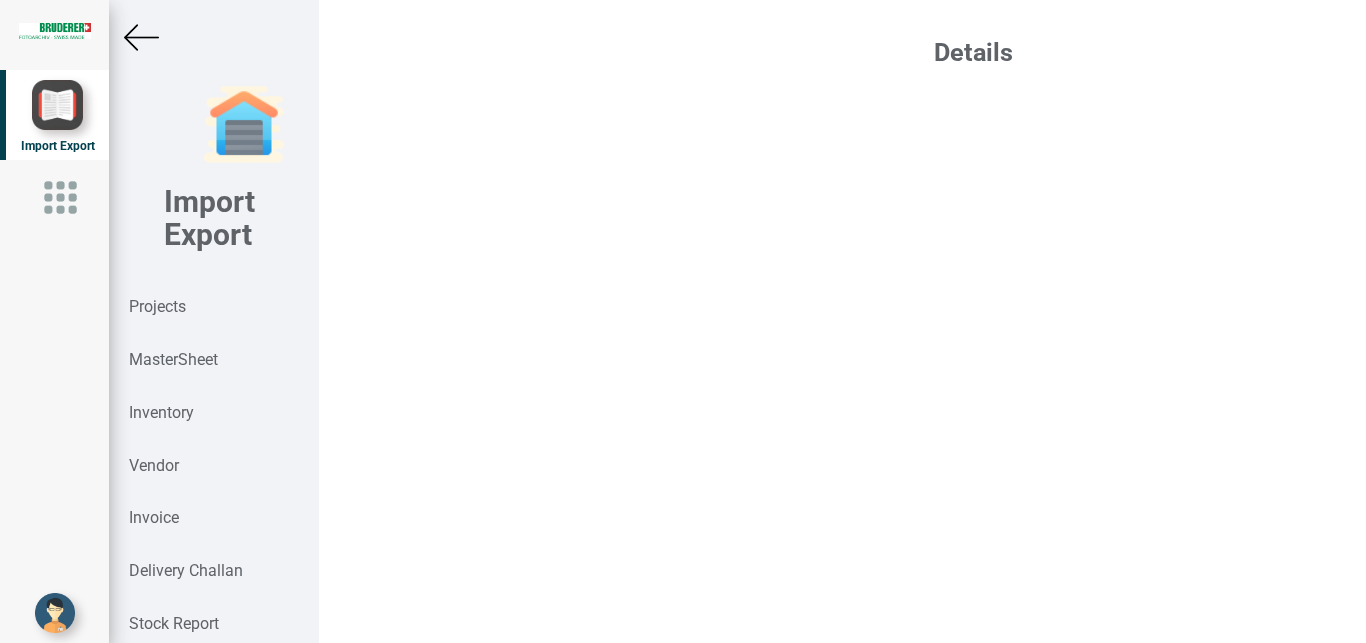 select on "INR" 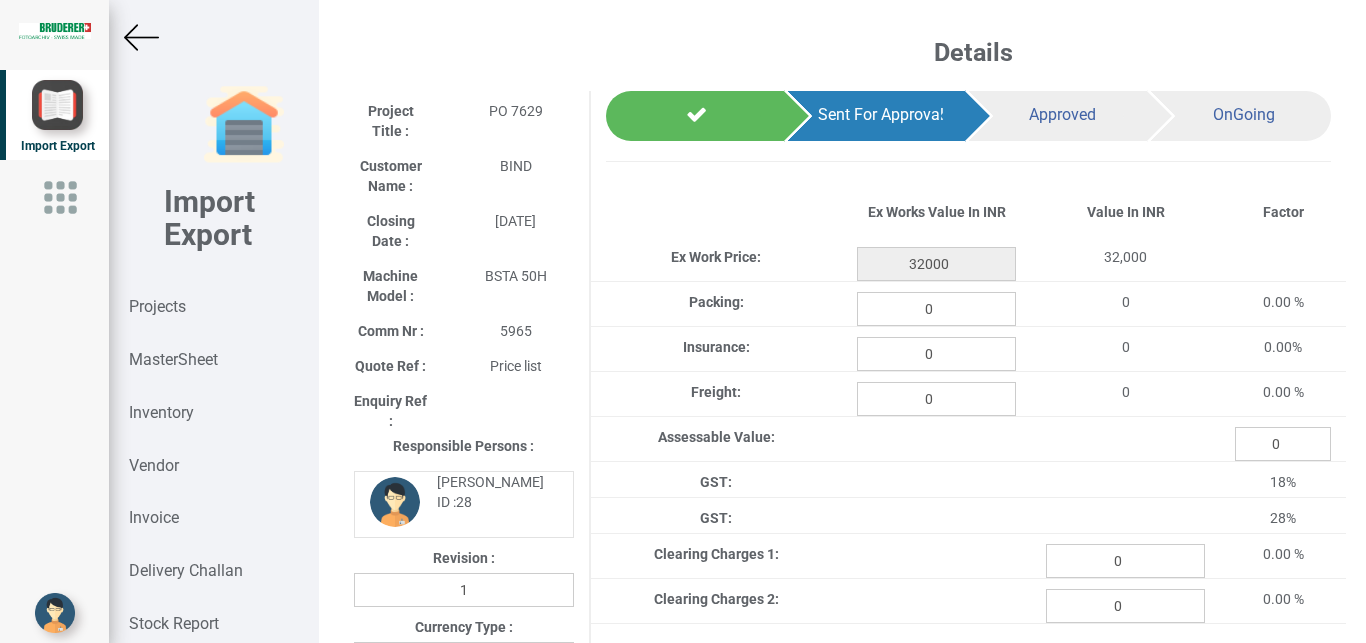 click at bounding box center (141, 37) 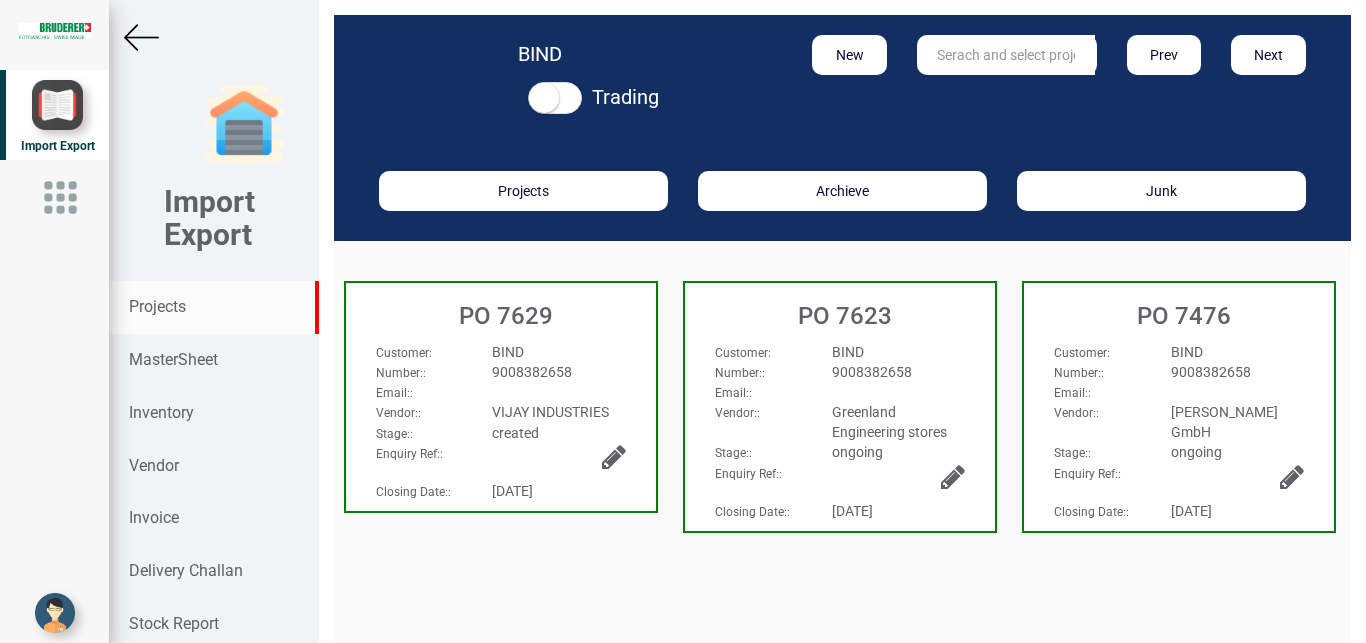 drag, startPoint x: 161, startPoint y: 306, endPoint x: 175, endPoint y: 305, distance: 14.035668 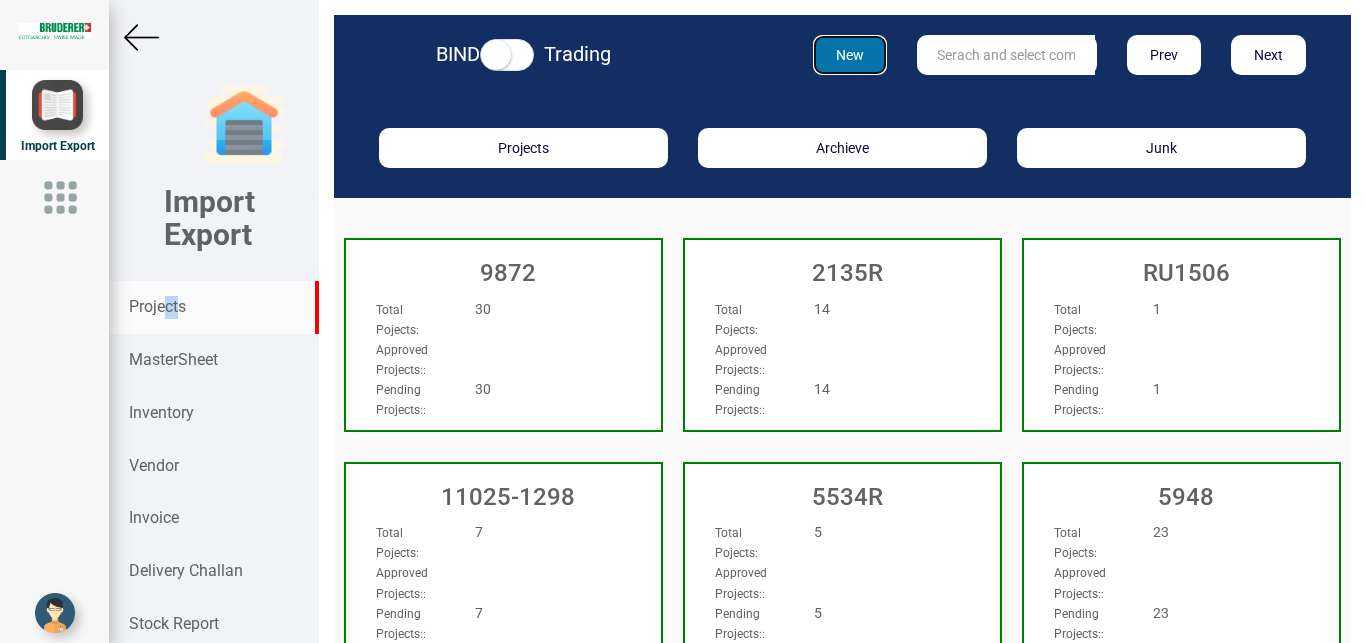 click on "New" at bounding box center (850, 55) 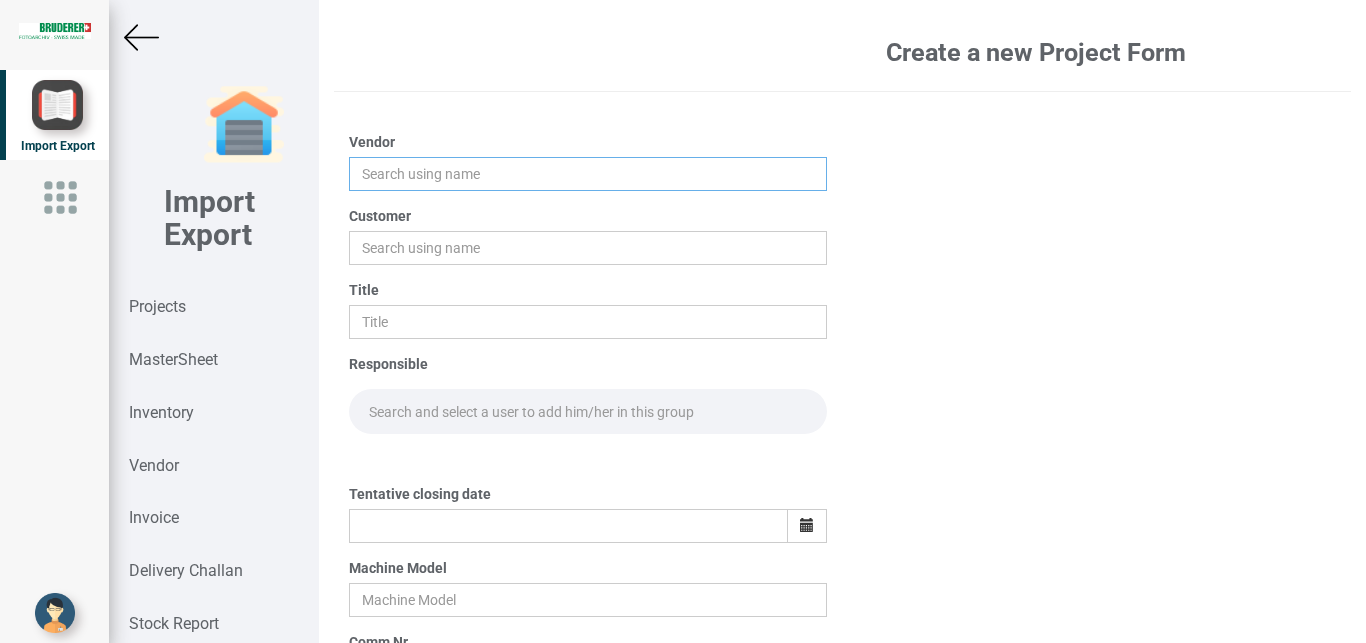 click at bounding box center (588, 174) 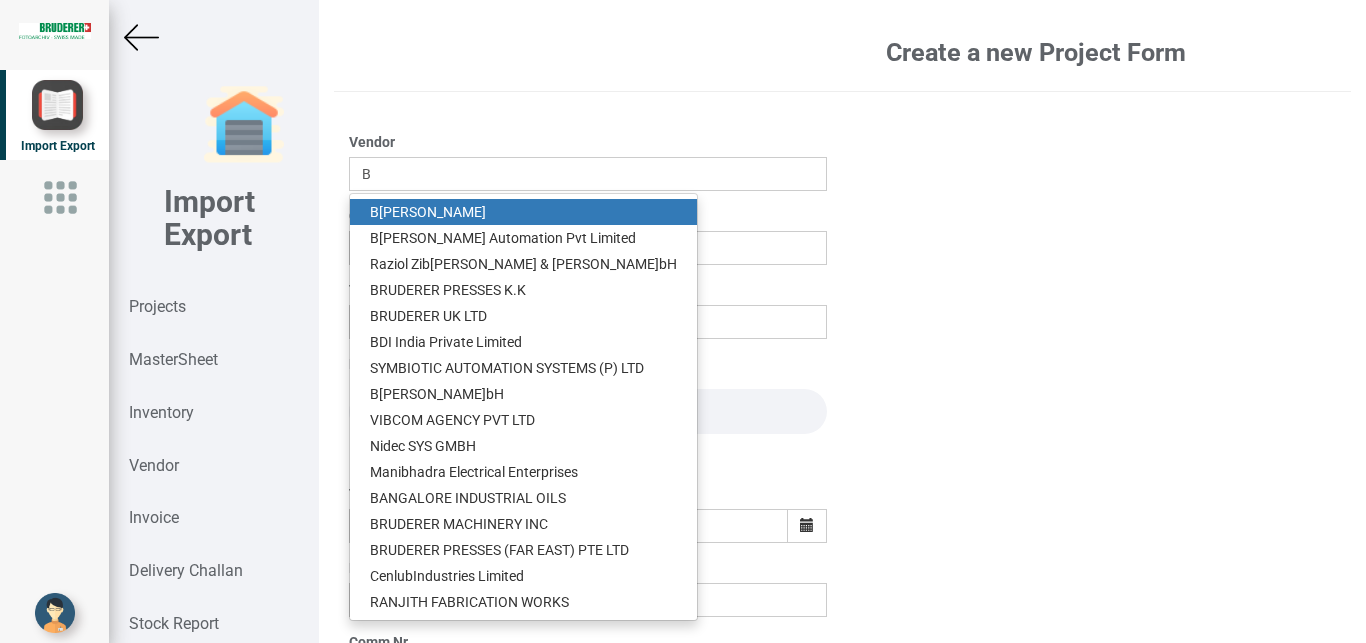 click on "B [PERSON_NAME]" at bounding box center (523, 212) 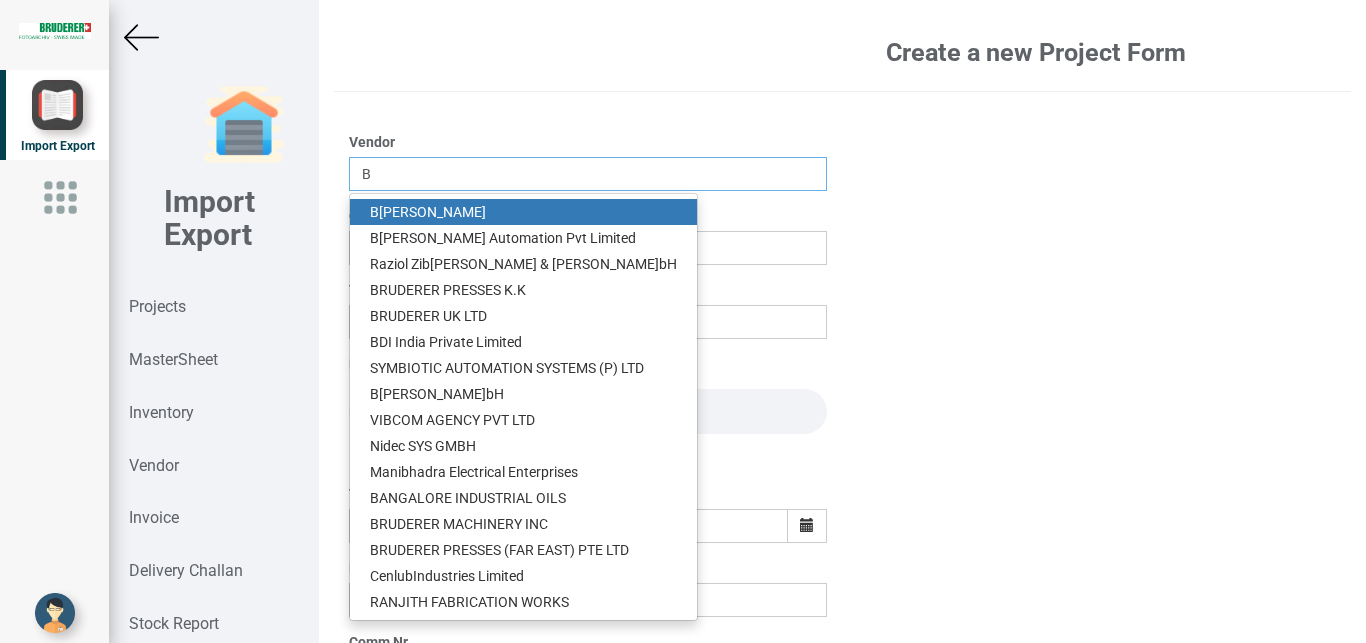 type on "[PERSON_NAME]" 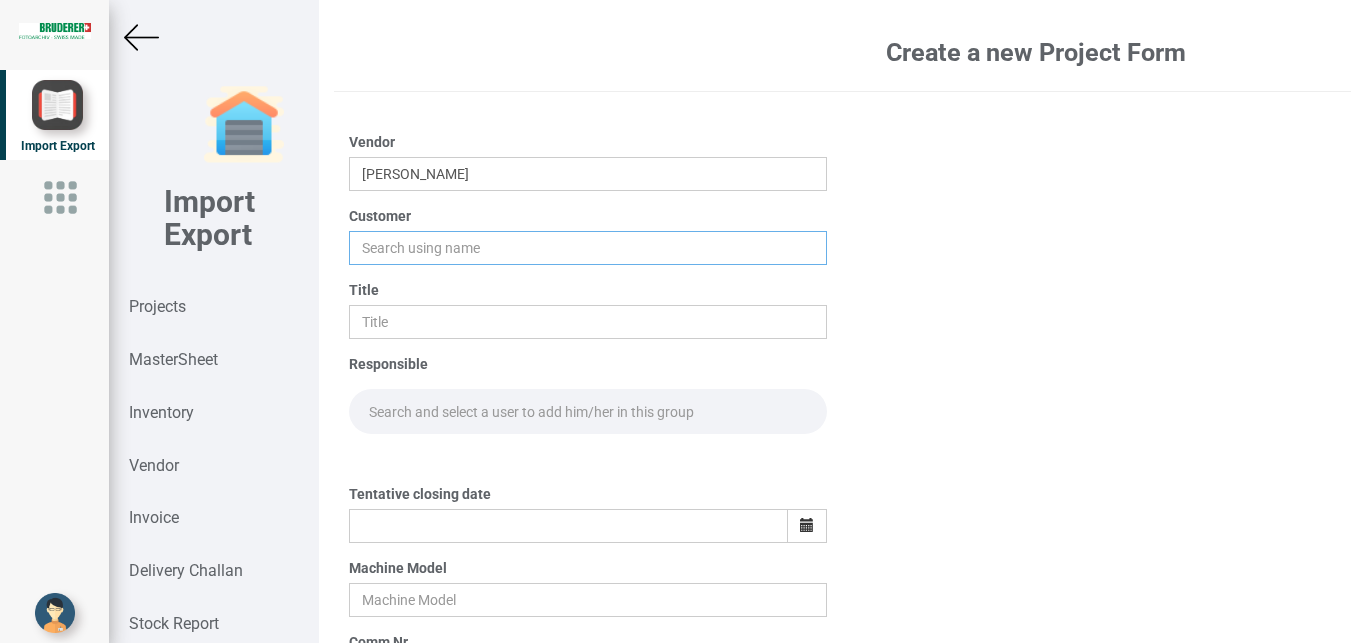 click at bounding box center (588, 248) 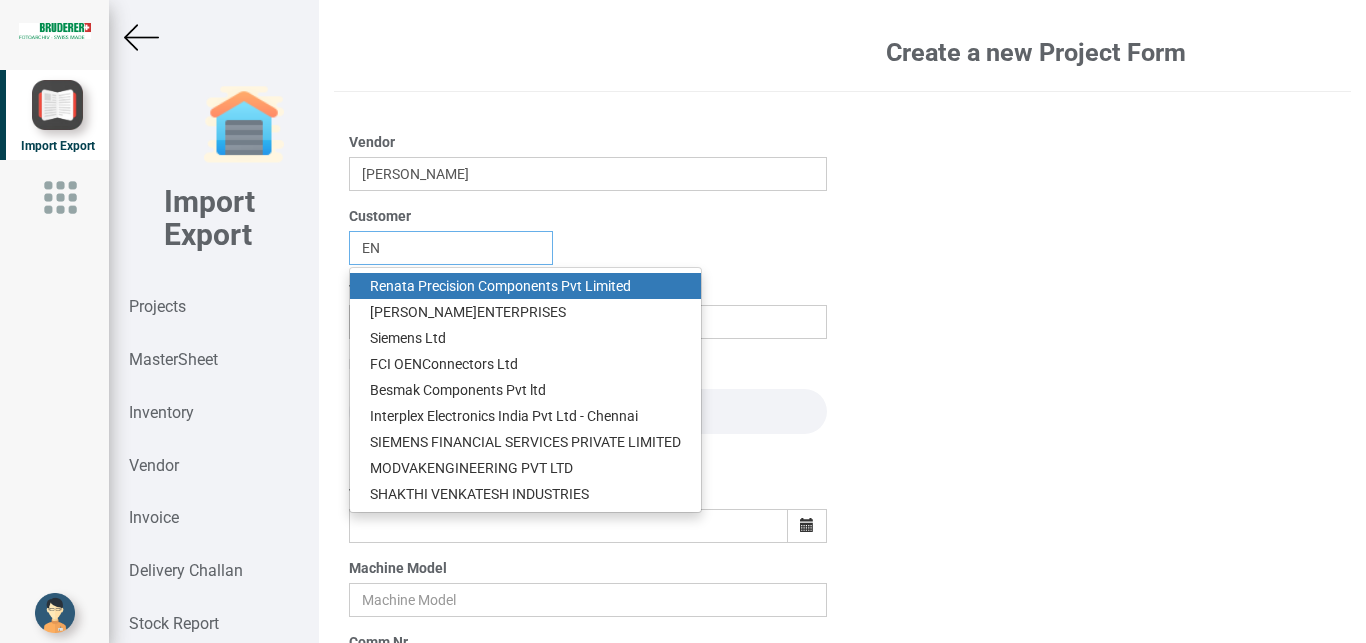 drag, startPoint x: 396, startPoint y: 240, endPoint x: 284, endPoint y: 241, distance: 112.00446 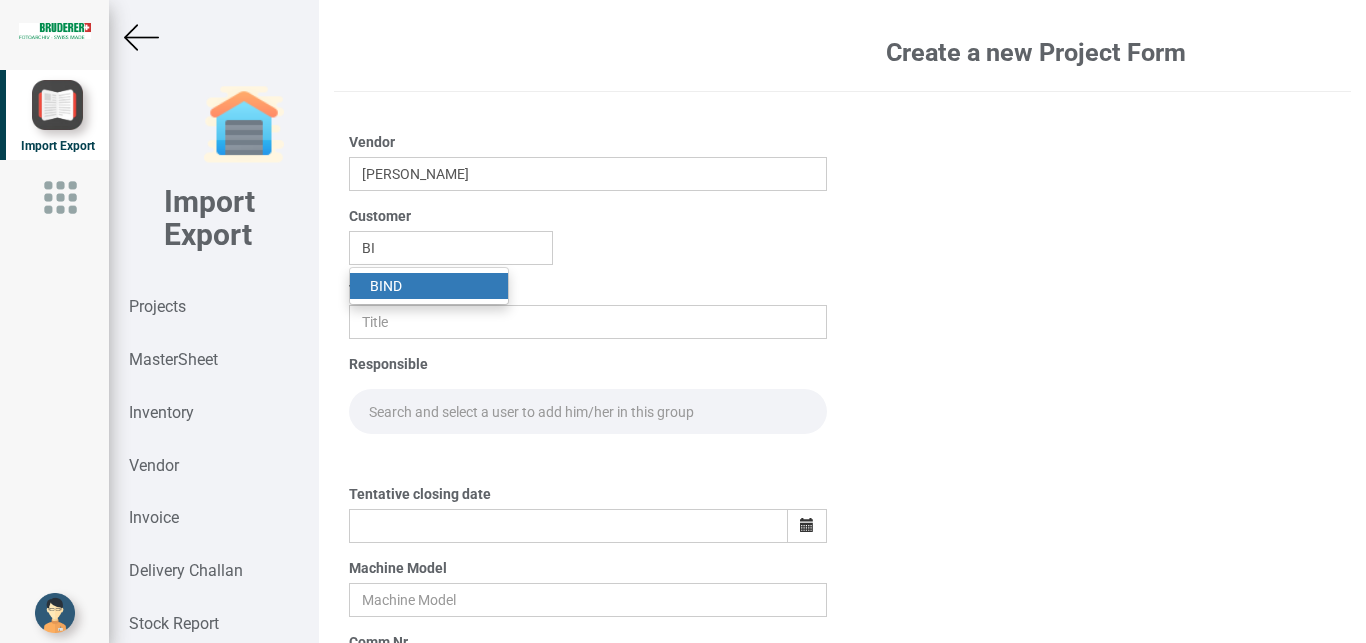 click on "BI" at bounding box center (376, 286) 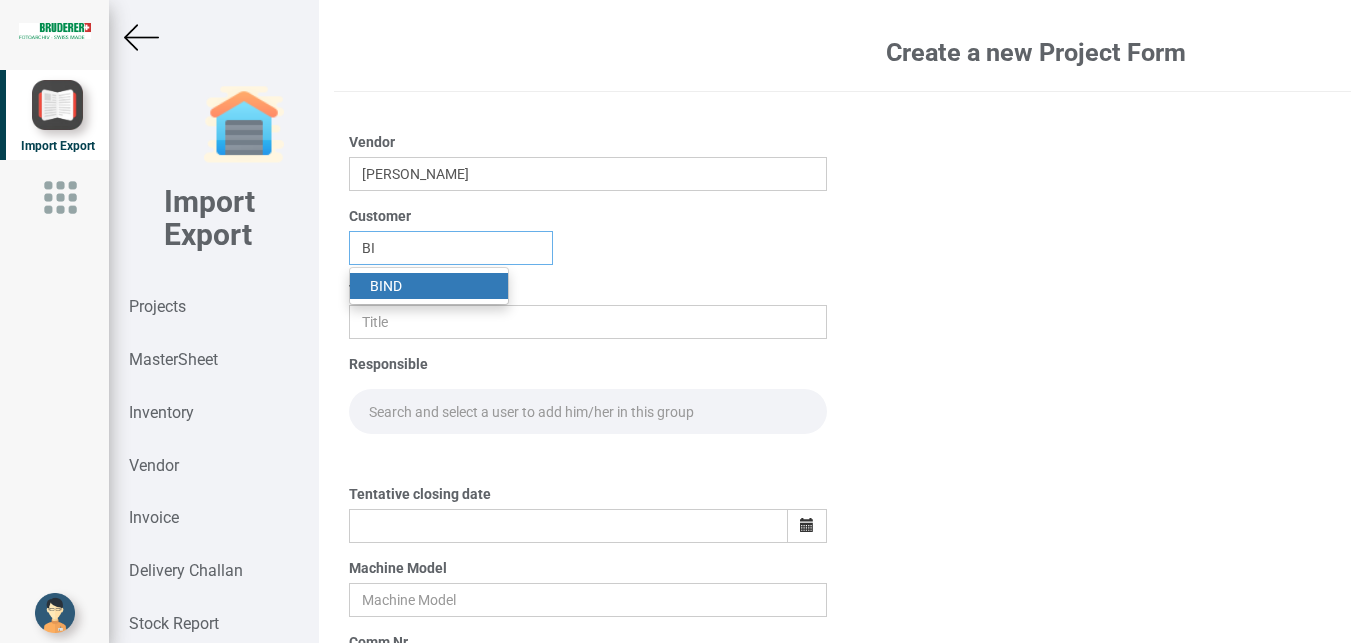 type on "BIND" 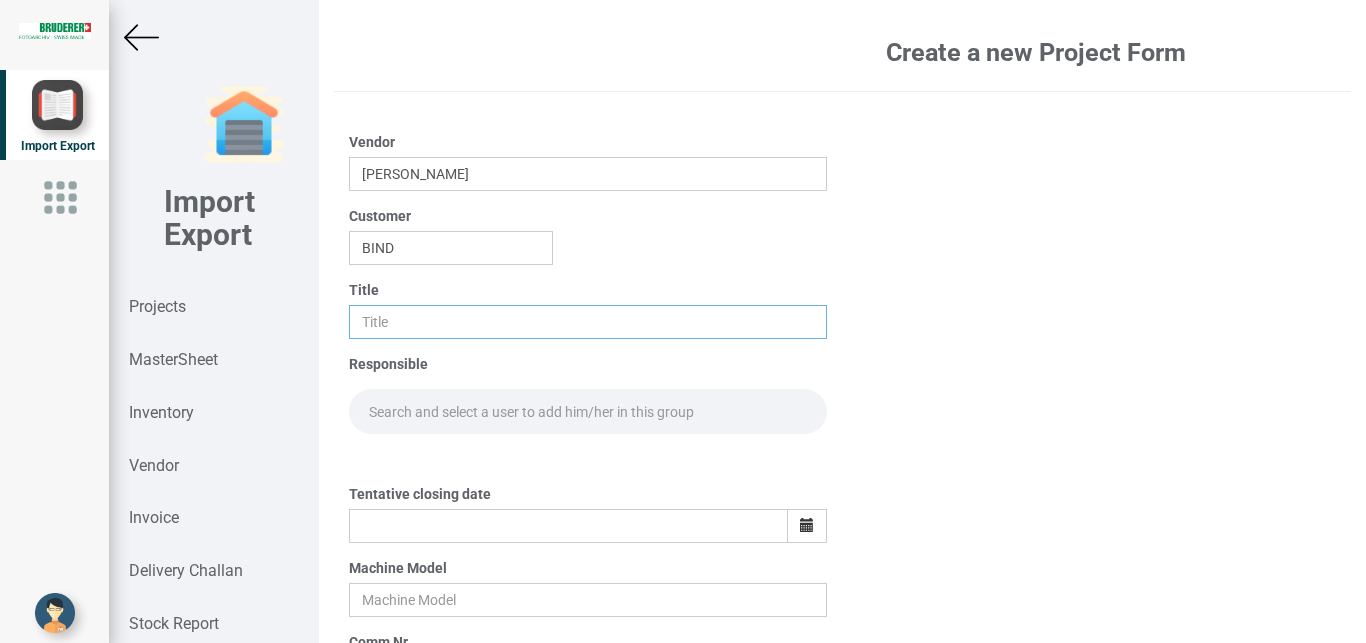 click at bounding box center [588, 322] 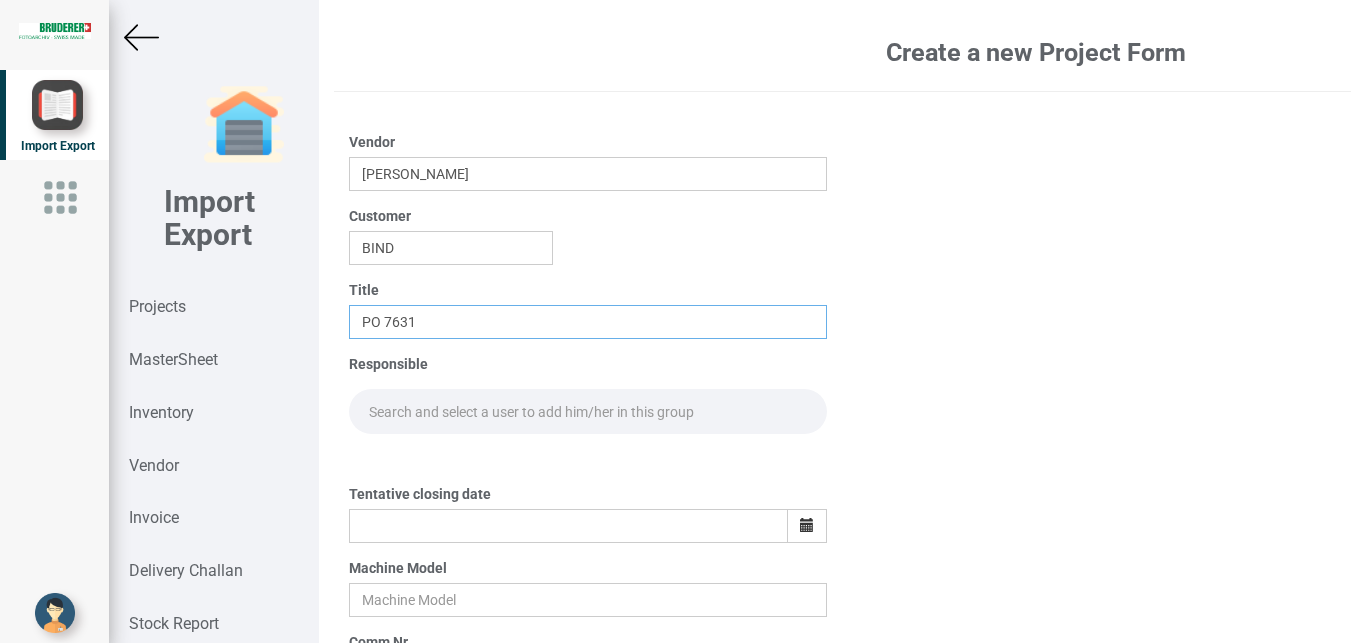 type on "PO 7631" 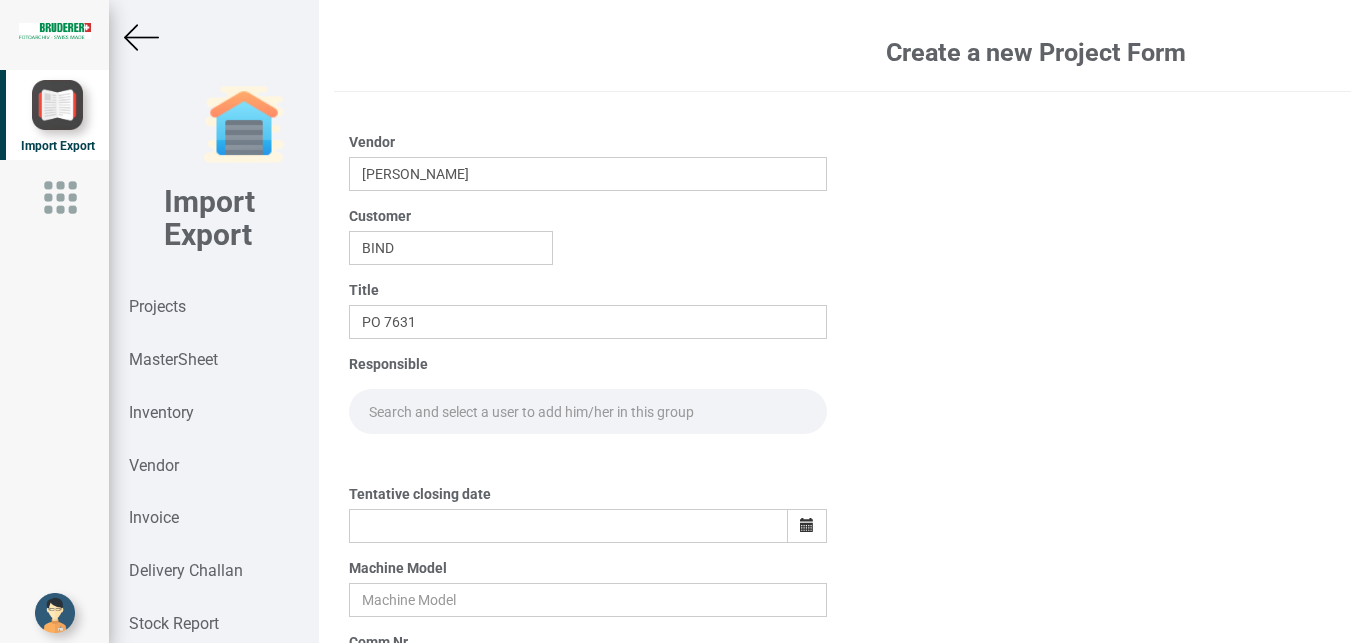 click at bounding box center [588, 411] 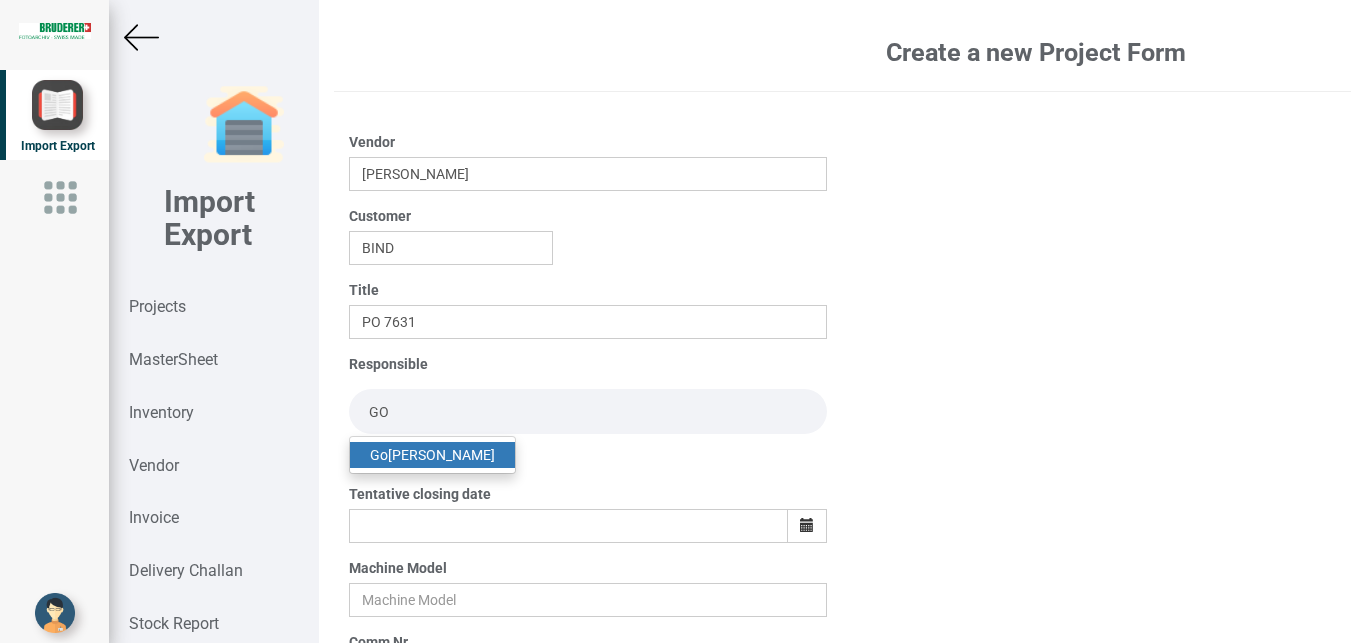 type on "GO" 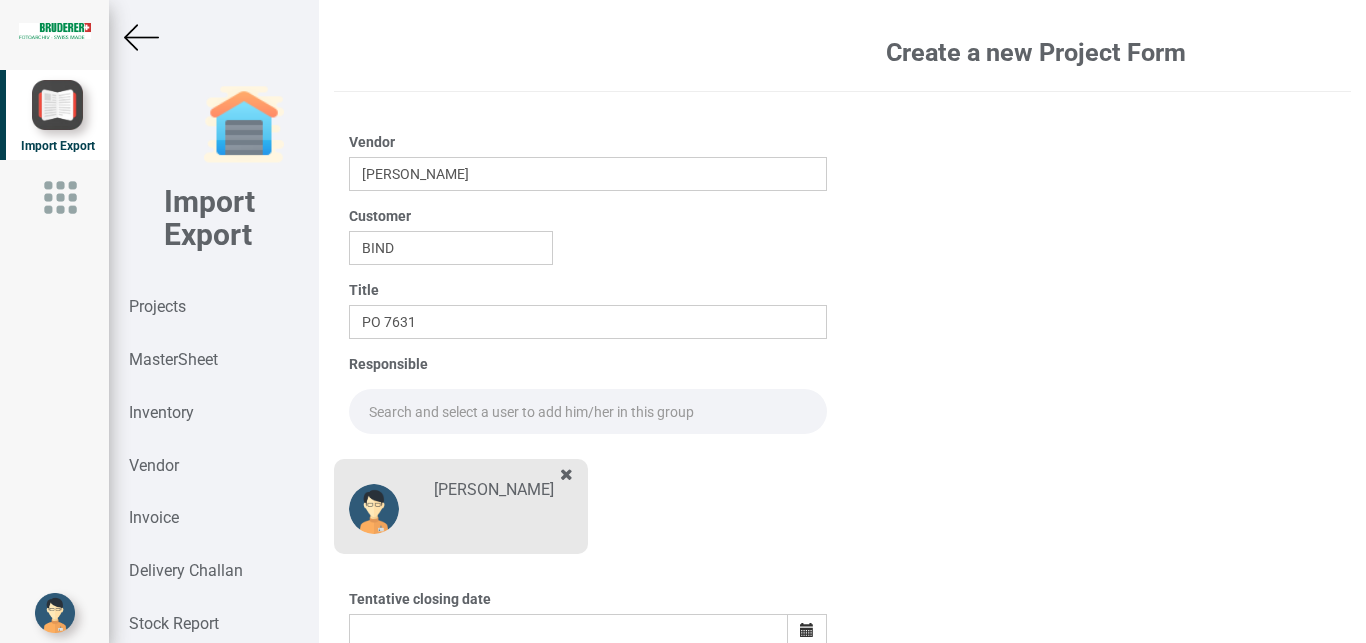 click at bounding box center [588, 411] 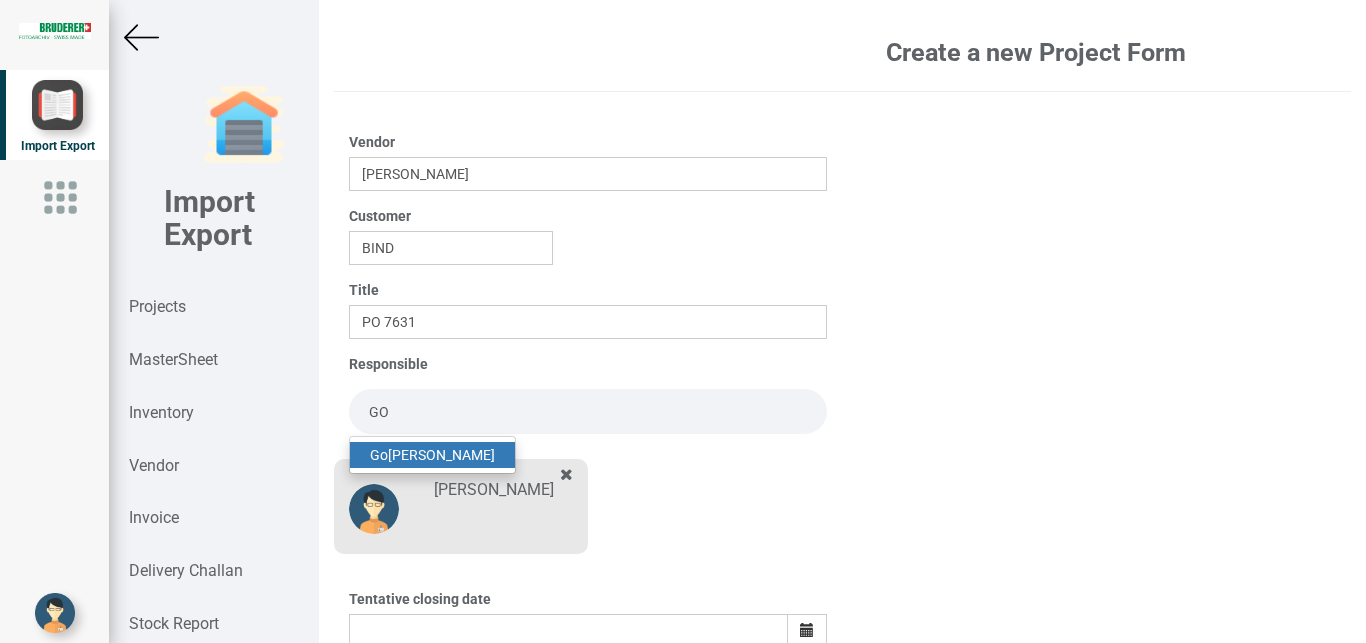 click on "Go [PERSON_NAME]" at bounding box center (432, 455) 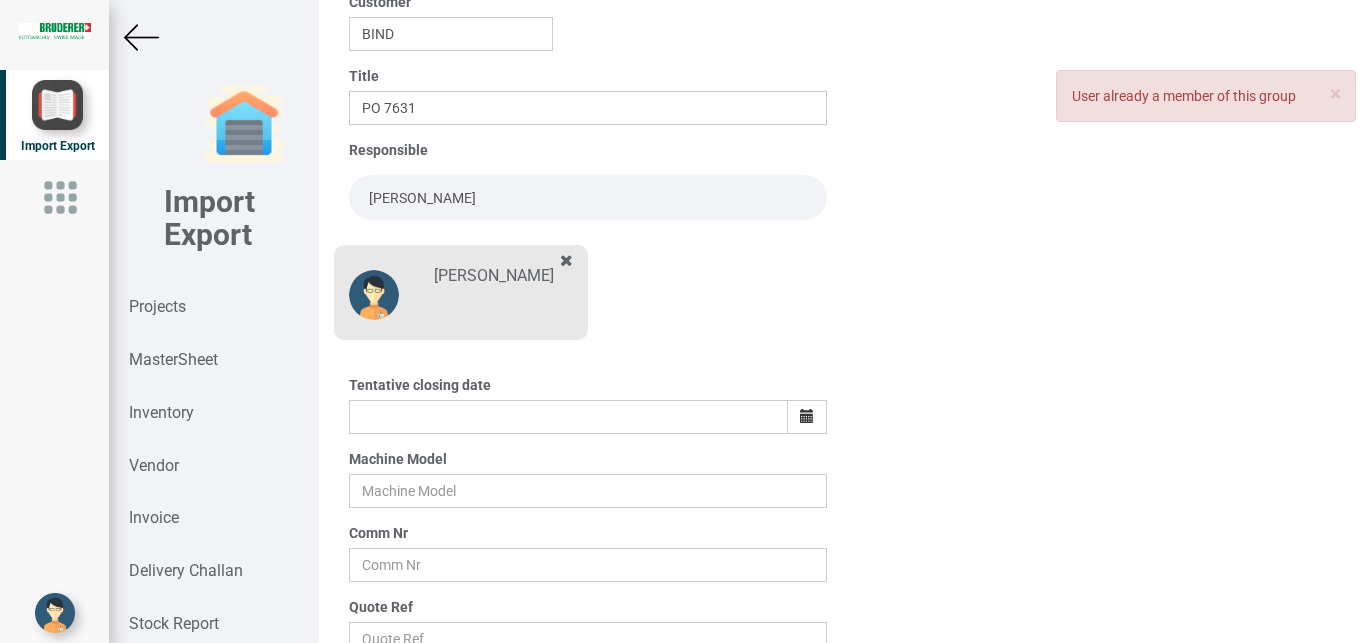 scroll, scrollTop: 223, scrollLeft: 0, axis: vertical 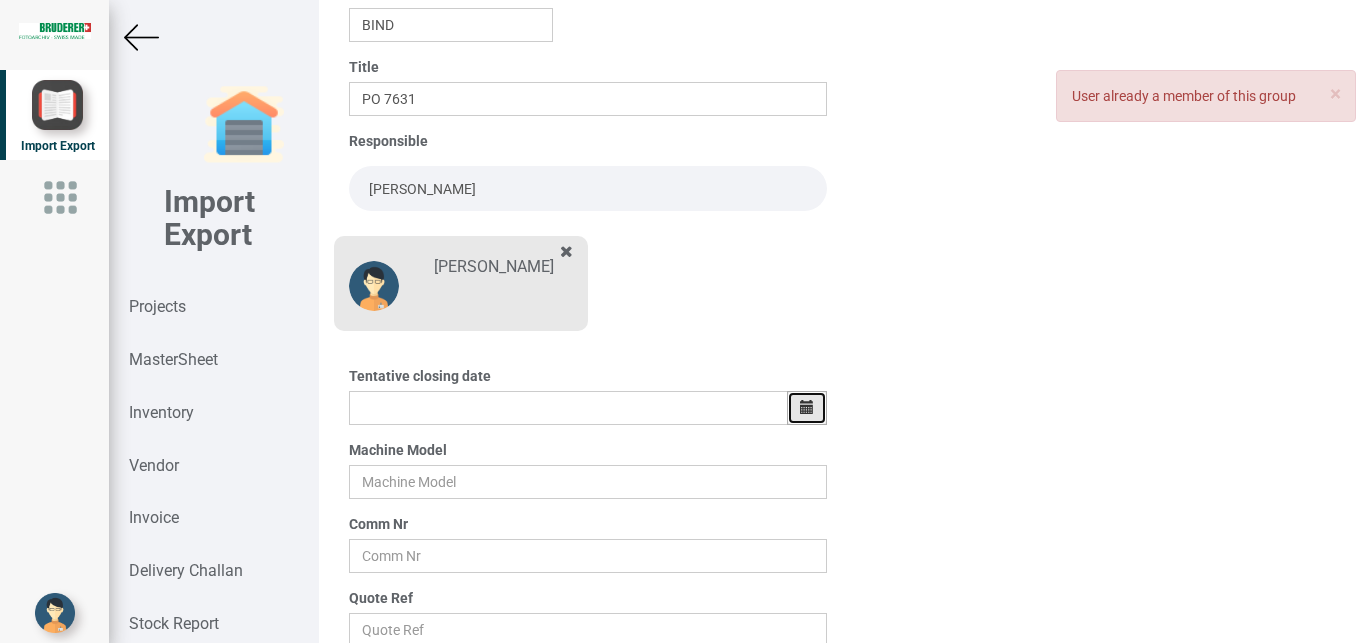 click at bounding box center [807, 407] 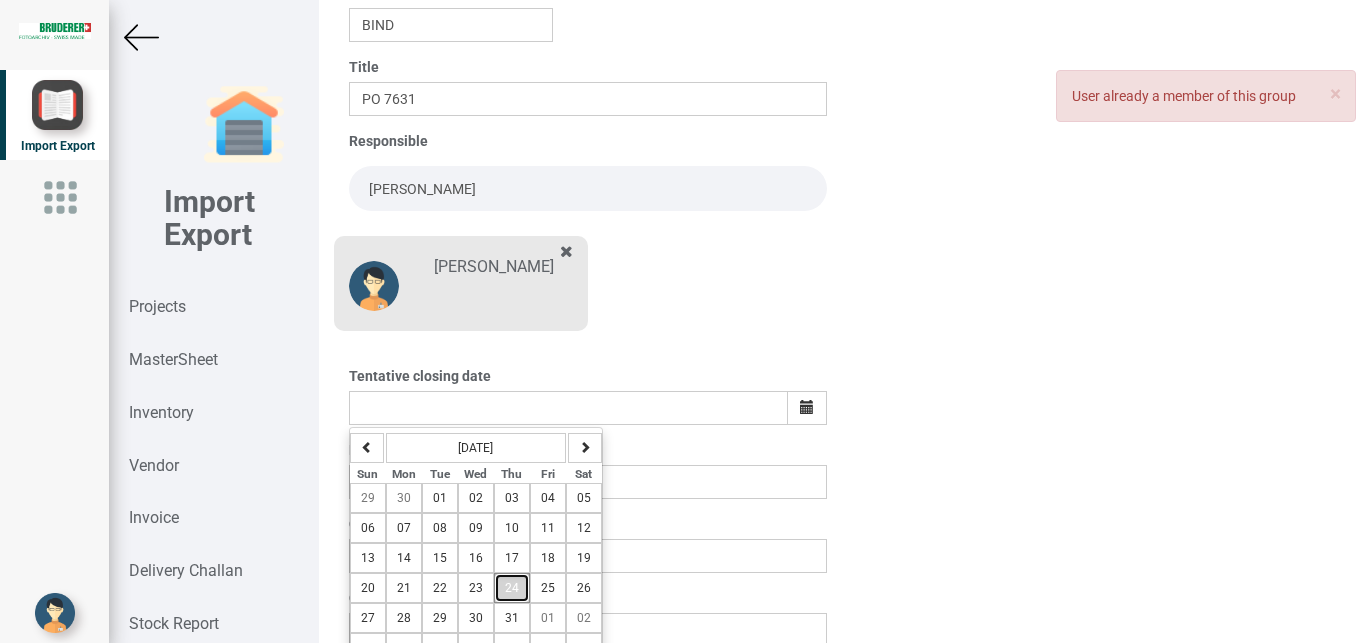 drag, startPoint x: 510, startPoint y: 585, endPoint x: 1027, endPoint y: 599, distance: 517.1895 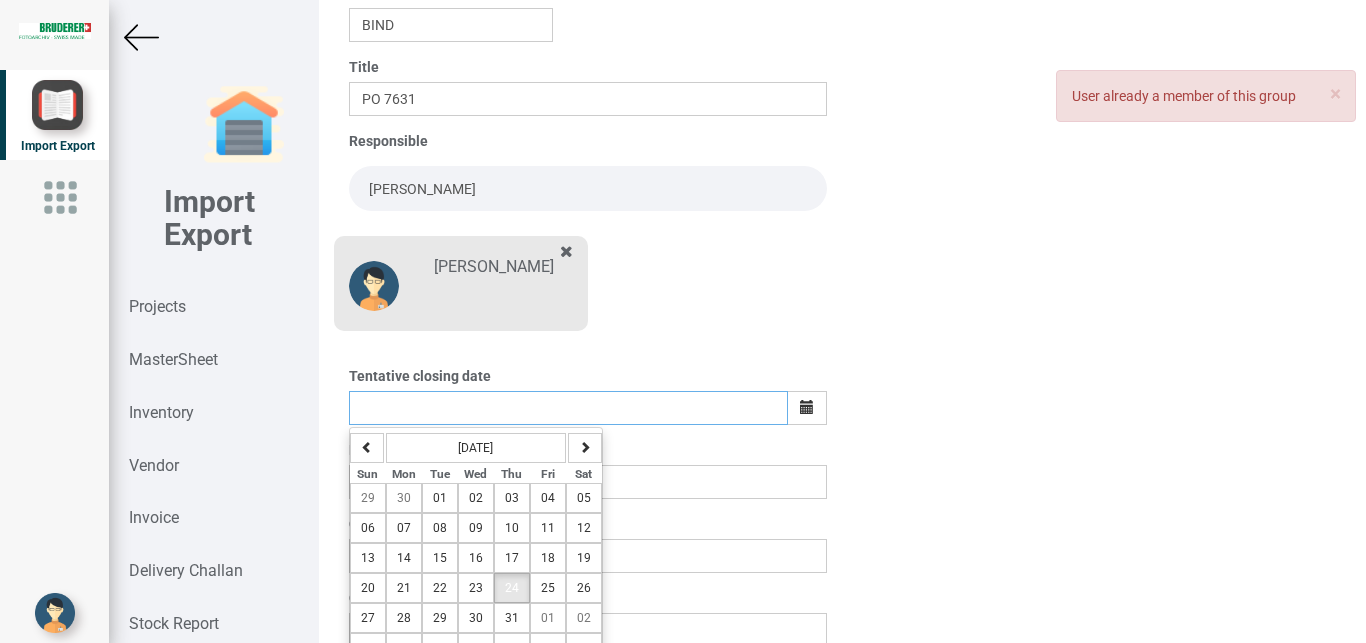 type on "[DATE]" 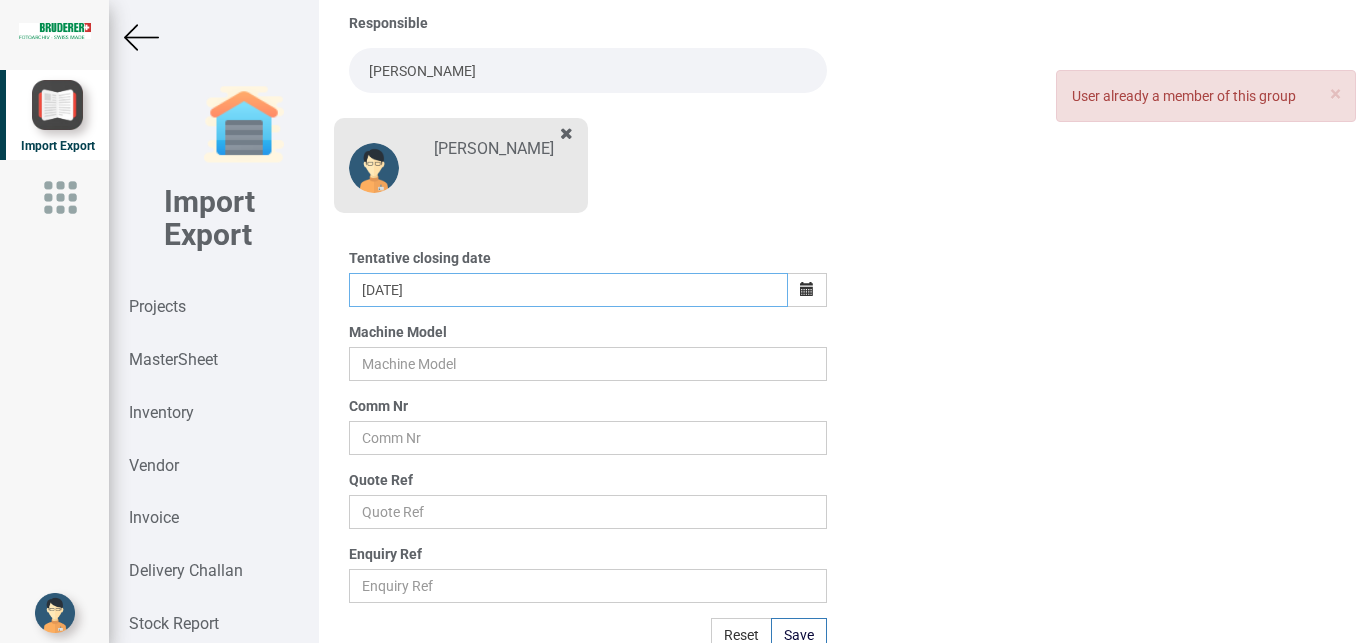 scroll, scrollTop: 350, scrollLeft: 0, axis: vertical 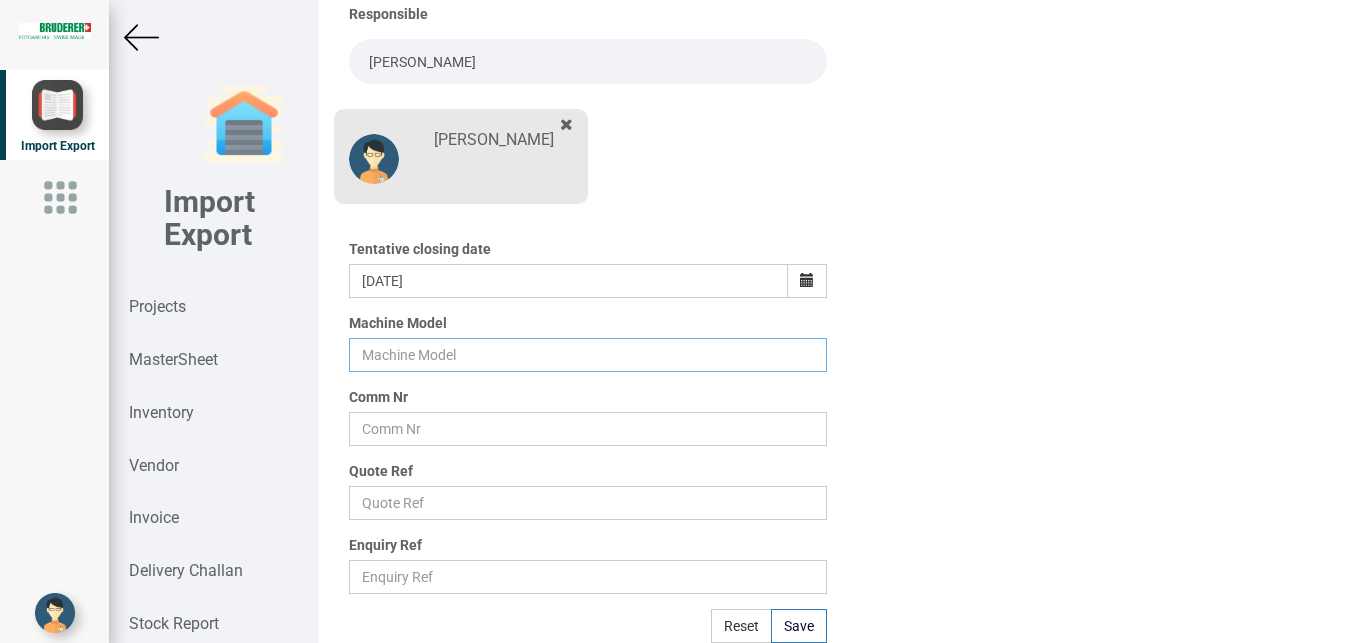 click at bounding box center [588, 355] 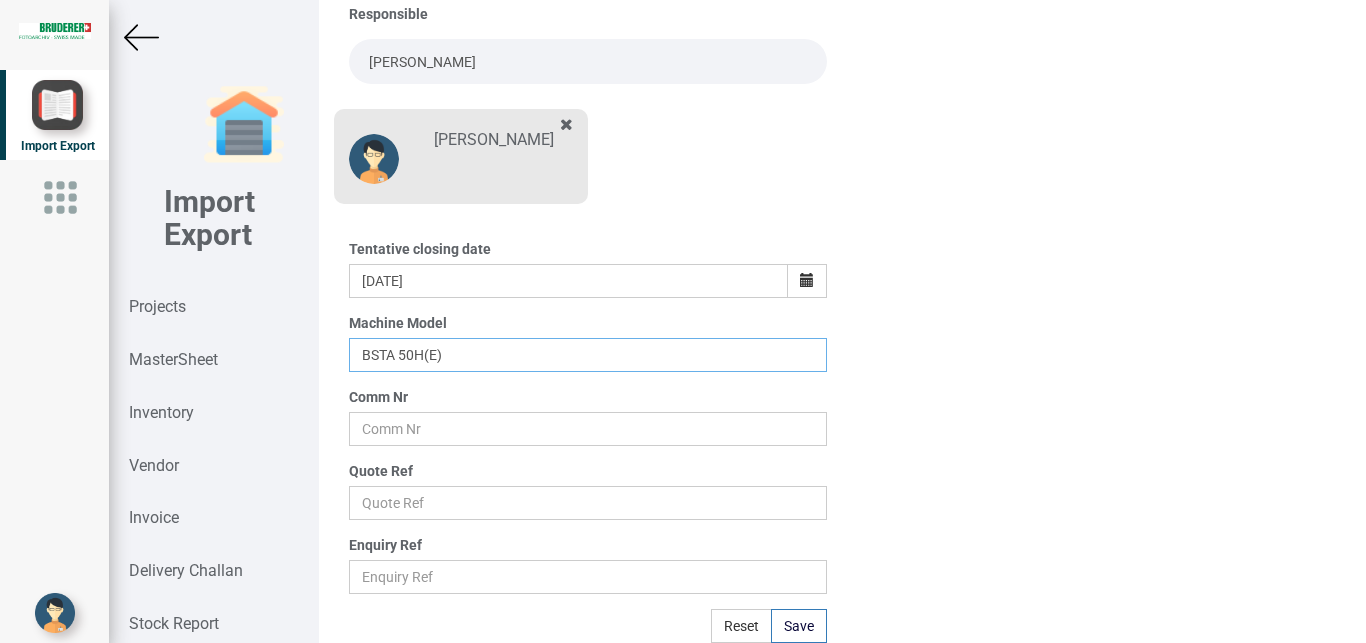 type on "BSTA 50H(E)" 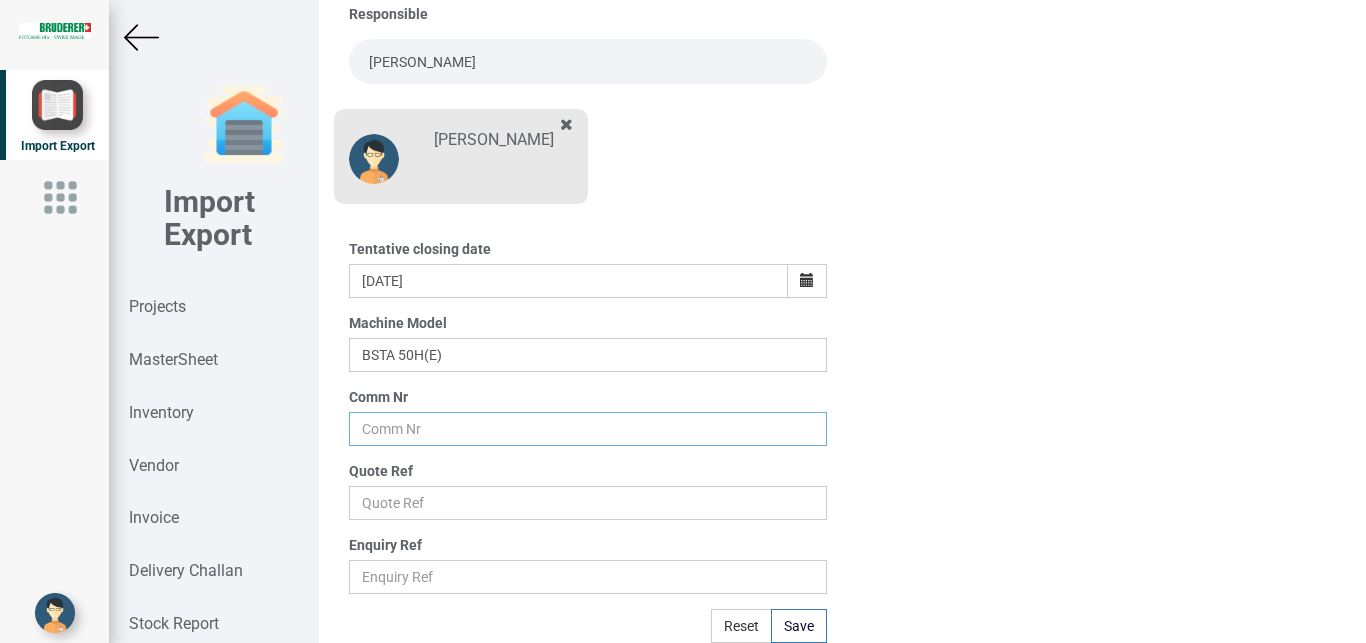 click at bounding box center [588, 429] 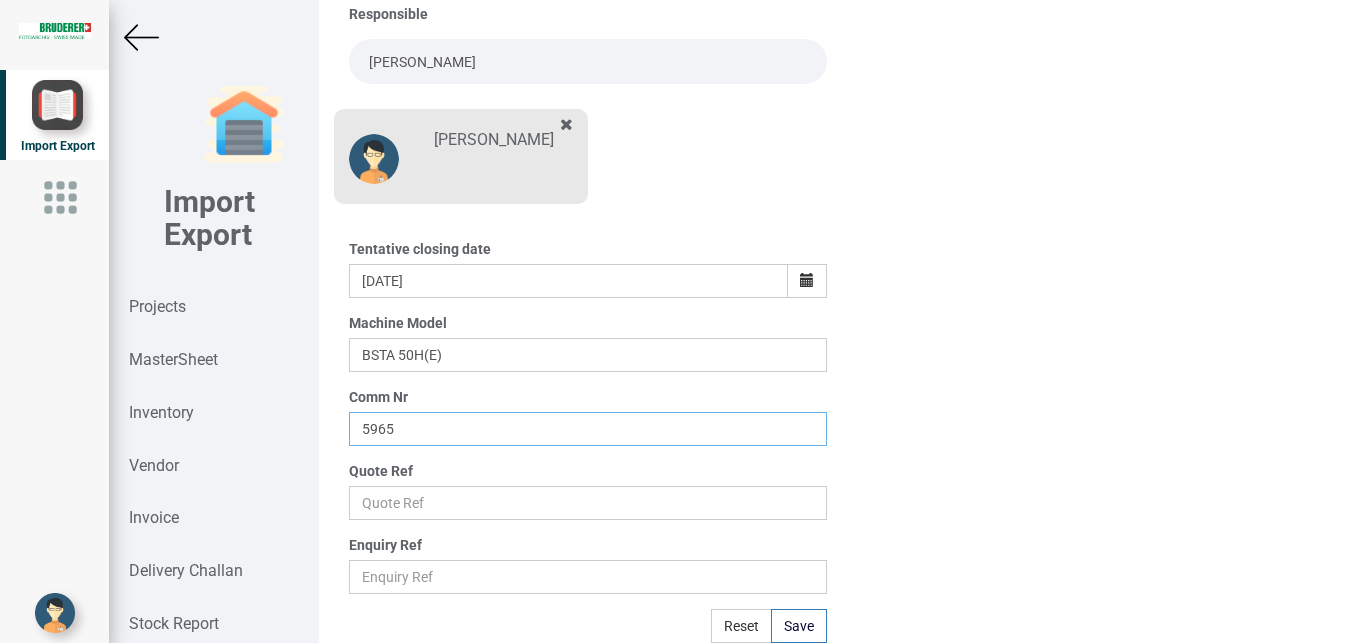 type on "5965" 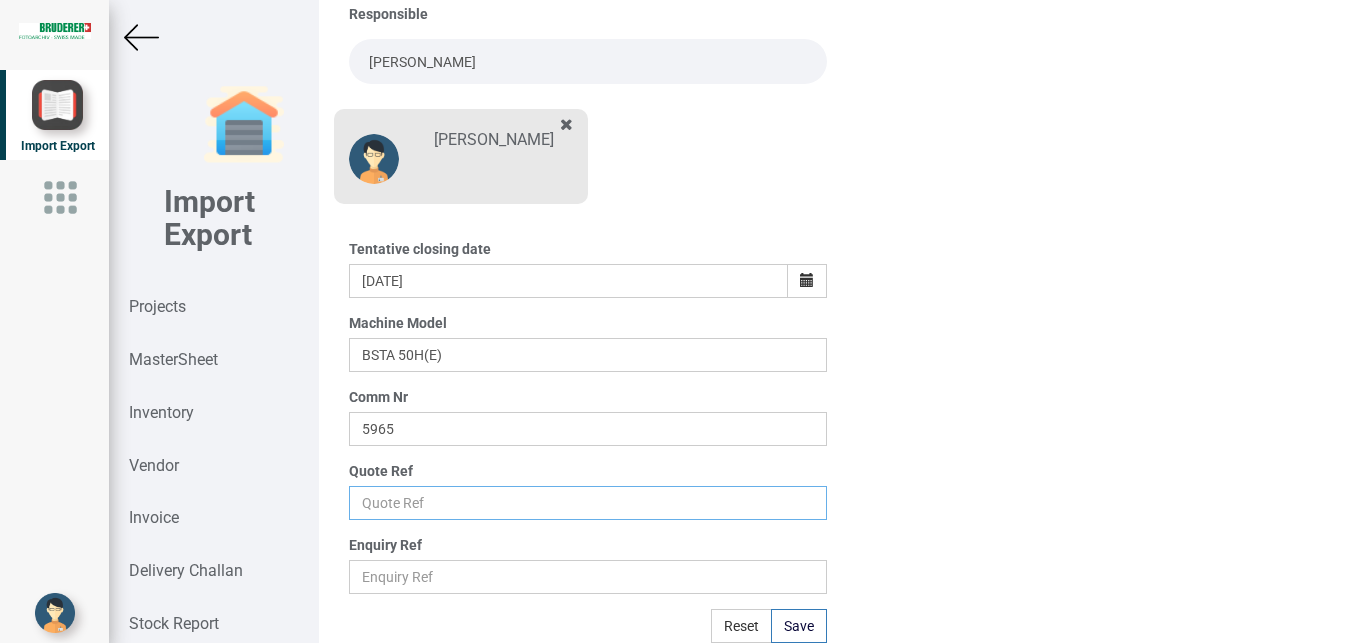 click at bounding box center [588, 503] 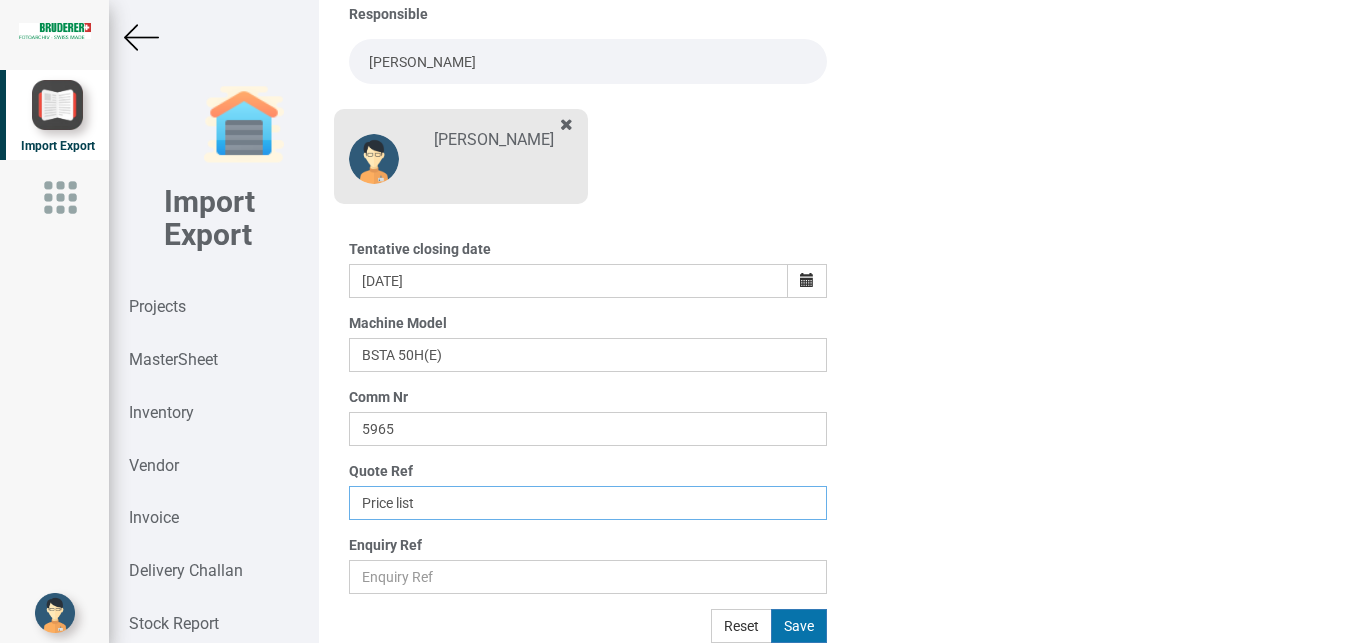 type on "Price list" 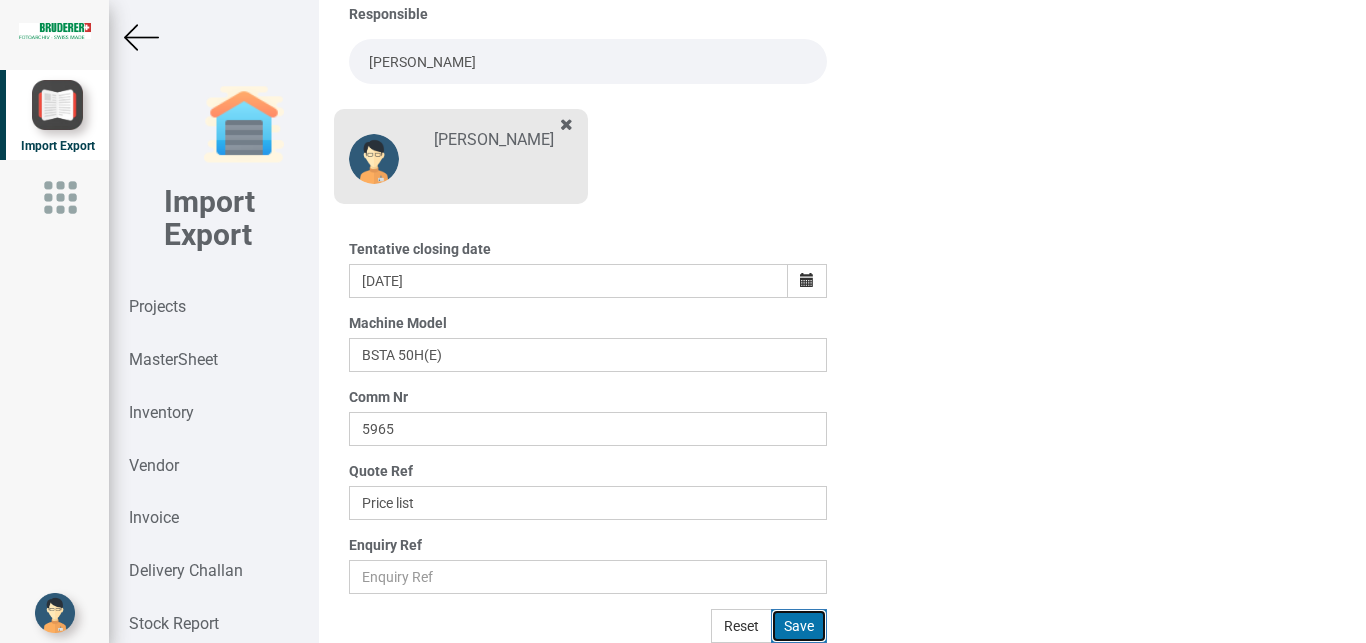 click on "Save" at bounding box center [799, 626] 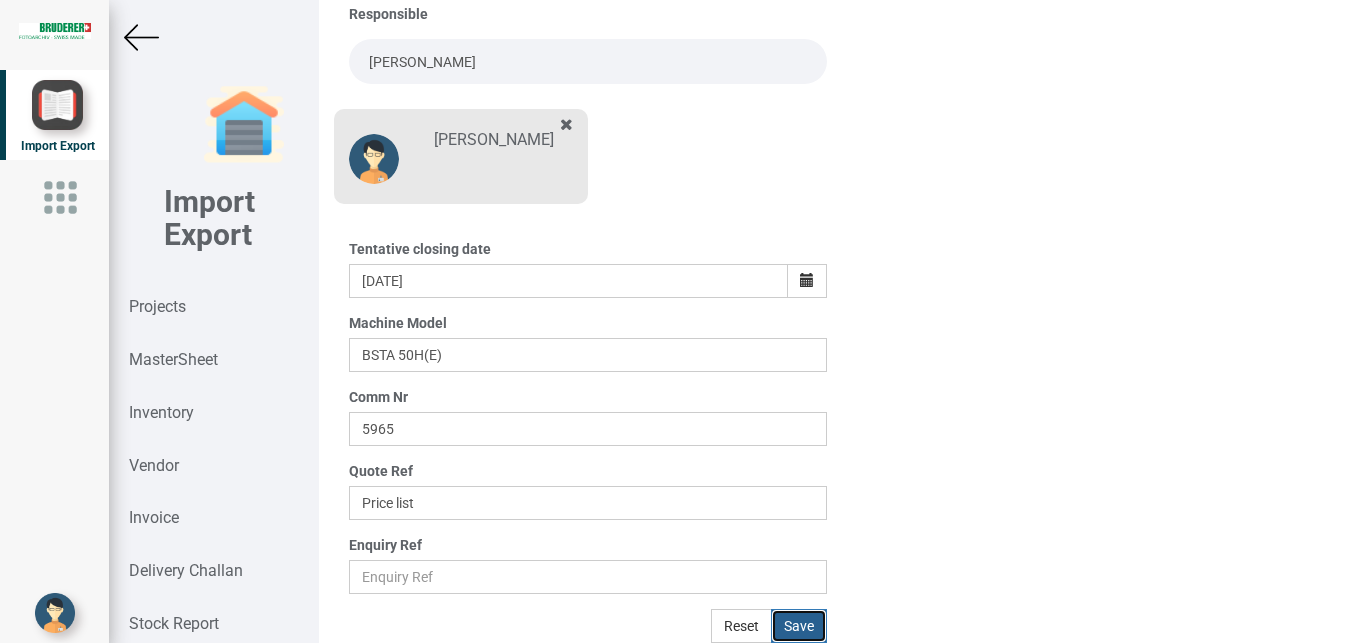 type 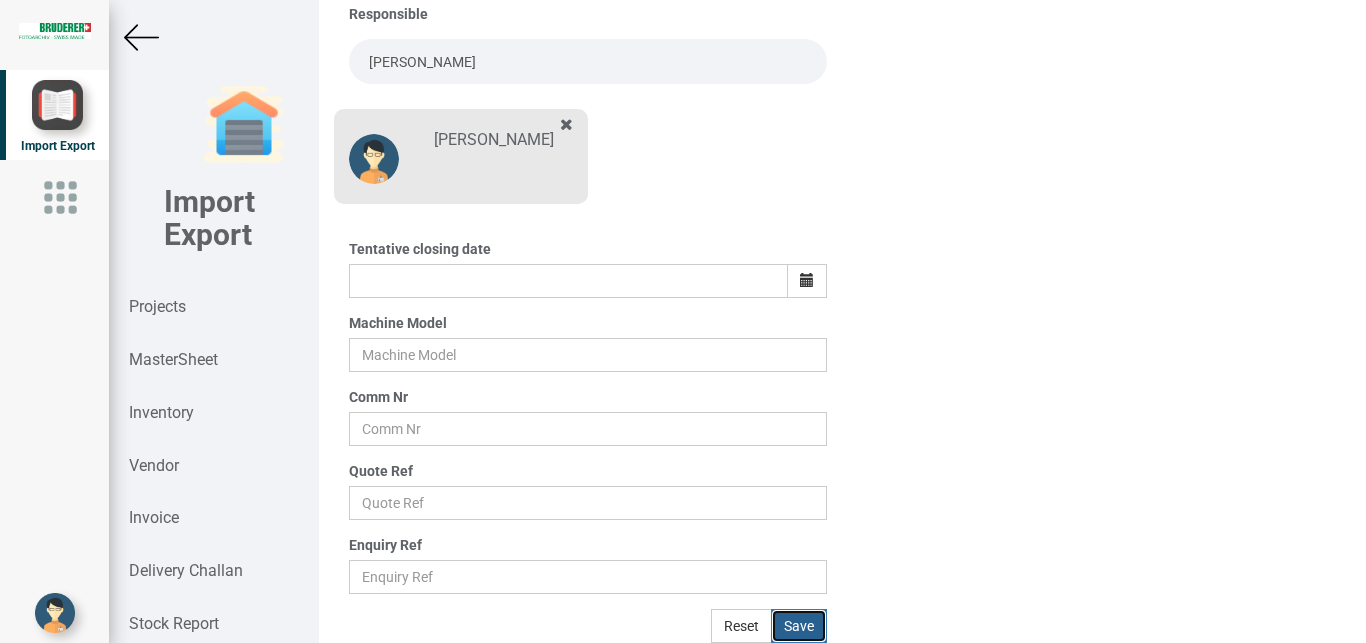 scroll, scrollTop: 245, scrollLeft: 0, axis: vertical 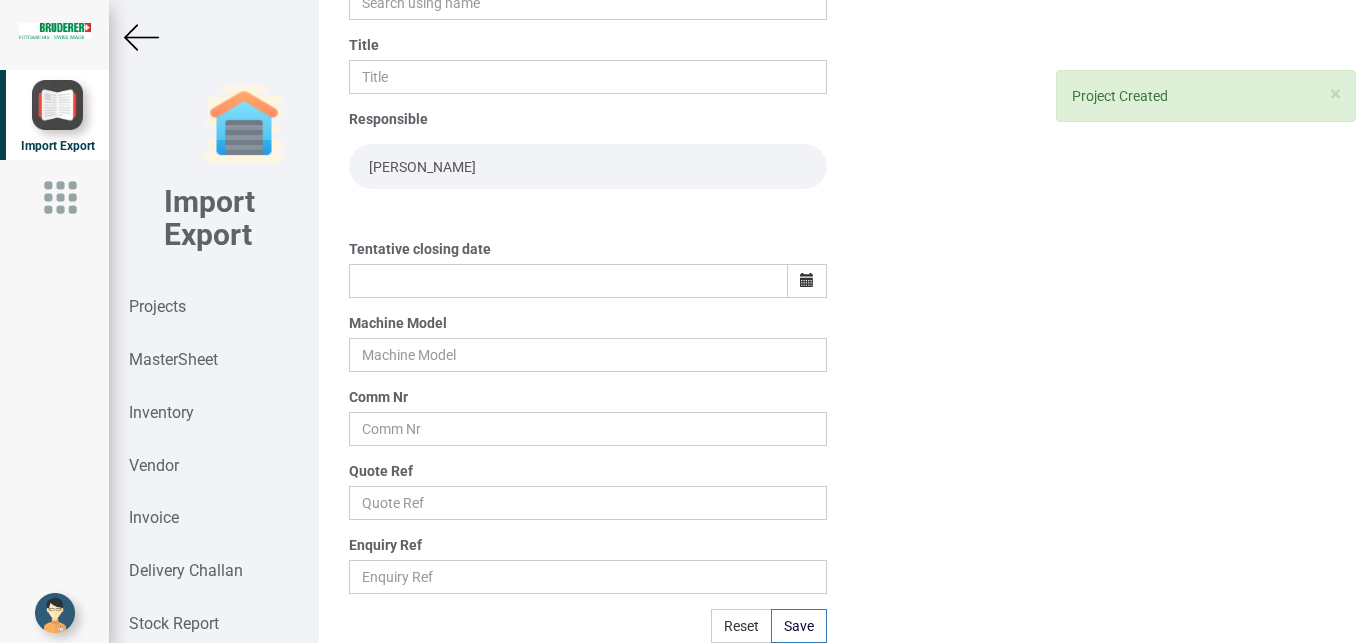 click at bounding box center [141, 37] 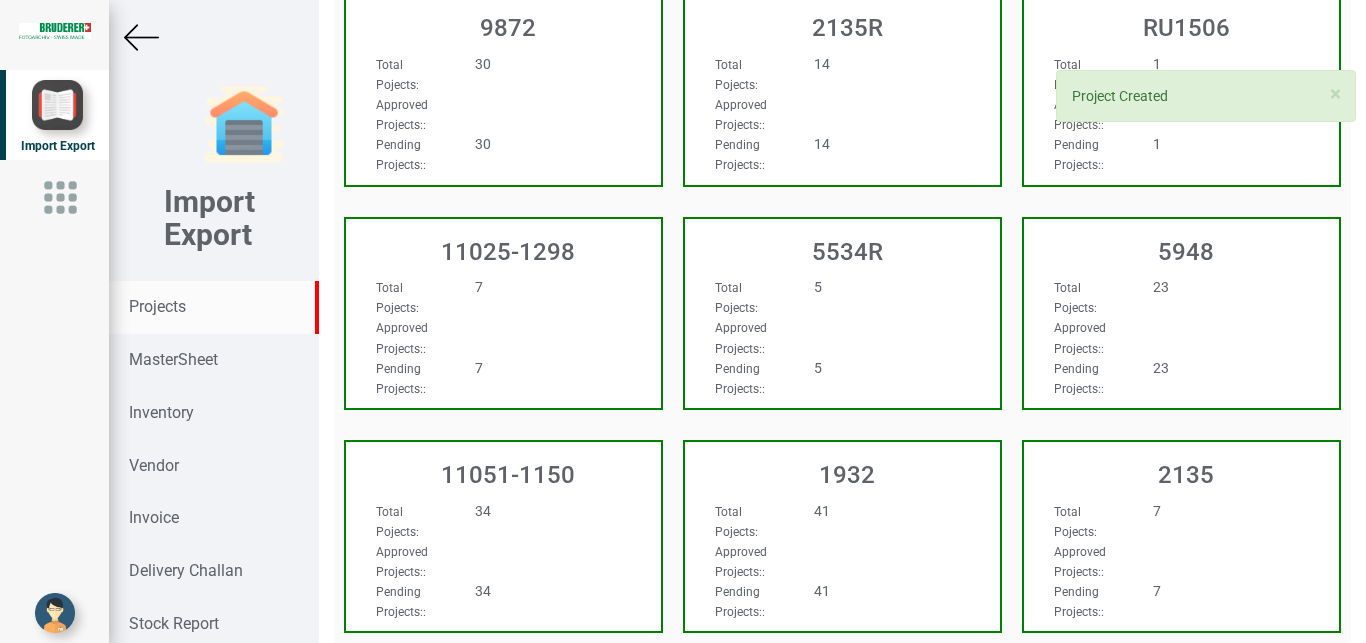scroll, scrollTop: 245, scrollLeft: 0, axis: vertical 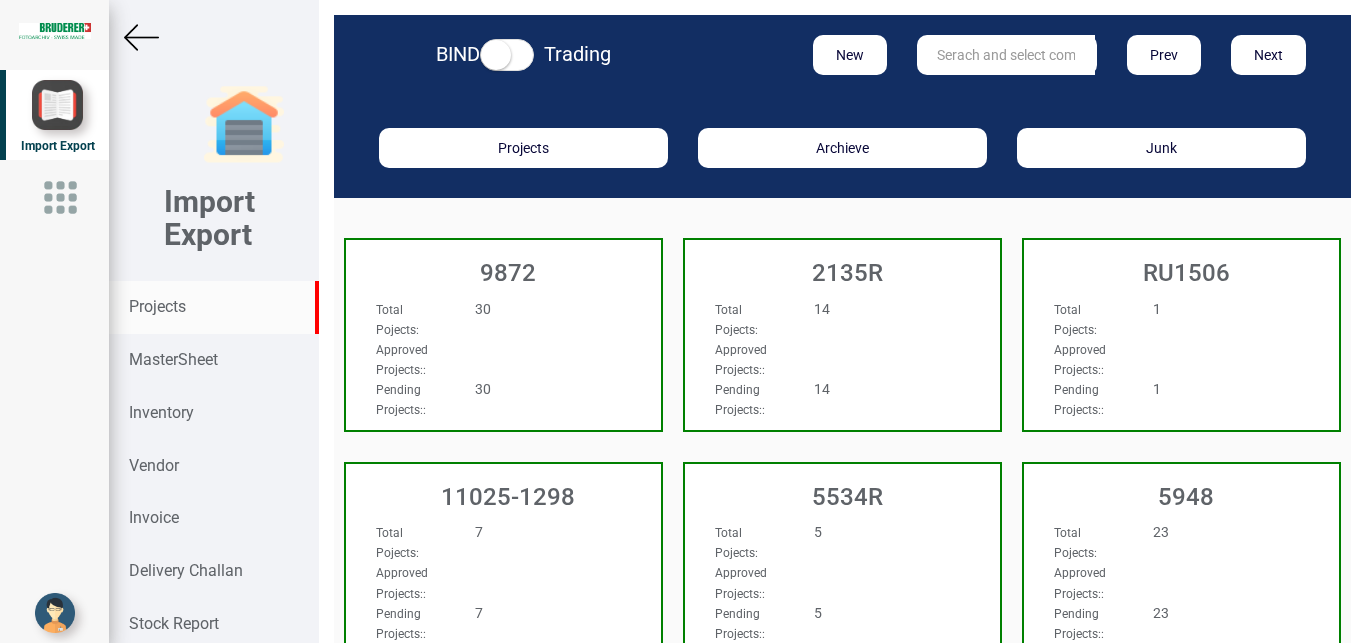 click at bounding box center (1006, 55) 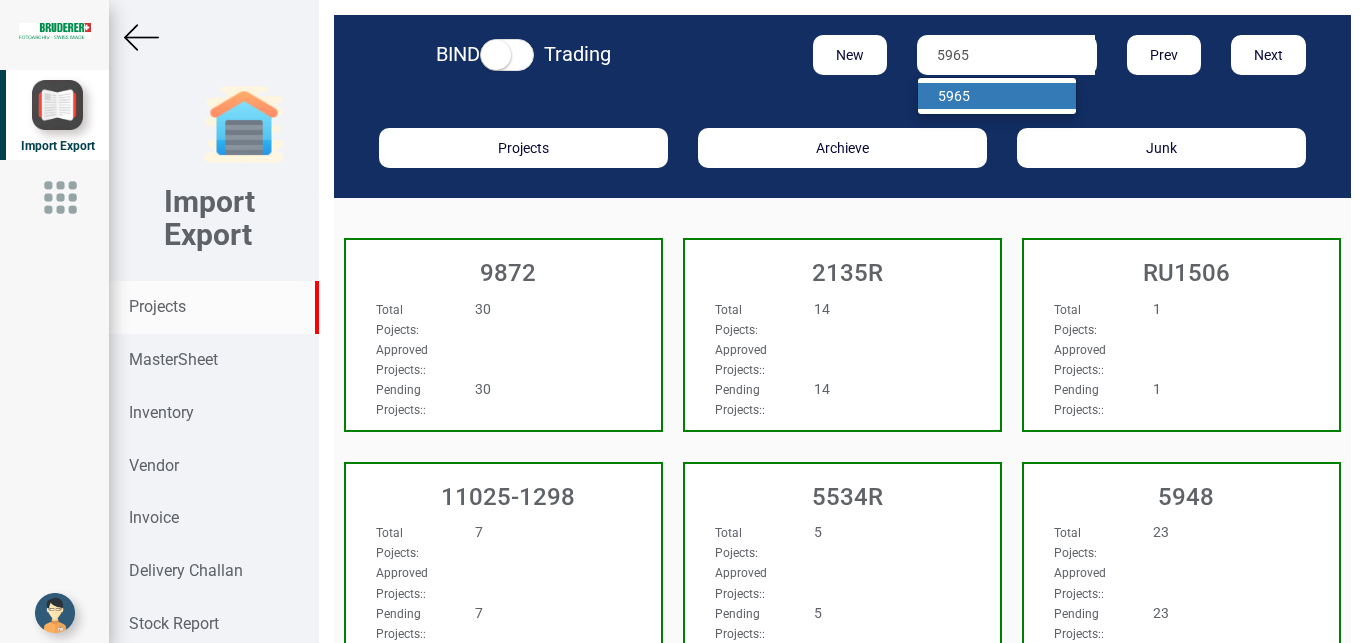 type on "5965" 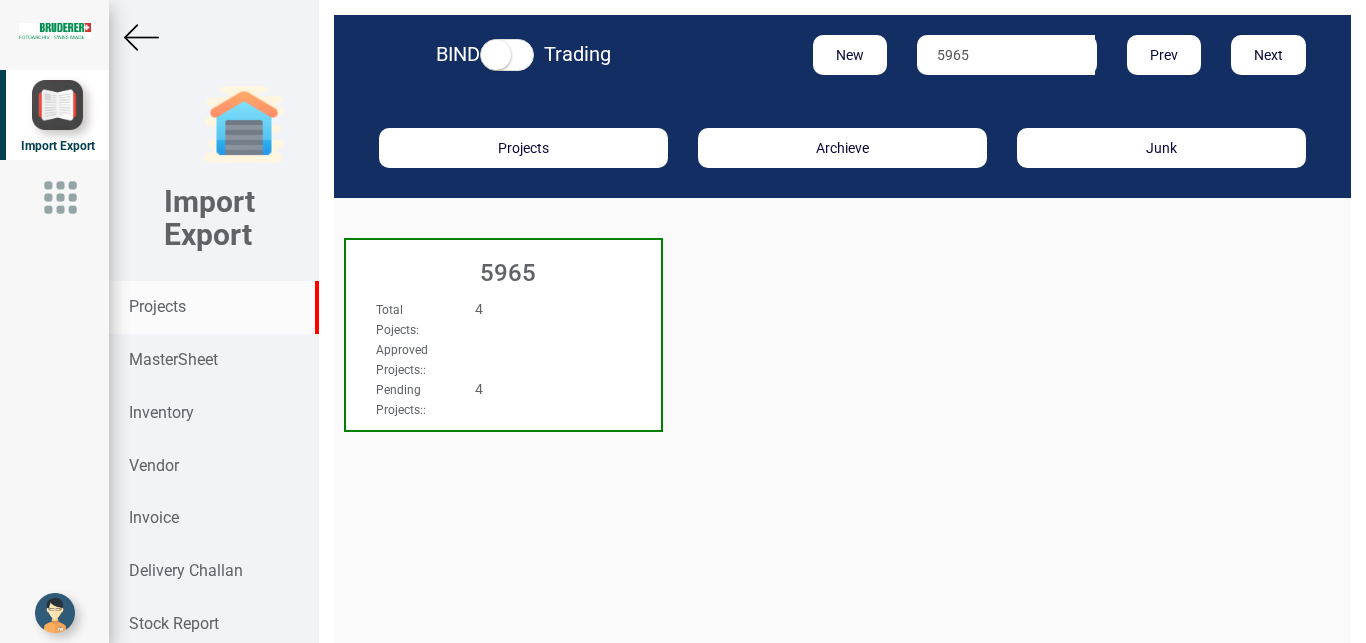 click on "Total Pojects  :
4
Approved Projects:  :
Pending Projects:  :
4" at bounding box center (503, 317) 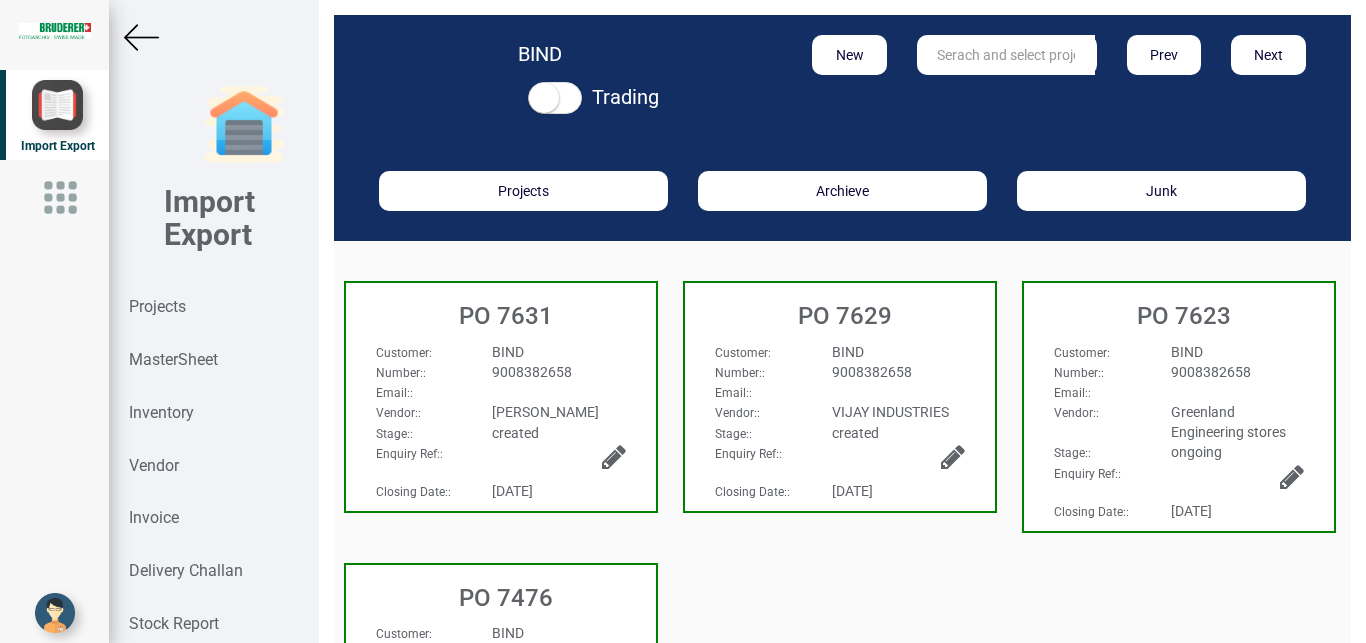 click on "9008382658" at bounding box center (558, 372) 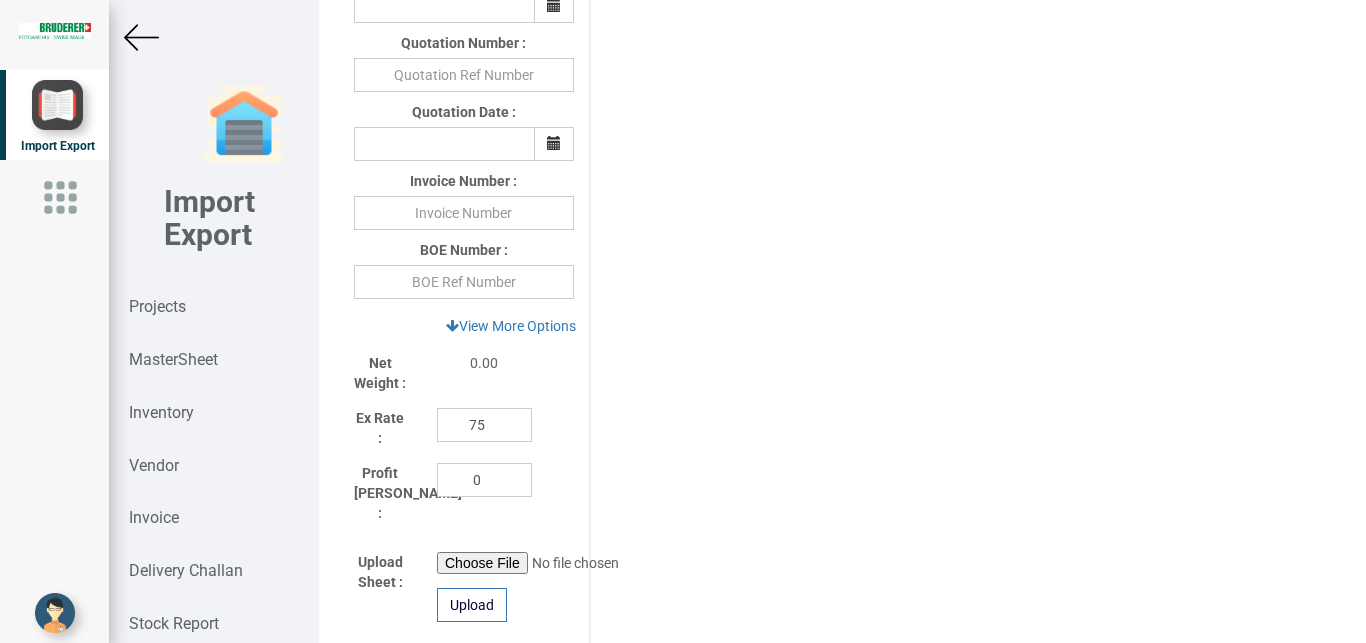 scroll, scrollTop: 1124, scrollLeft: 0, axis: vertical 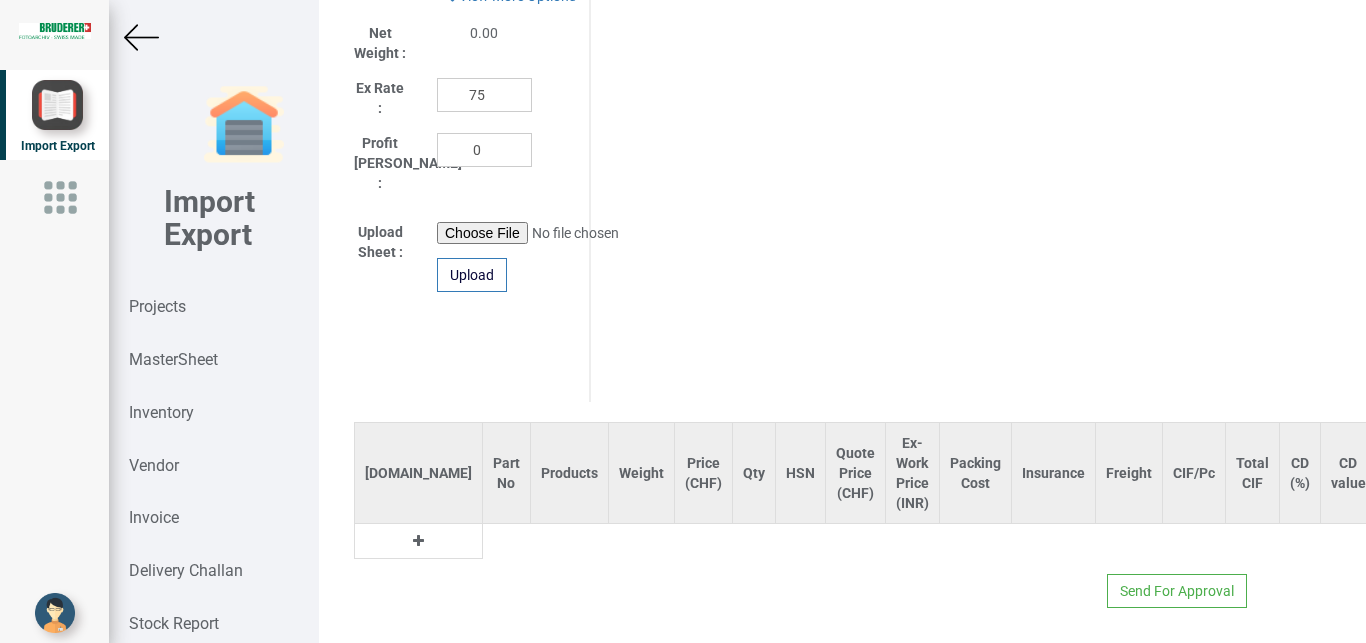 click at bounding box center (418, 541) 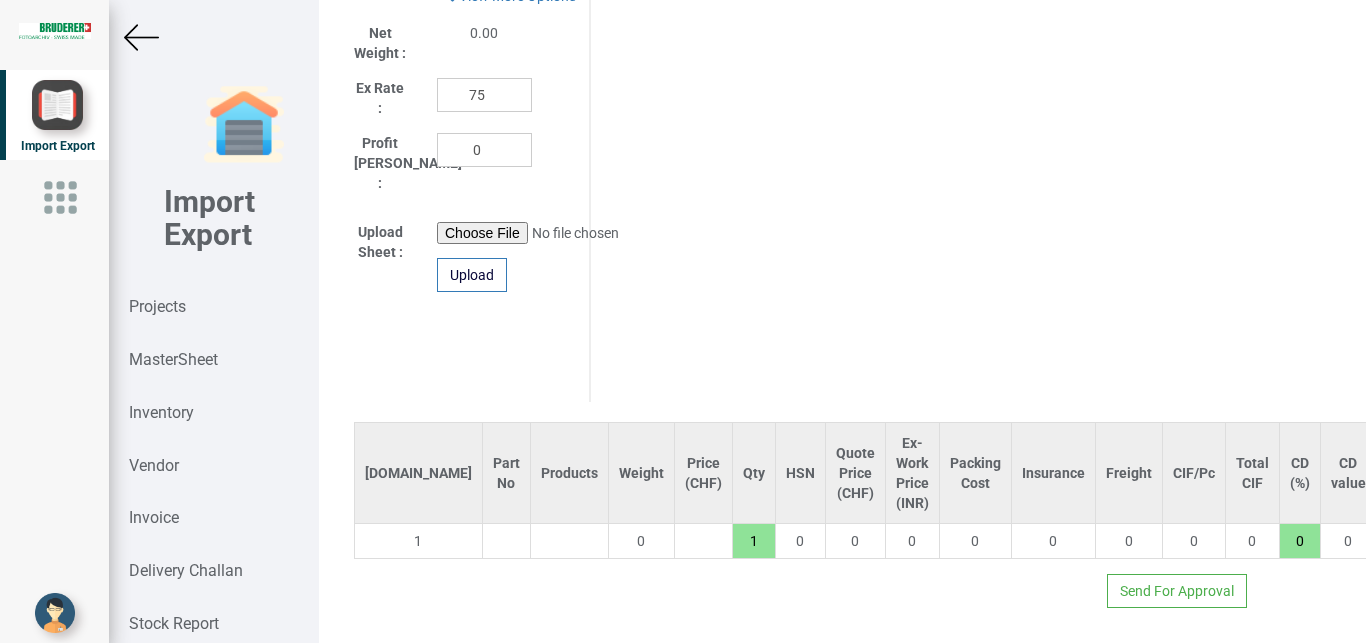 click at bounding box center [506, 541] 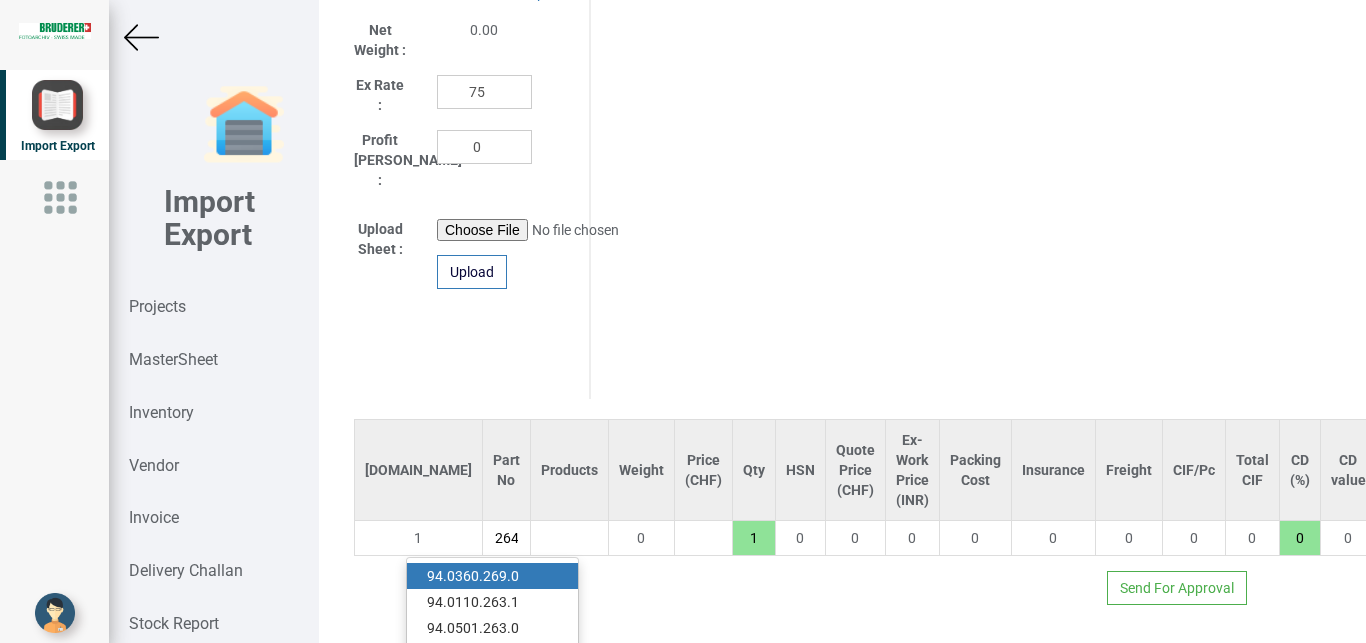 scroll, scrollTop: 0, scrollLeft: 1, axis: horizontal 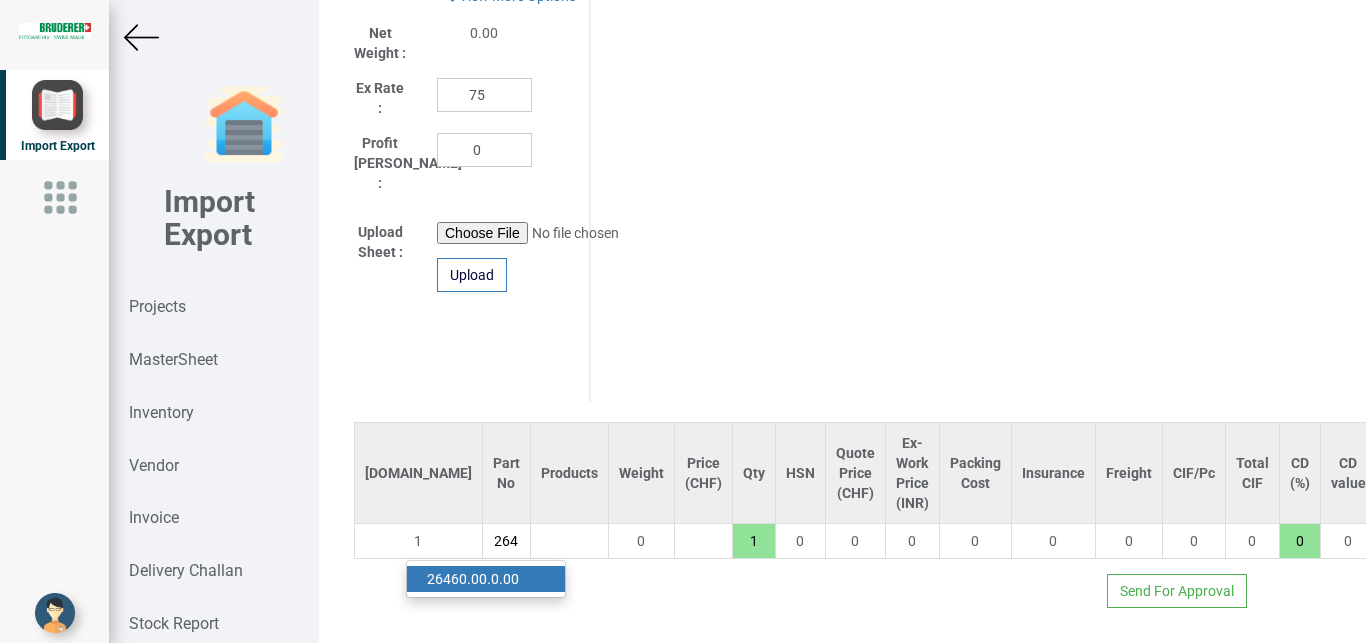 type on "264" 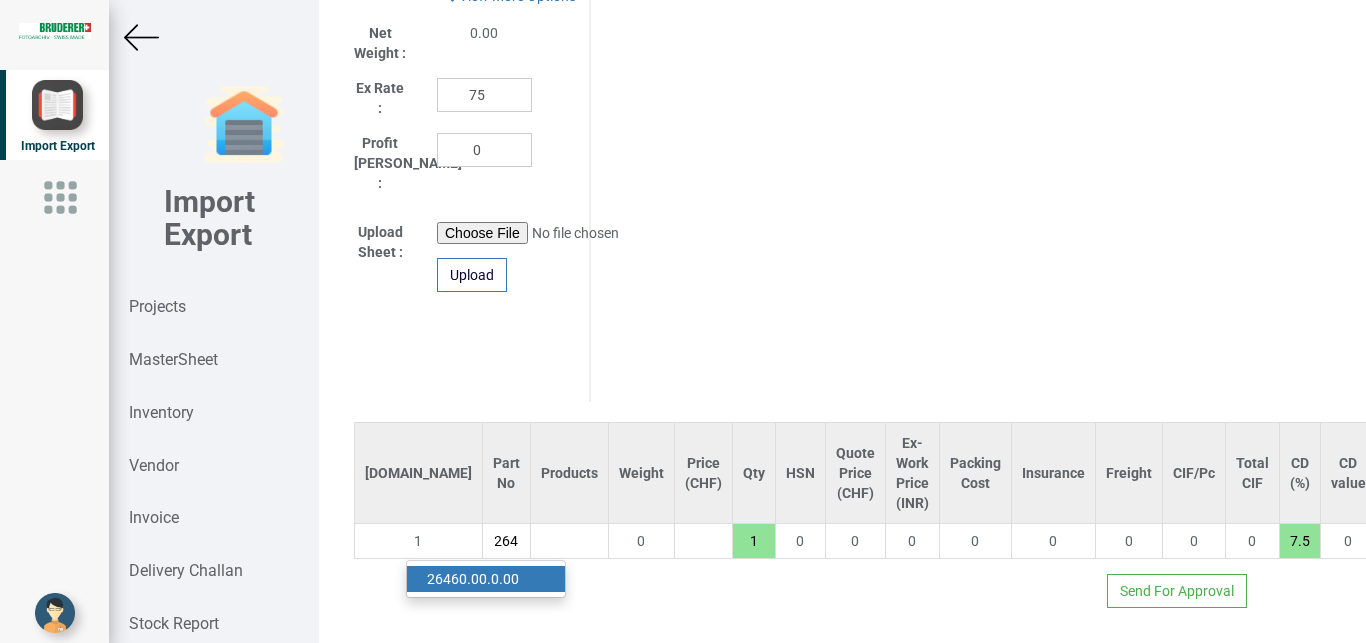 scroll, scrollTop: 0, scrollLeft: 67, axis: horizontal 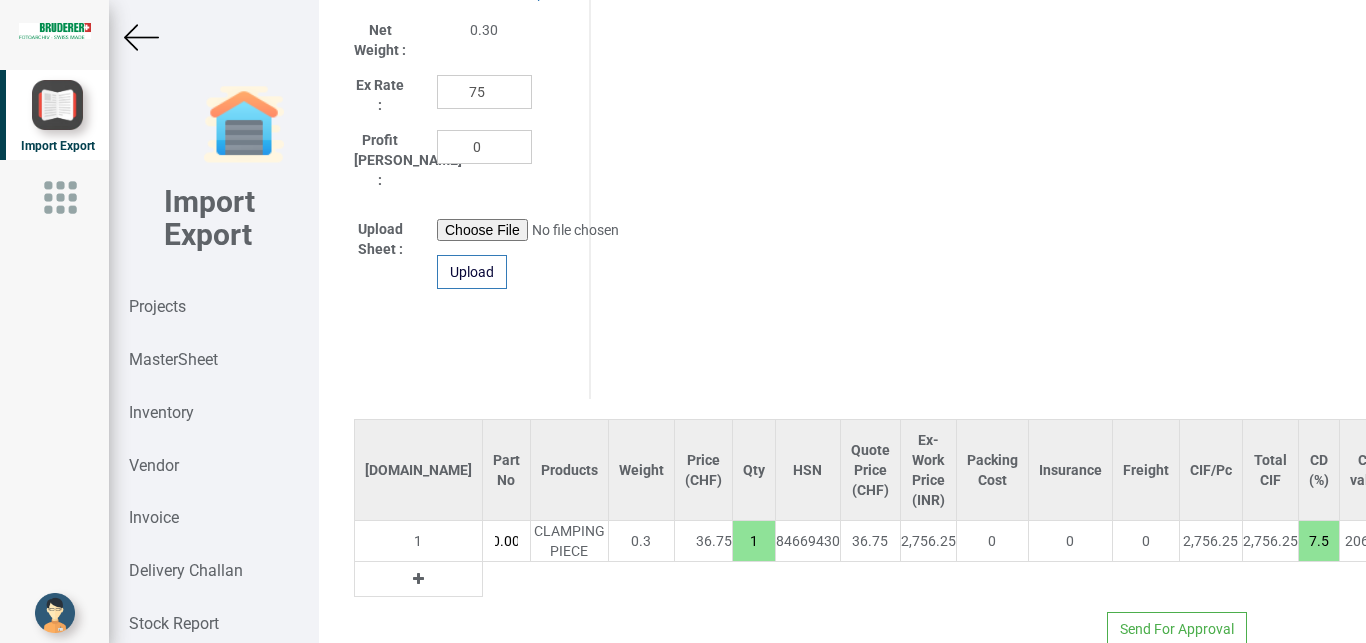 click at bounding box center (418, 579) 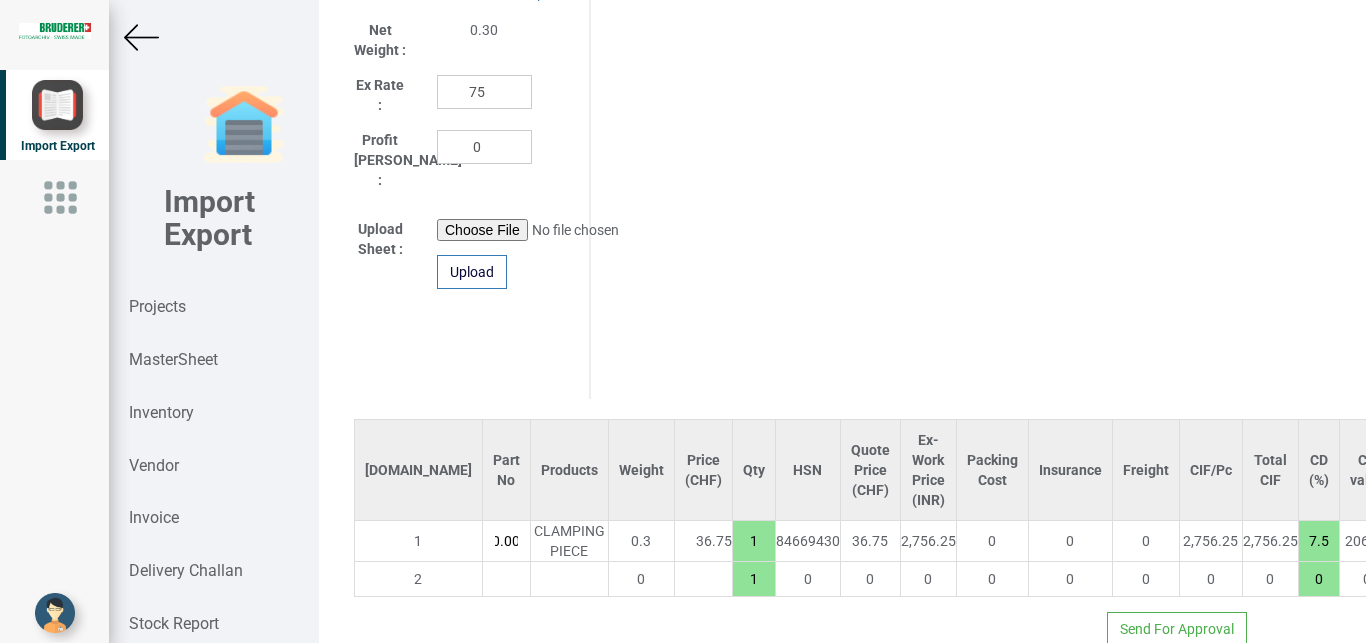click at bounding box center [506, 579] 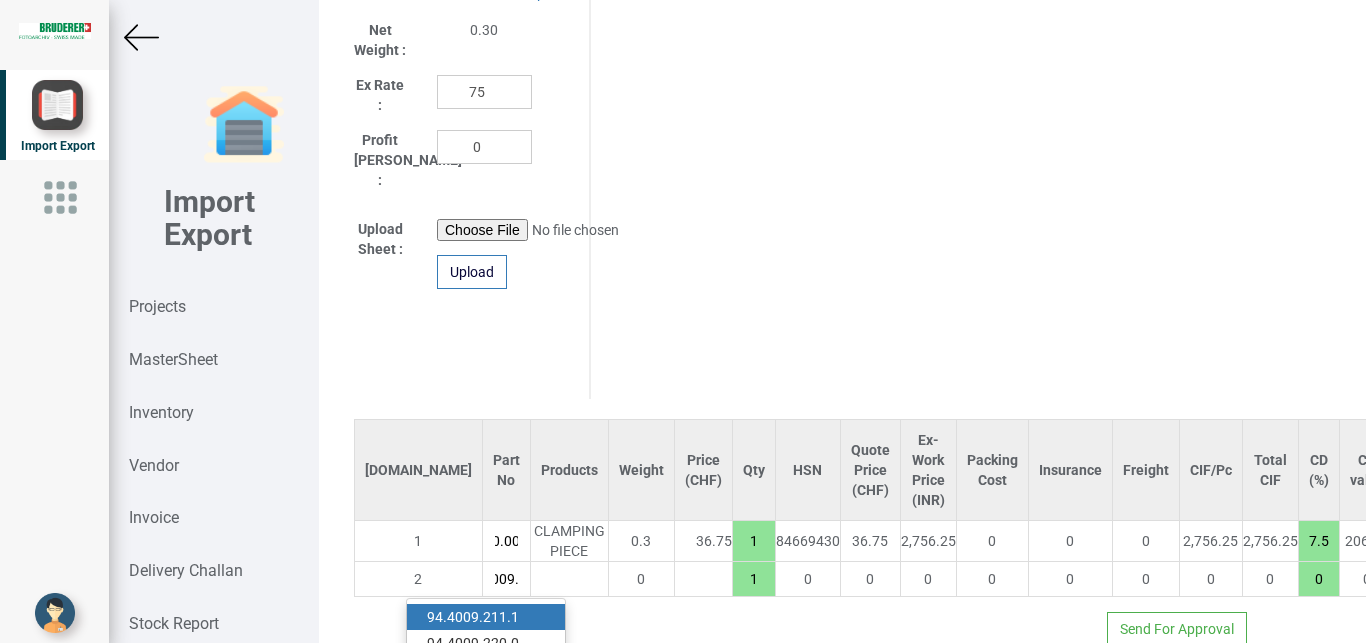 scroll, scrollTop: 0, scrollLeft: 40, axis: horizontal 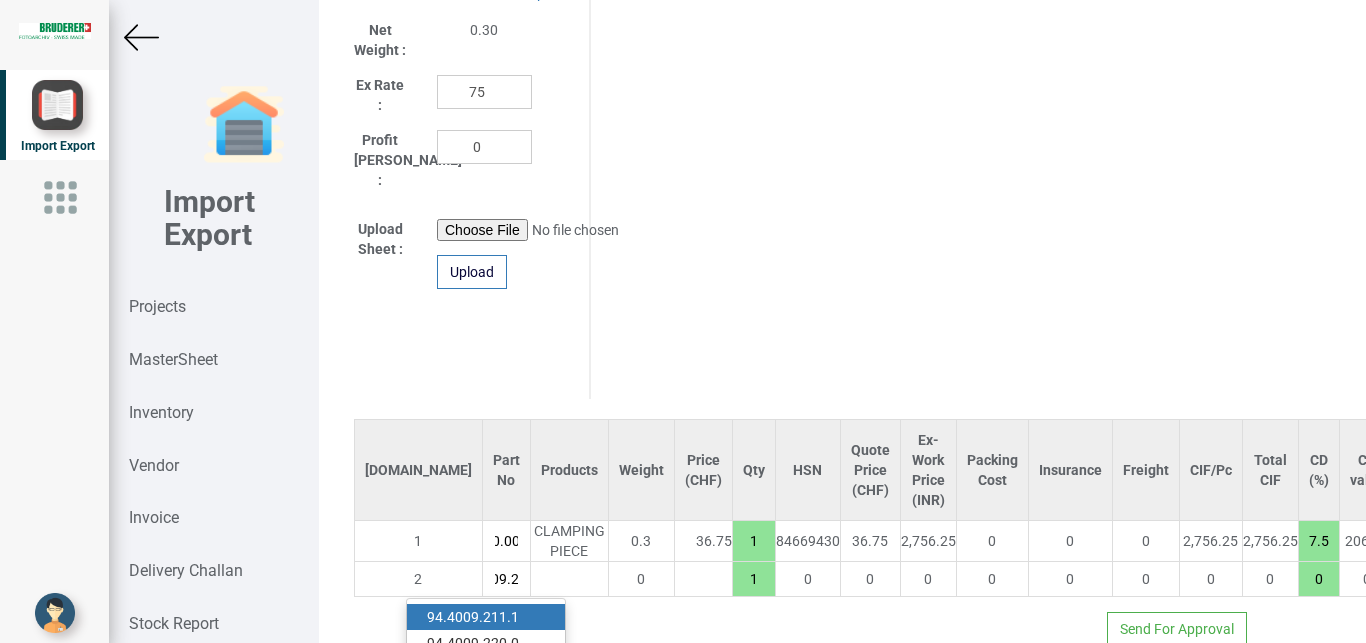 type on "94.4009.2" 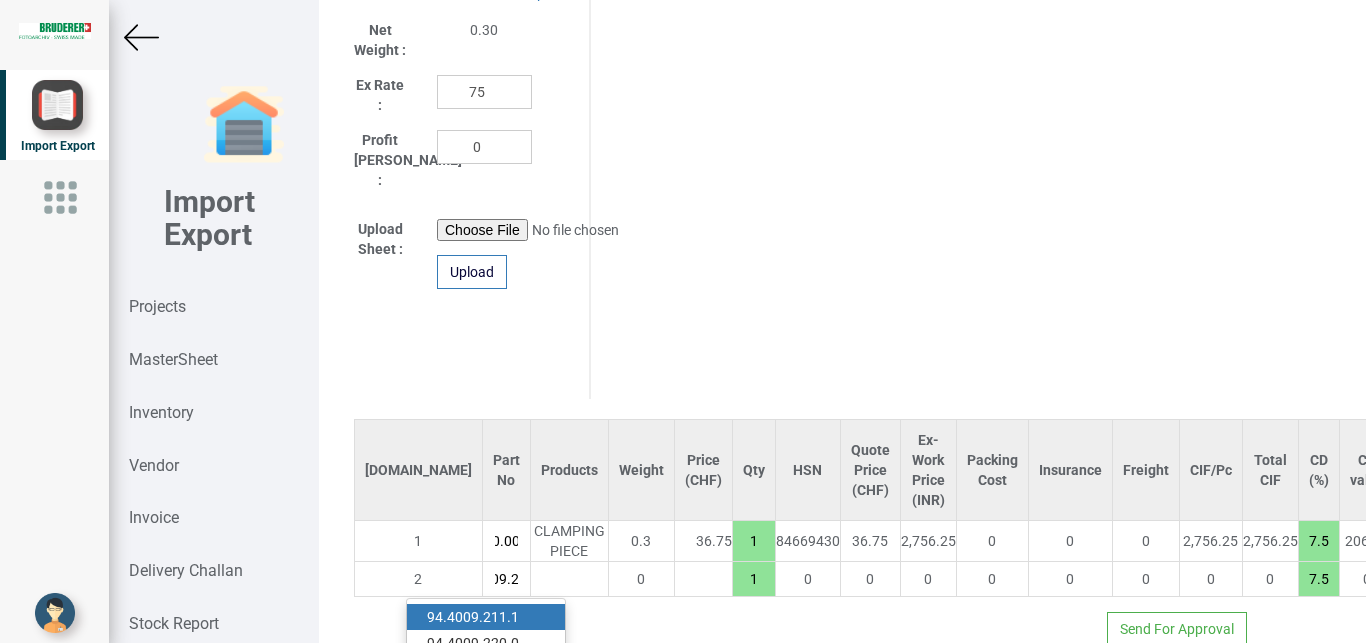 scroll, scrollTop: 0, scrollLeft: 67, axis: horizontal 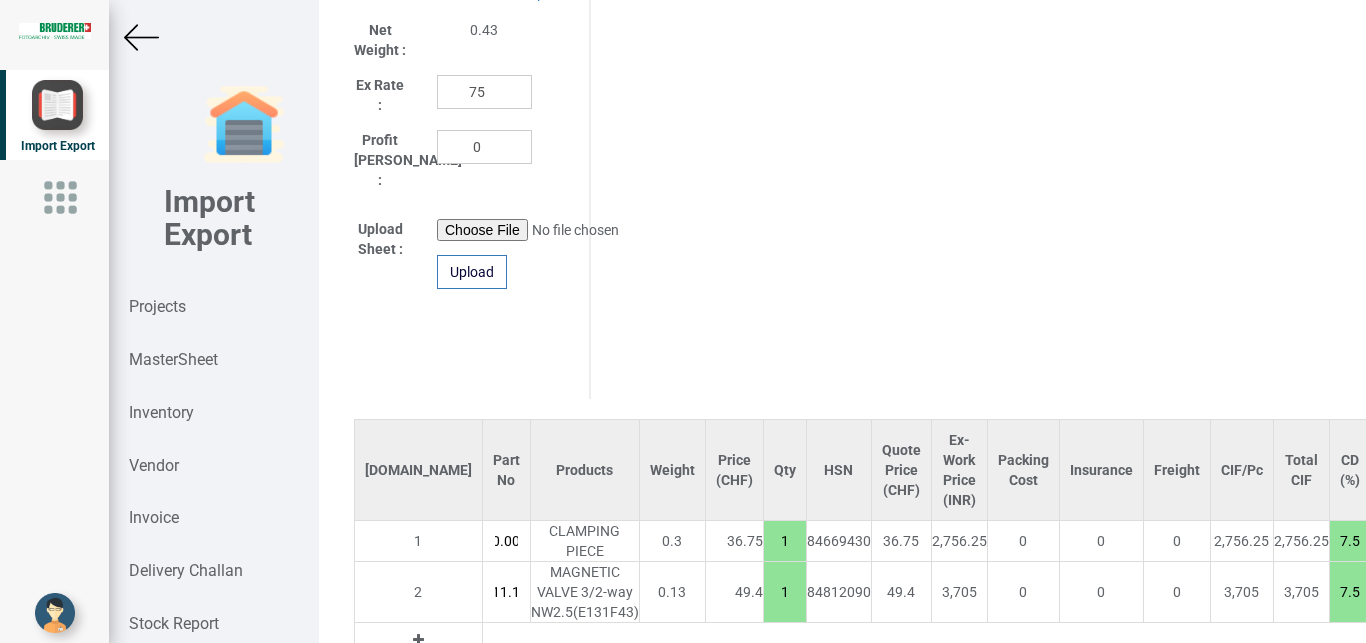 click on "1" at bounding box center [785, 592] 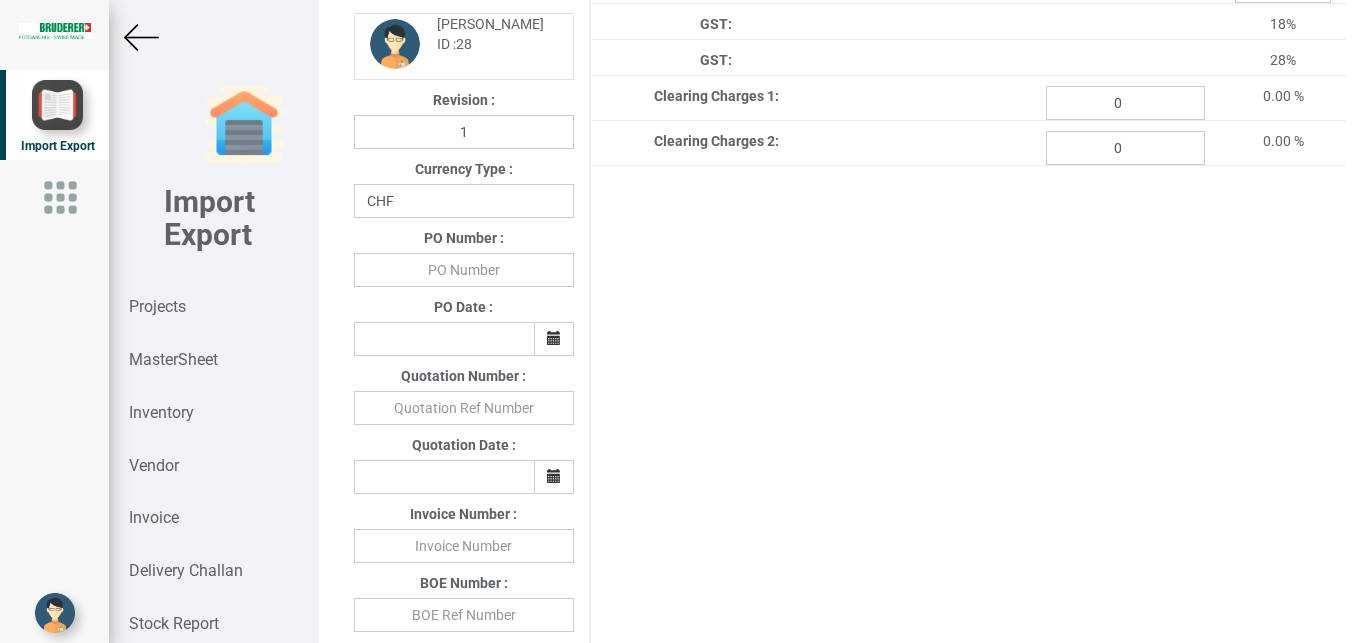 scroll, scrollTop: 415, scrollLeft: 0, axis: vertical 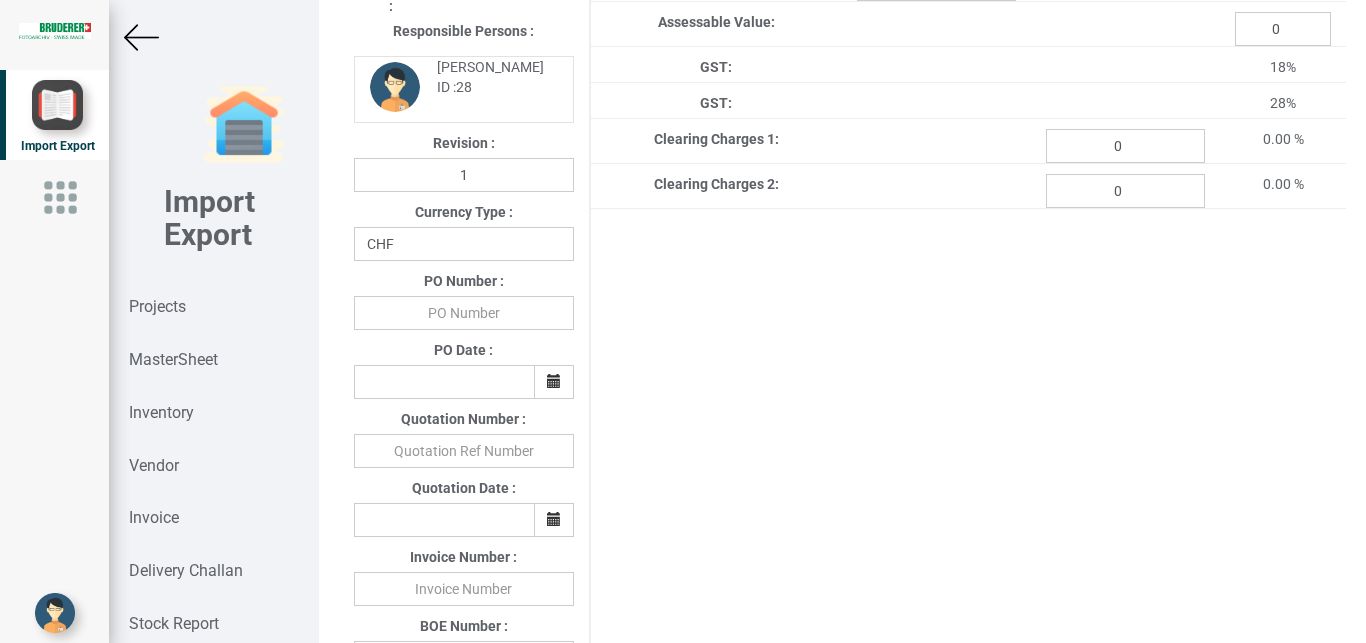 type on "2" 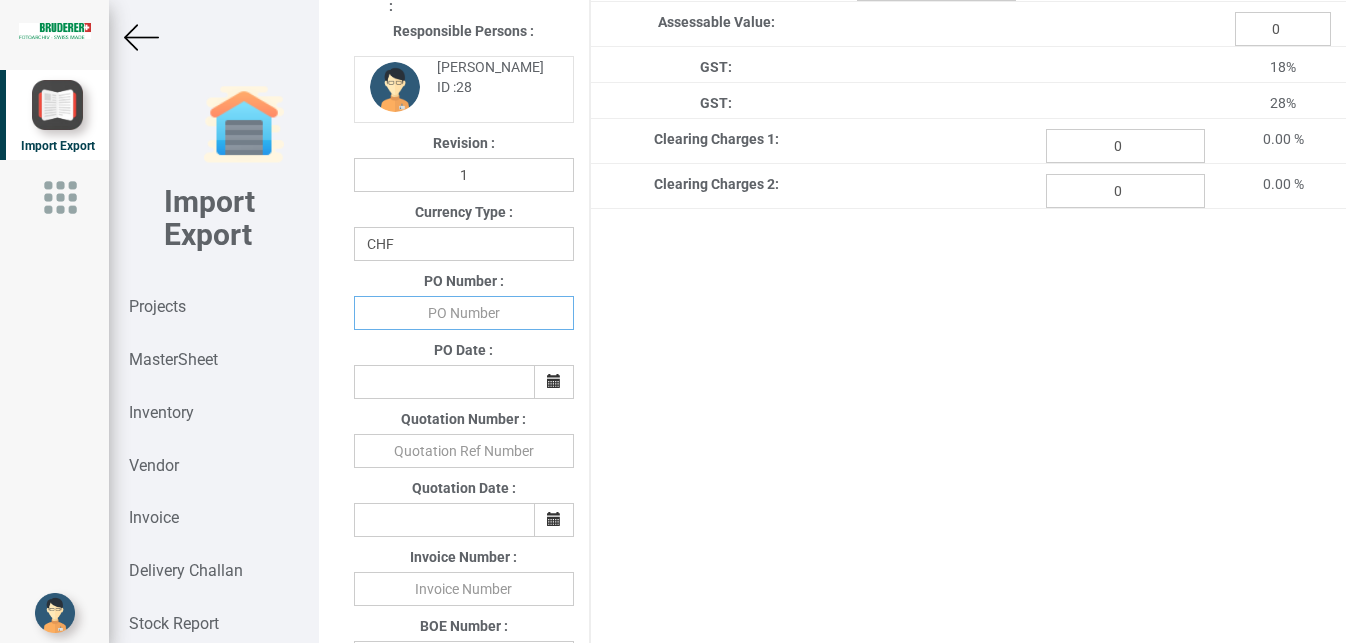 click at bounding box center (464, 313) 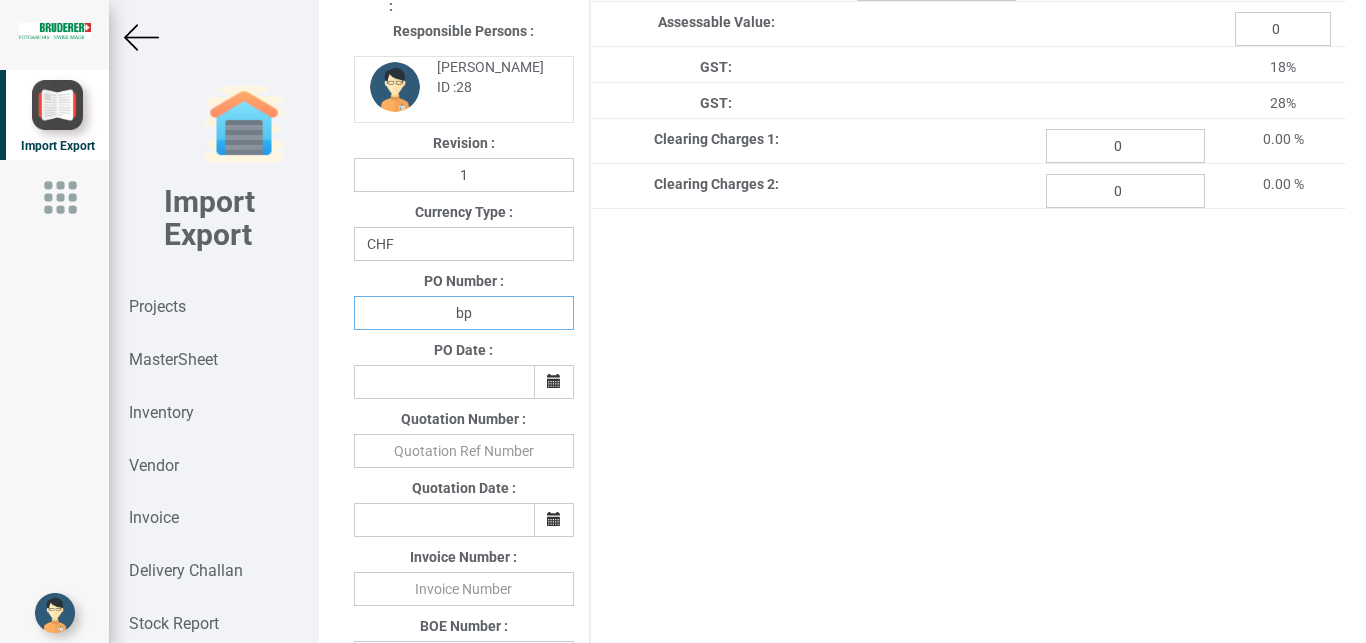 type on "b" 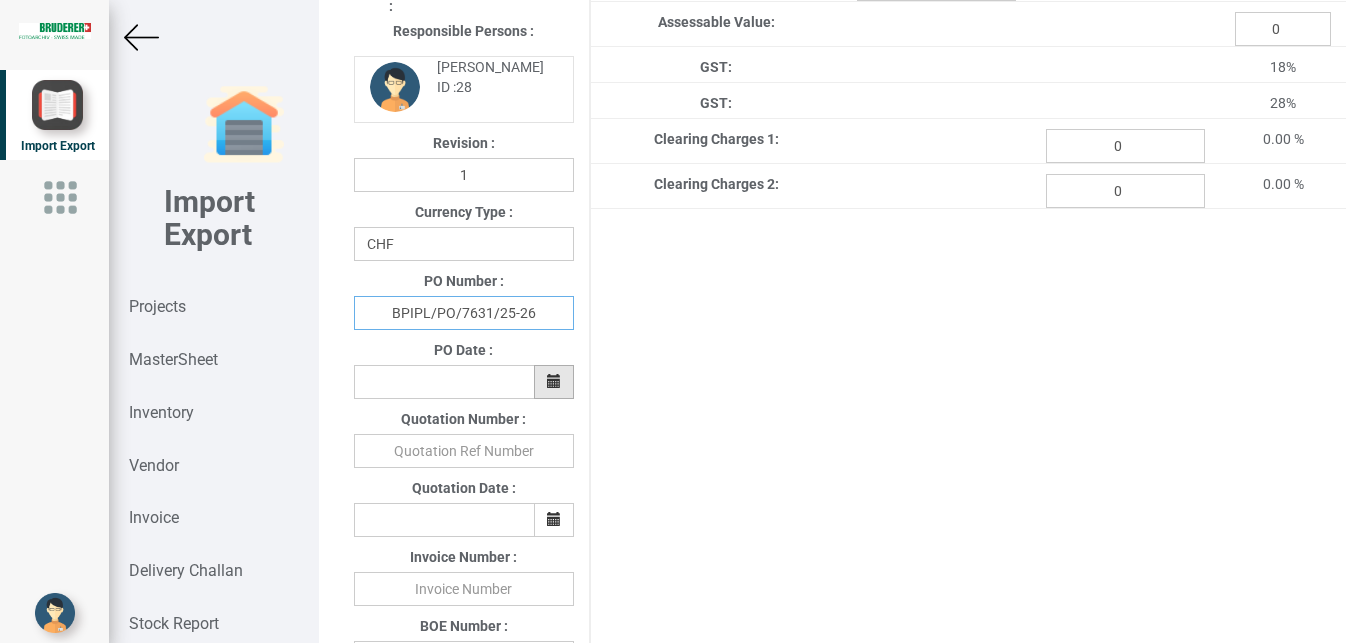 type on "BPIPL/PO/7631/25-26" 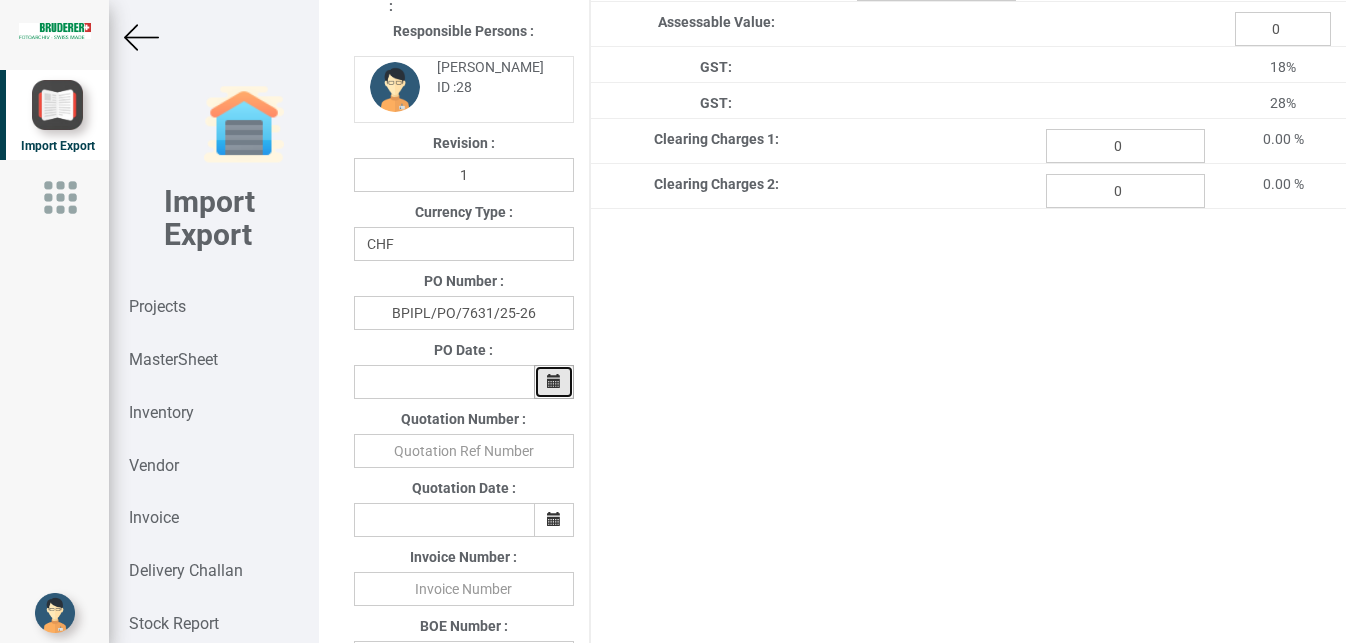 click at bounding box center (554, 382) 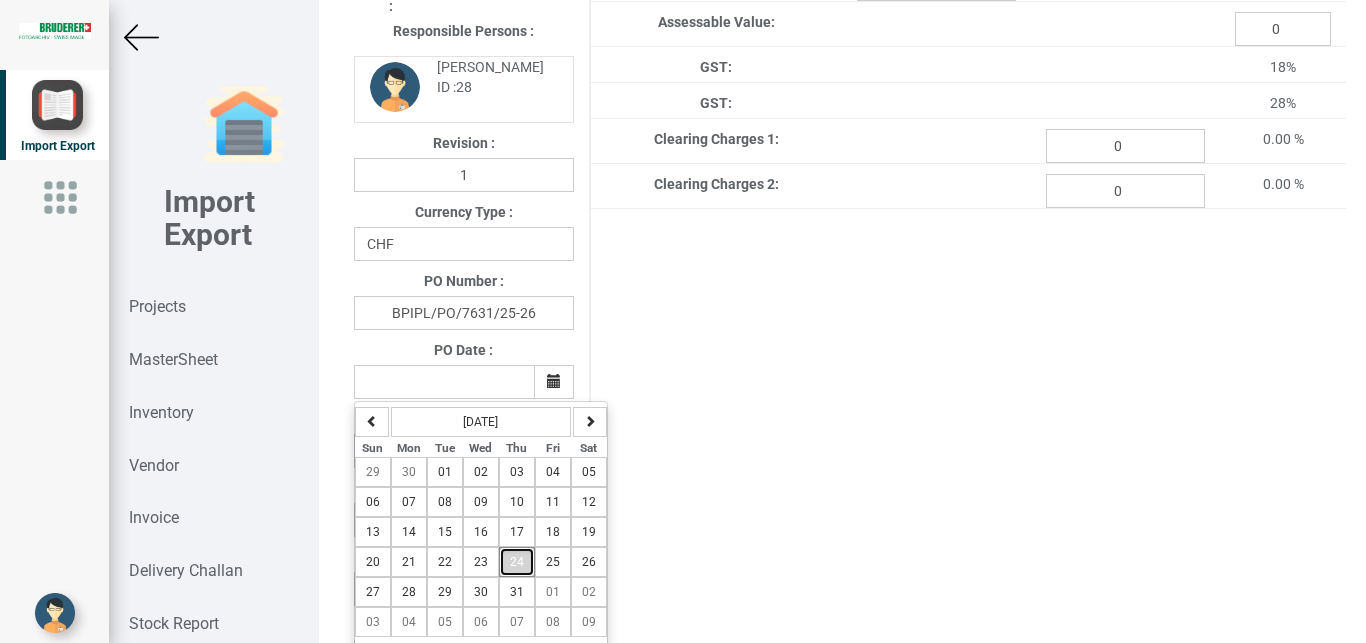 click on "24" at bounding box center (517, 562) 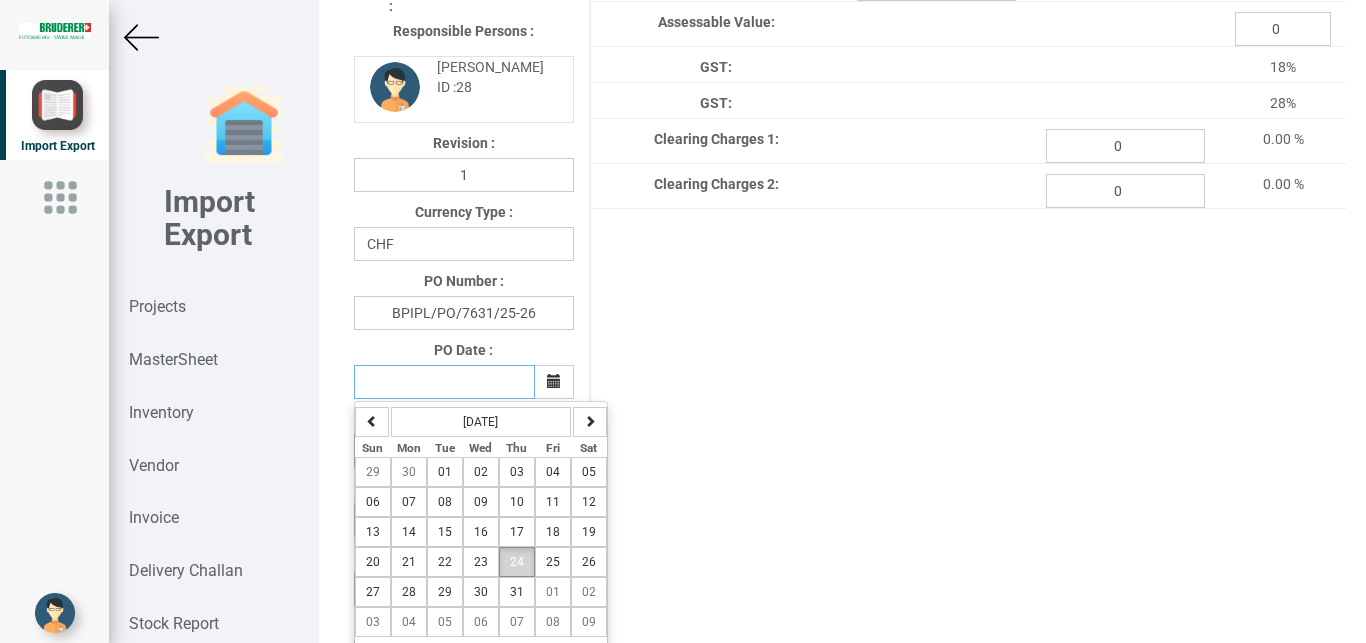 type on "[DATE]" 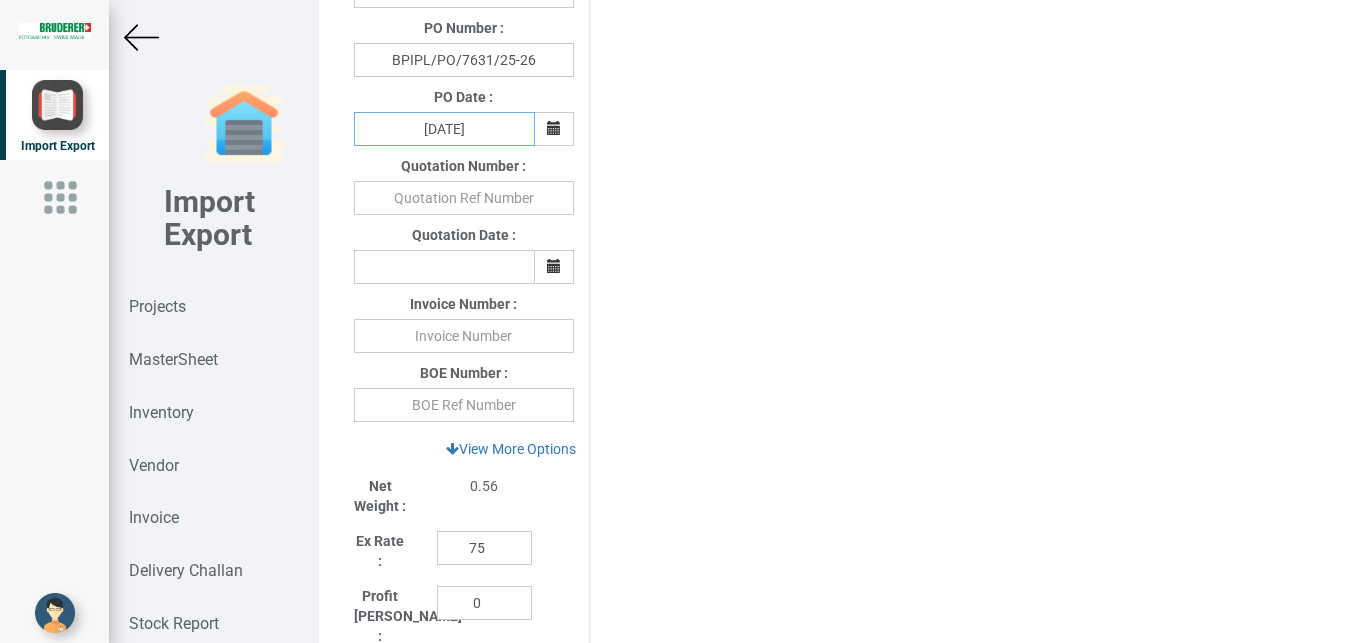 scroll, scrollTop: 674, scrollLeft: 0, axis: vertical 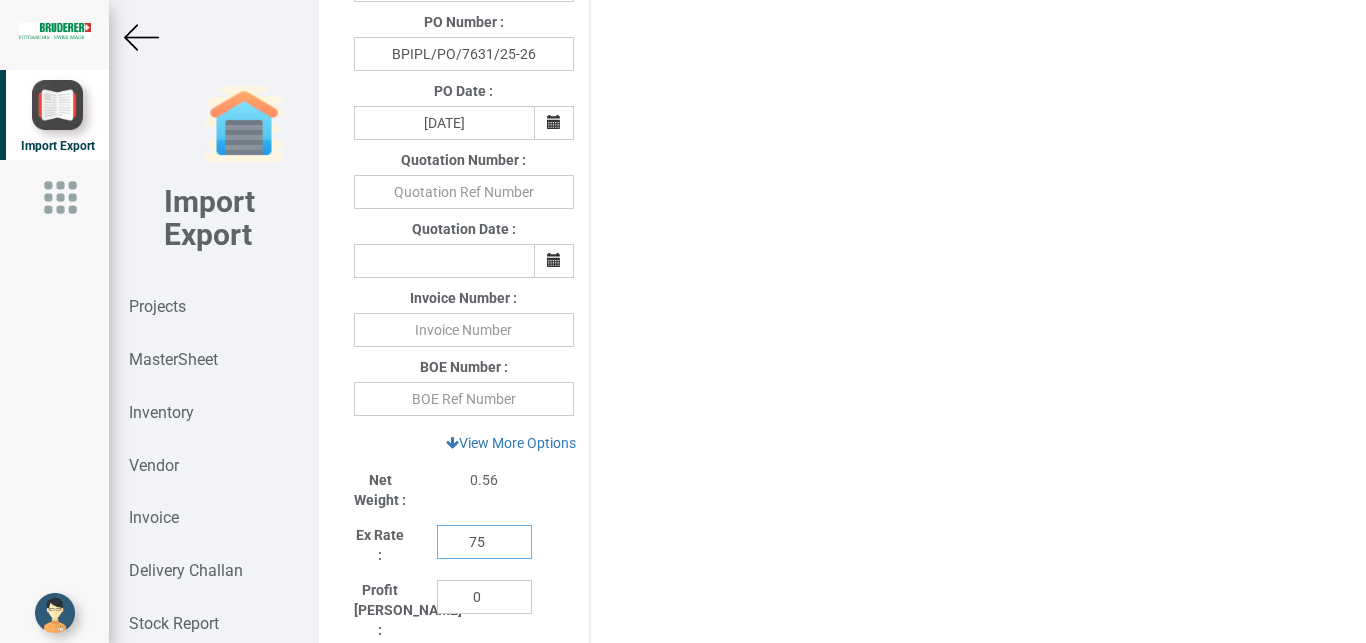 drag, startPoint x: 483, startPoint y: 551, endPoint x: 445, endPoint y: 547, distance: 38.209946 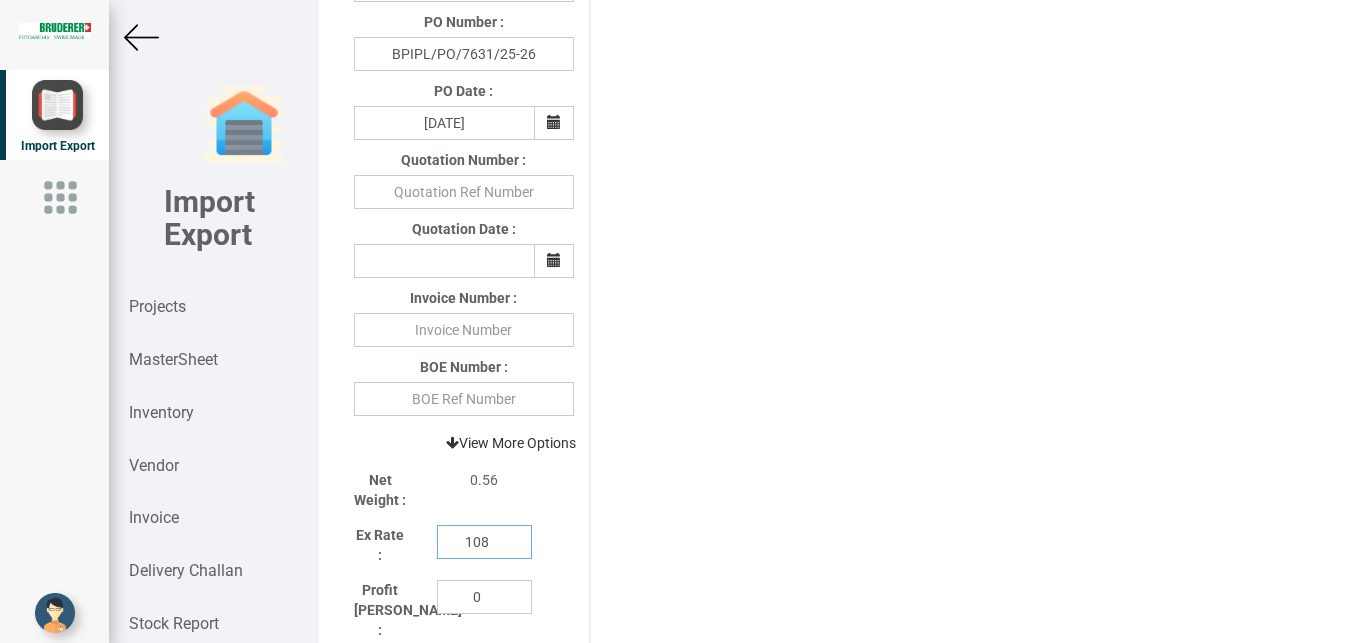 type on "108" 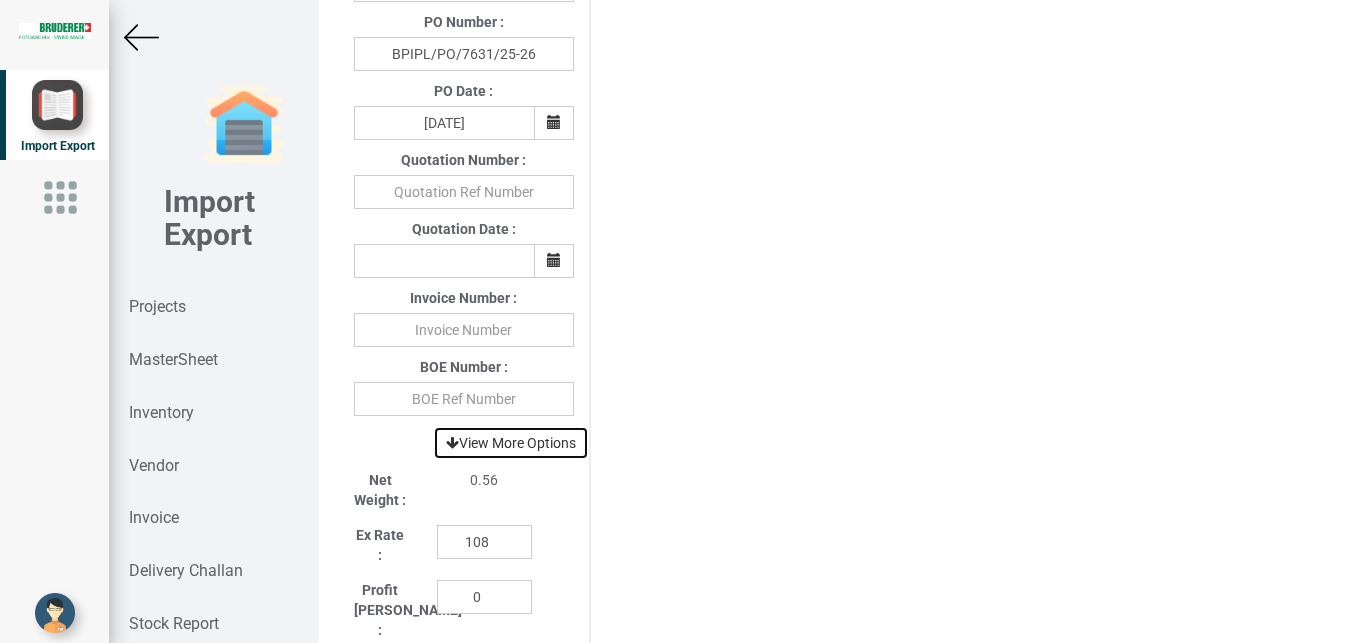 click on "View More Options" at bounding box center (511, 443) 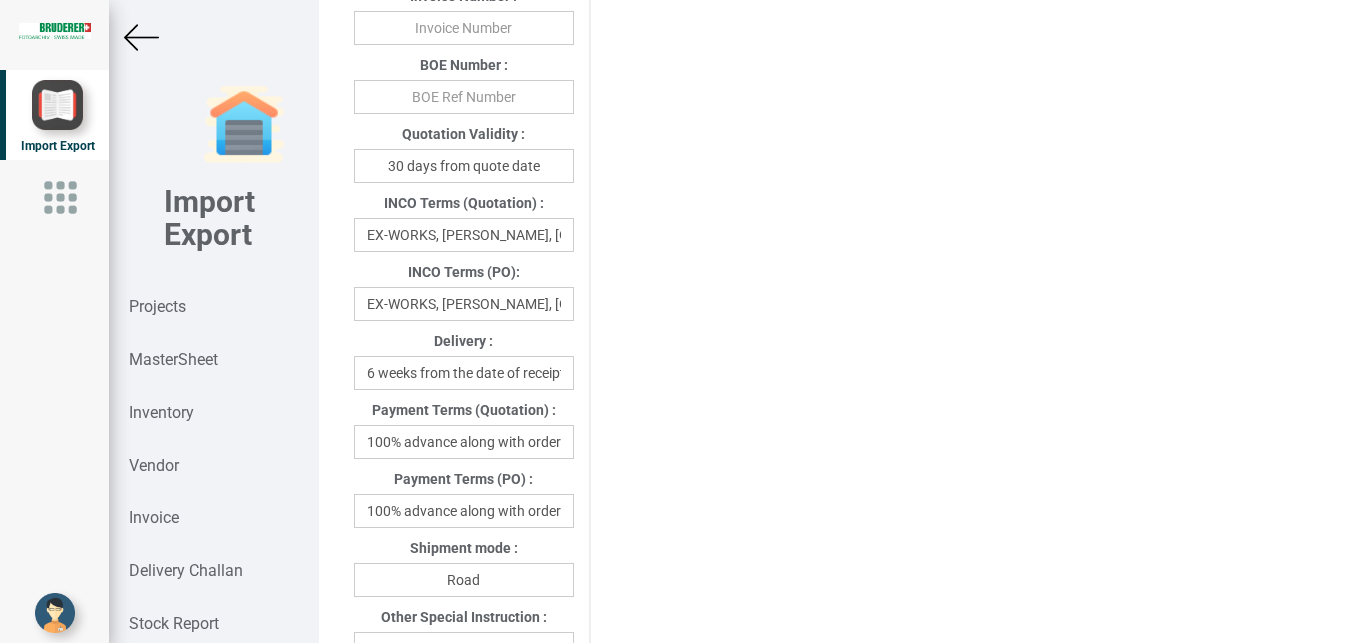 scroll, scrollTop: 1028, scrollLeft: 0, axis: vertical 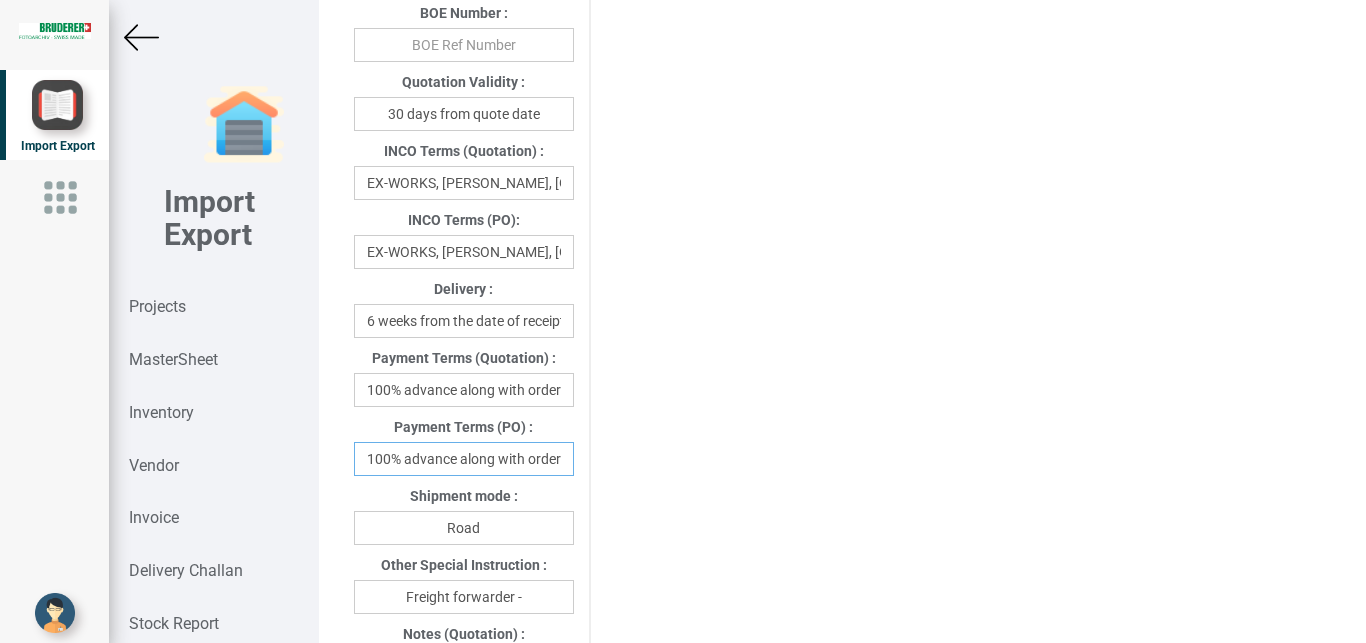 drag, startPoint x: 365, startPoint y: 462, endPoint x: 583, endPoint y: 454, distance: 218.14674 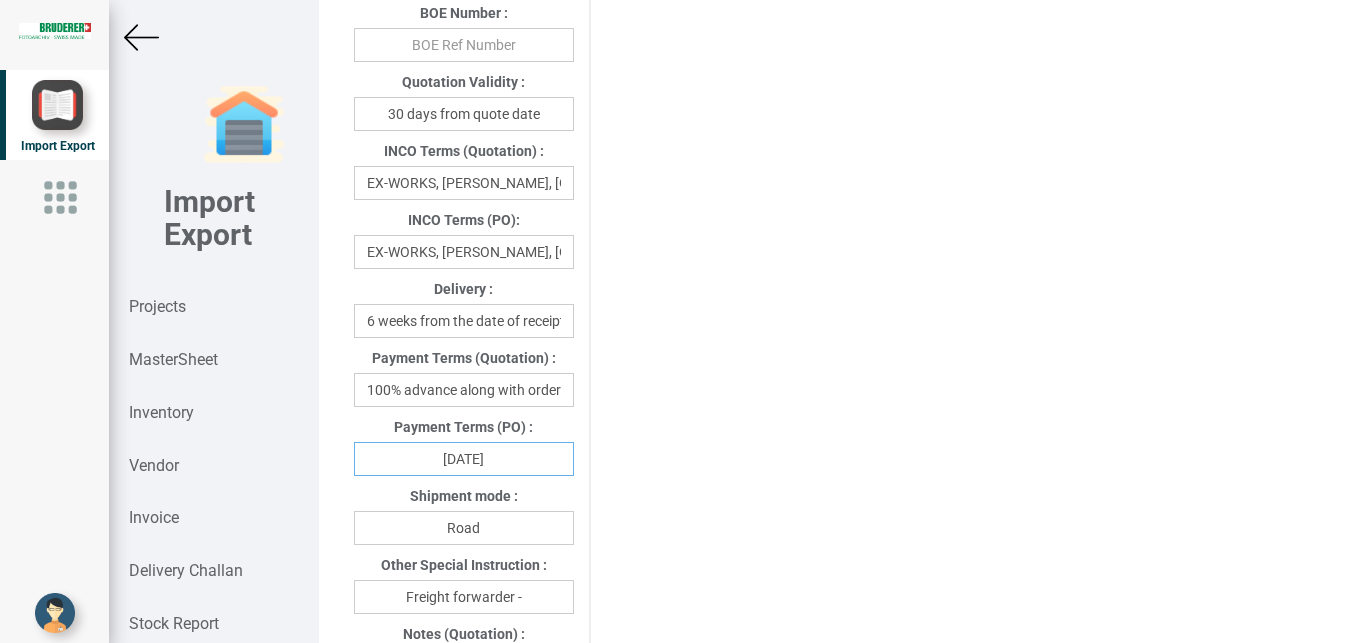 type on "[DATE]" 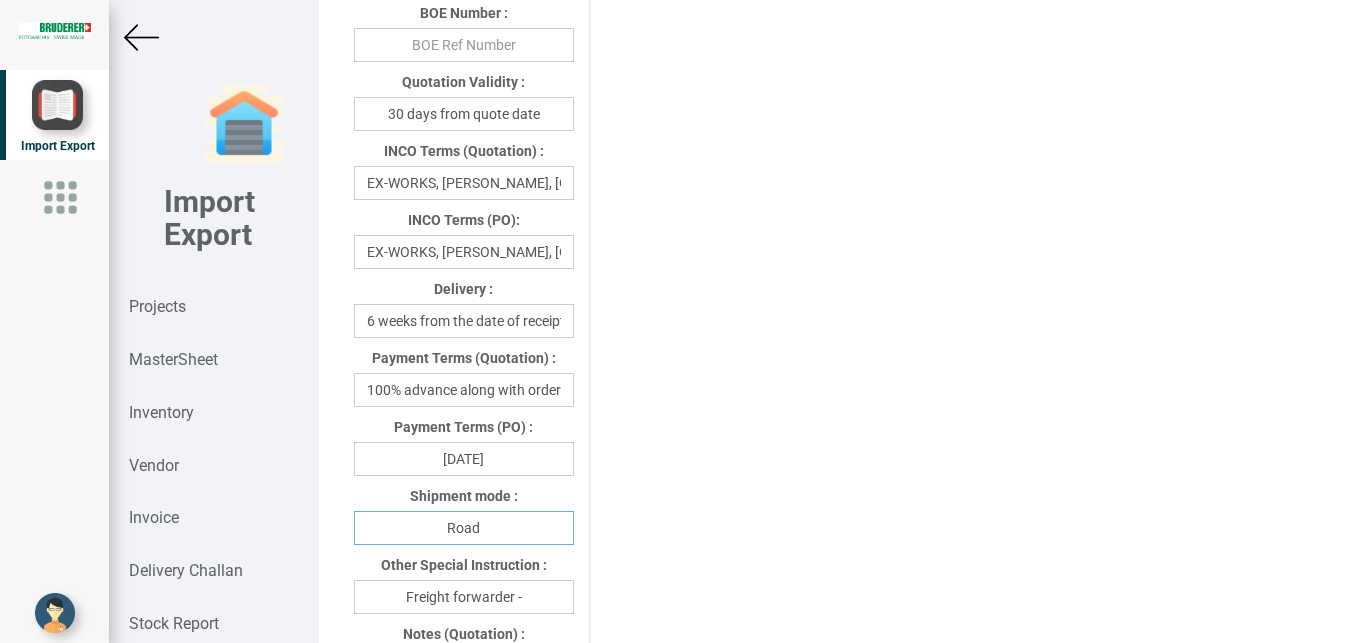 drag, startPoint x: 520, startPoint y: 528, endPoint x: 349, endPoint y: 528, distance: 171 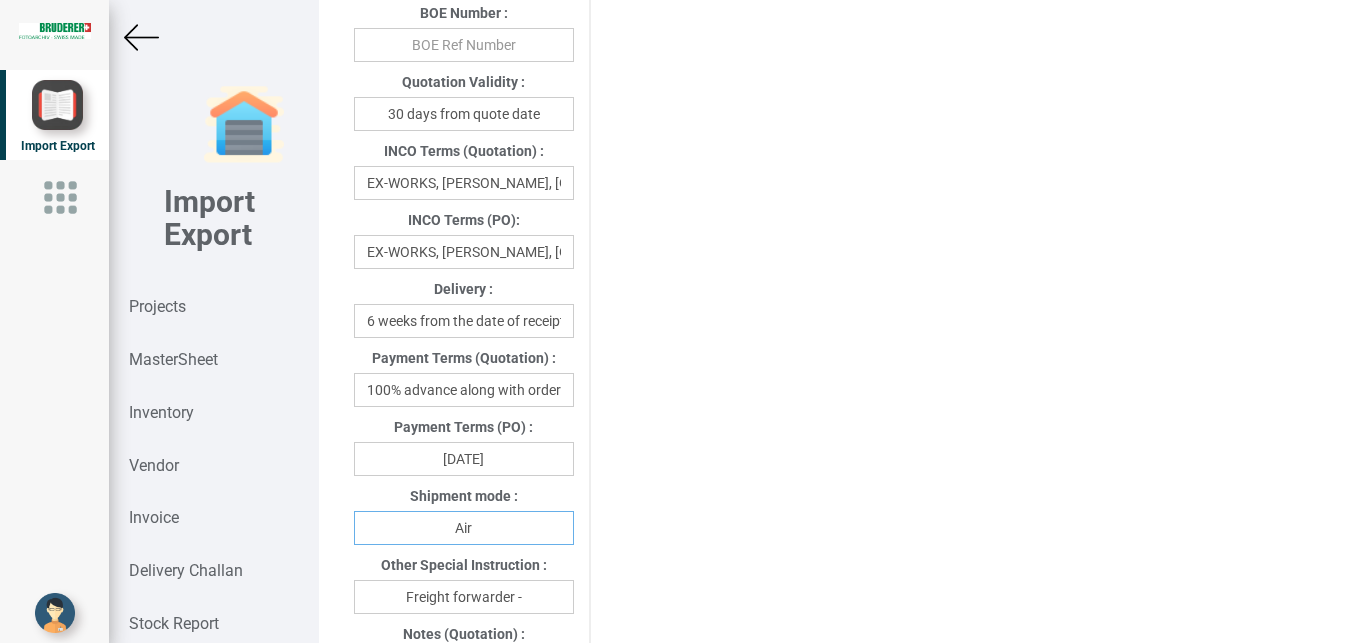 type on "Air" 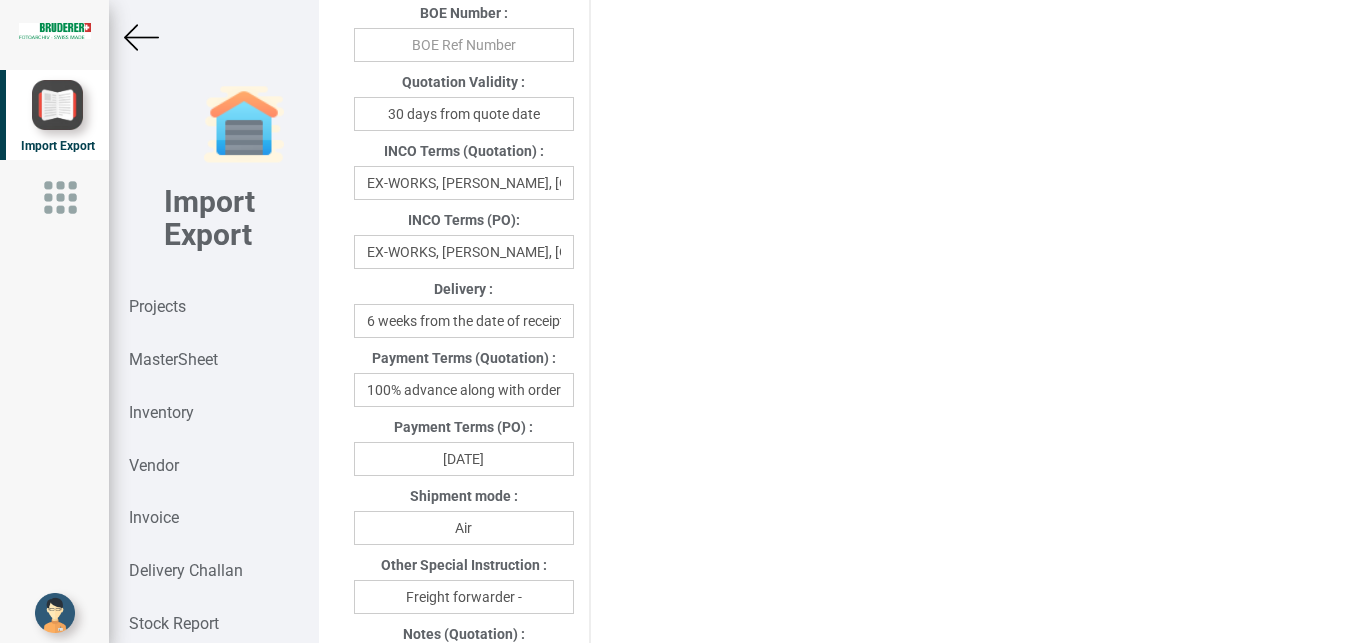 drag, startPoint x: 540, startPoint y: 584, endPoint x: 535, endPoint y: 607, distance: 23.537205 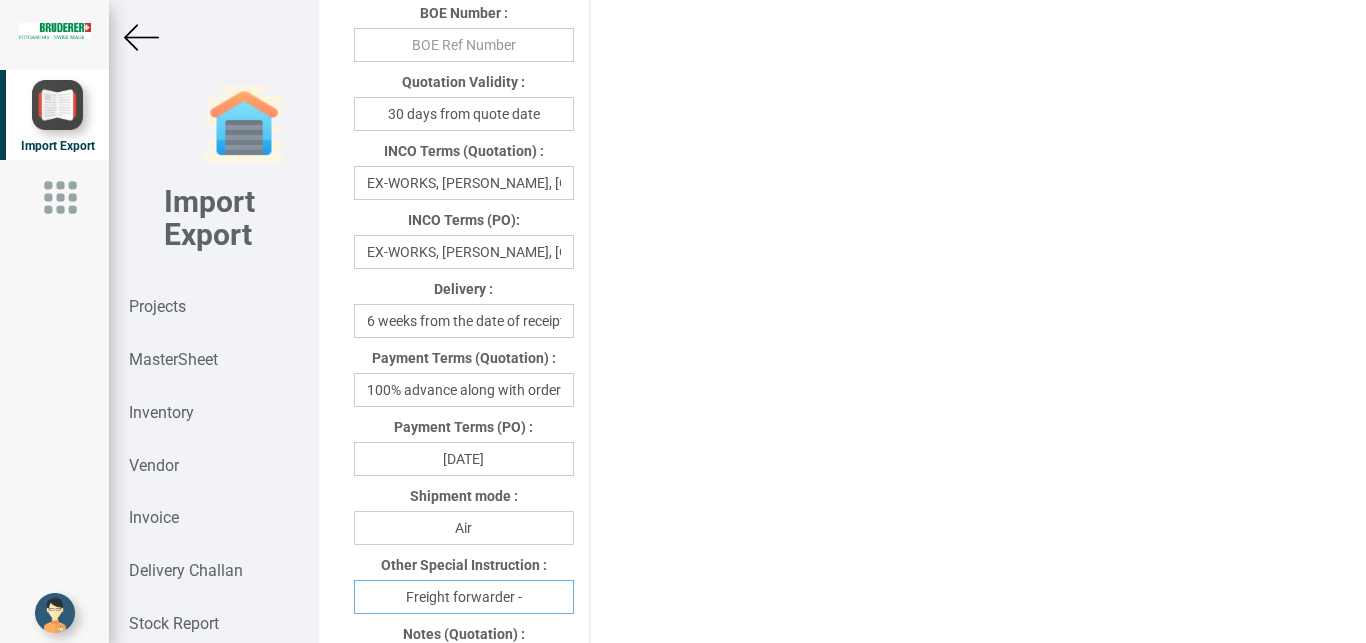click on "Freight forwarder -" at bounding box center (464, 597) 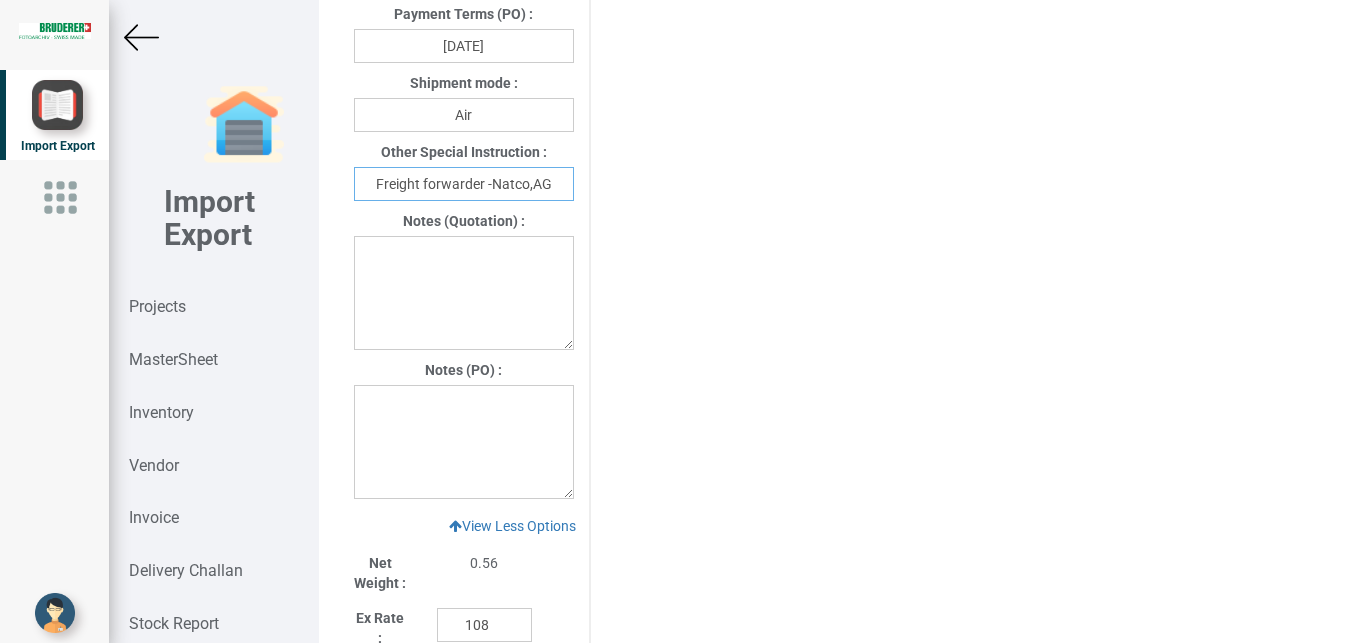 scroll, scrollTop: 1407, scrollLeft: 0, axis: vertical 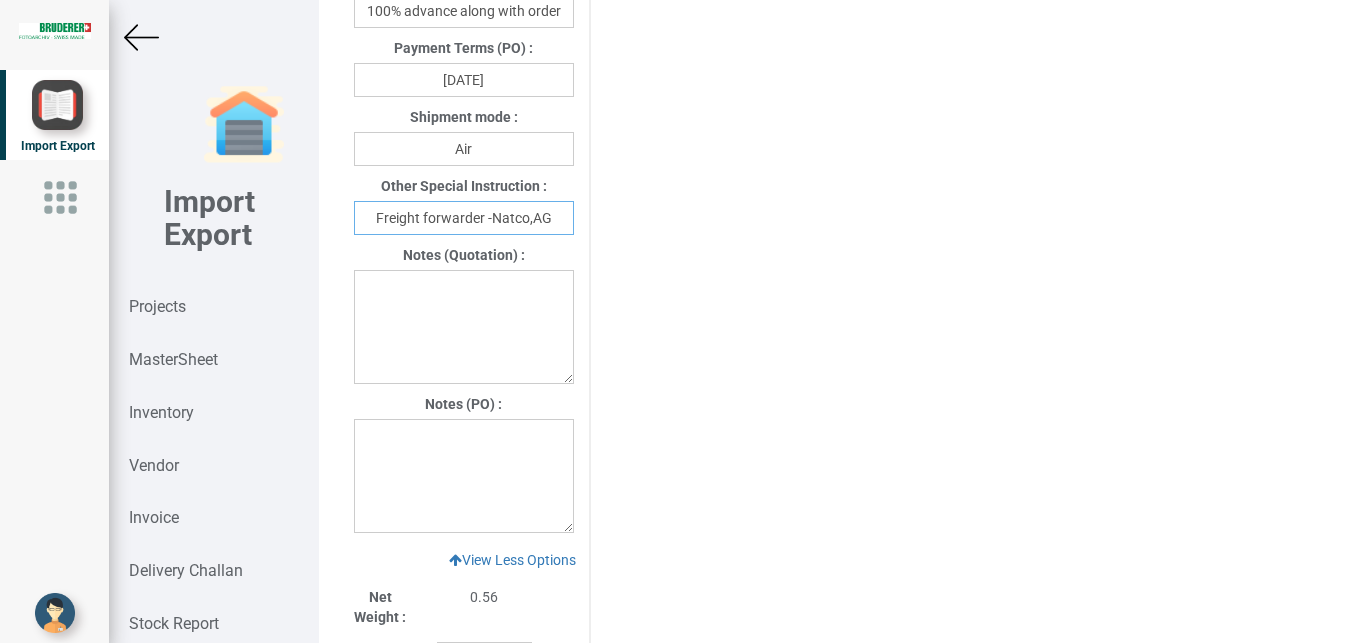 type on "Freight forwarder -Natco,AG" 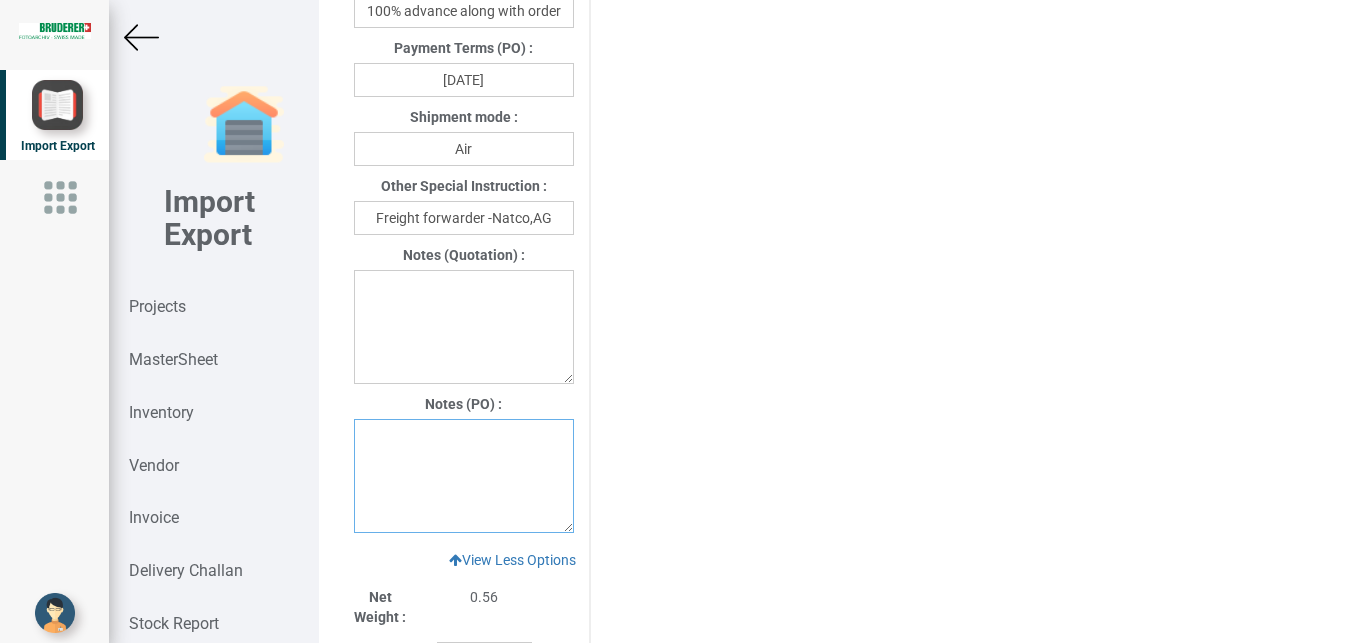 click at bounding box center (464, 476) 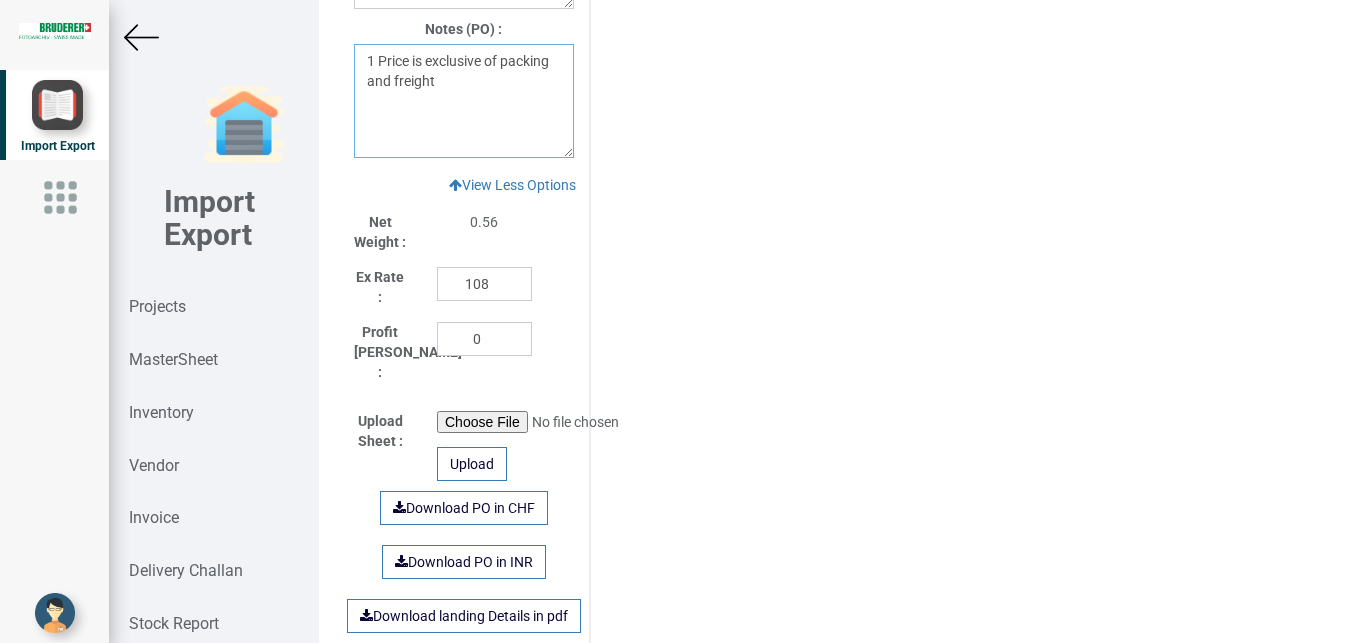scroll, scrollTop: 1867, scrollLeft: 0, axis: vertical 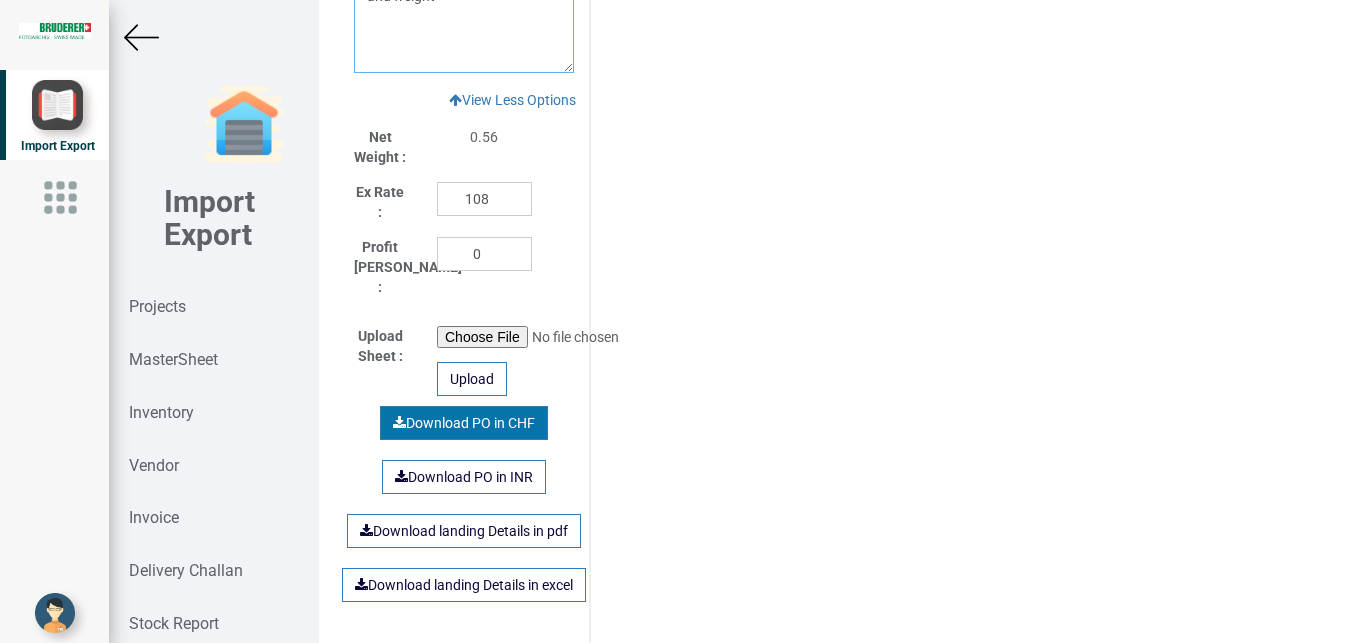 type on "1 Price is exclusive of packing and freight" 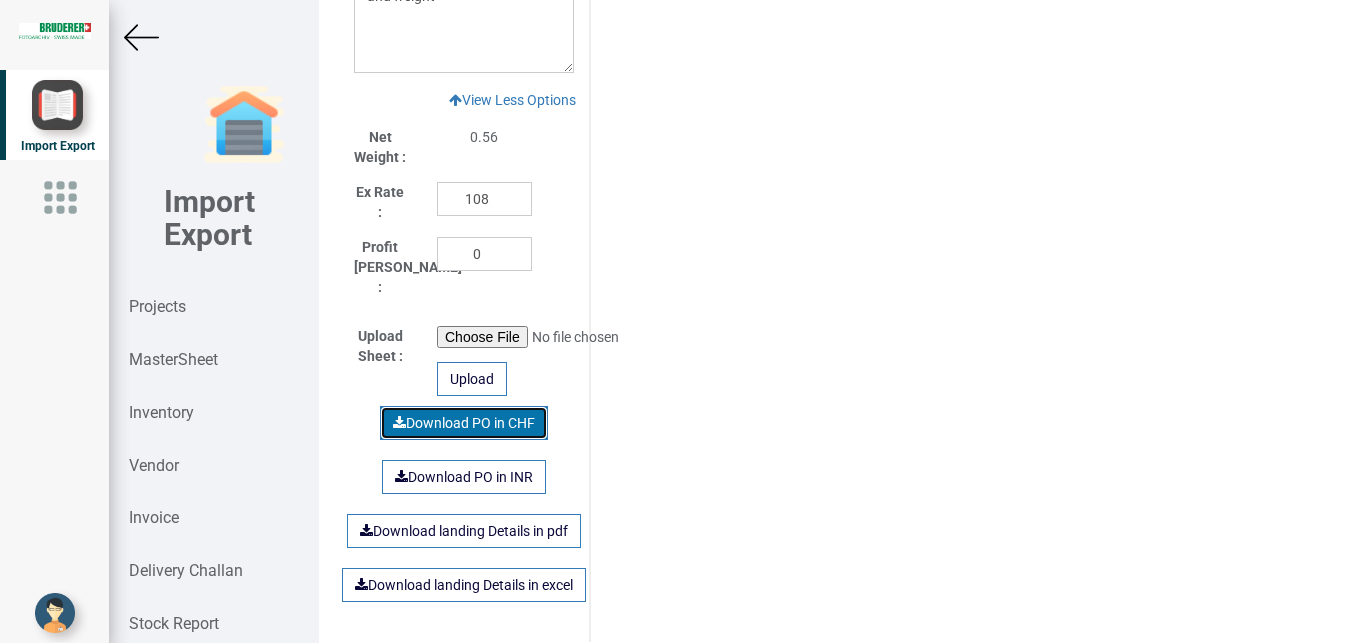 click on "Download PO in CHF" at bounding box center (464, 423) 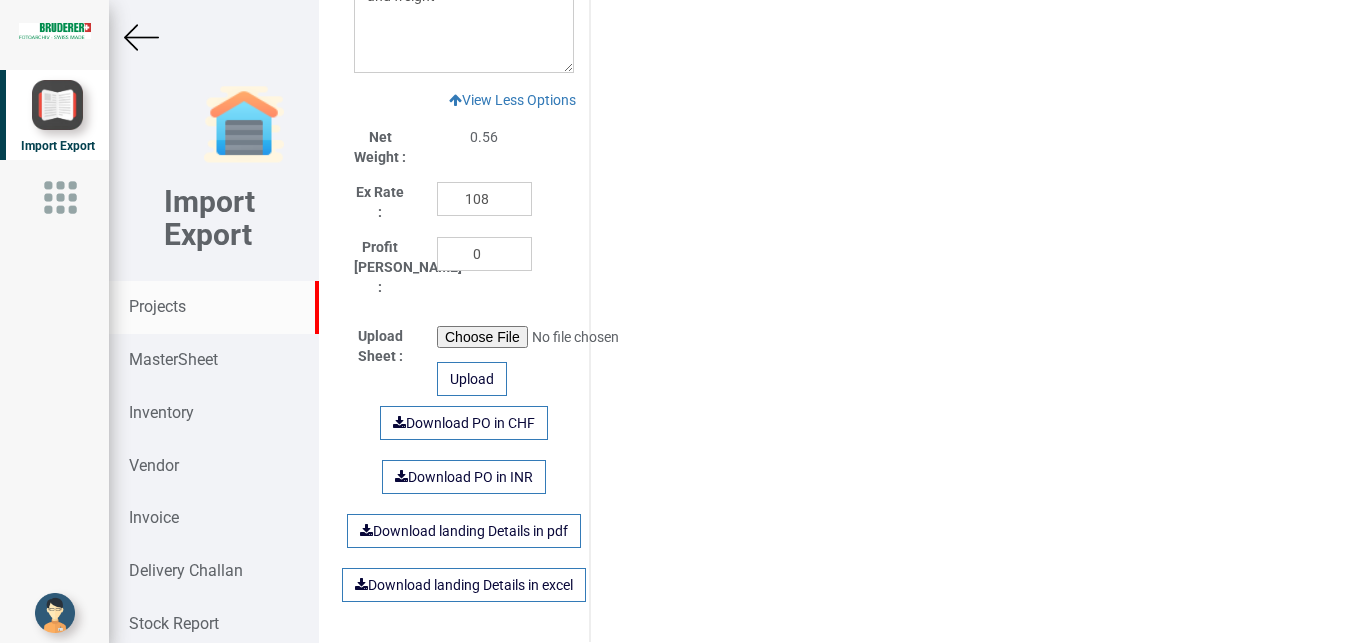 click on "Projects" at bounding box center (157, 306) 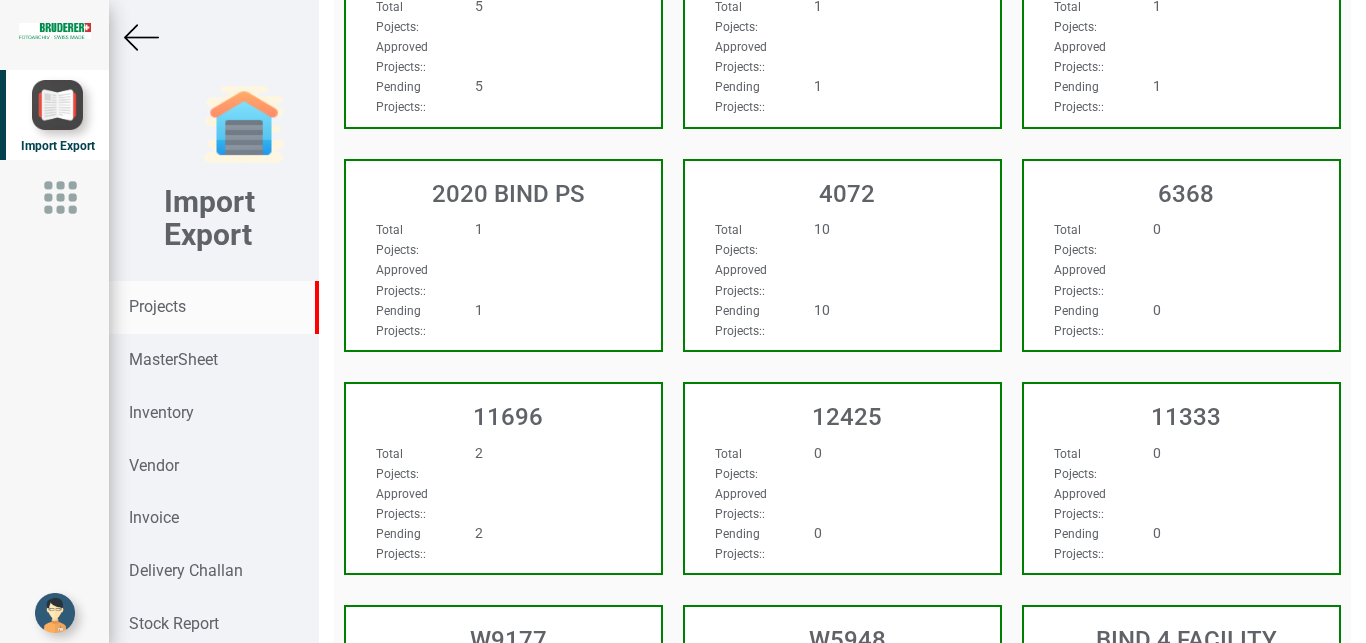 scroll, scrollTop: 1867, scrollLeft: 0, axis: vertical 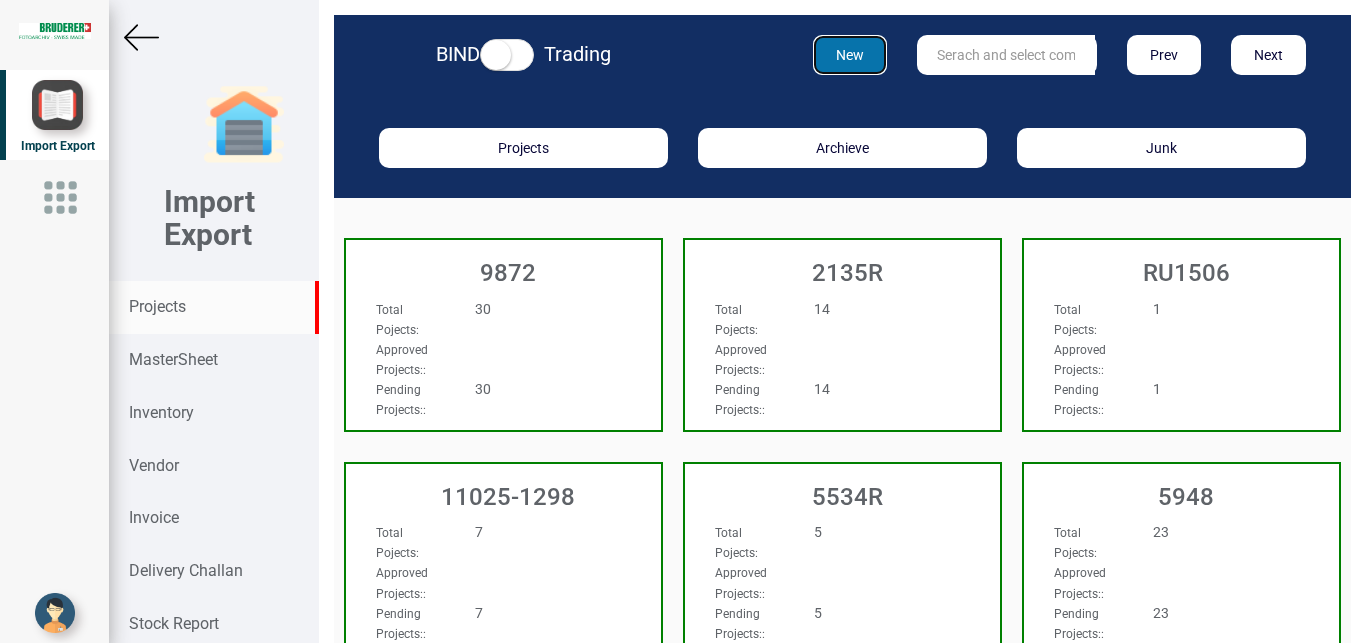 click on "New" at bounding box center [850, 55] 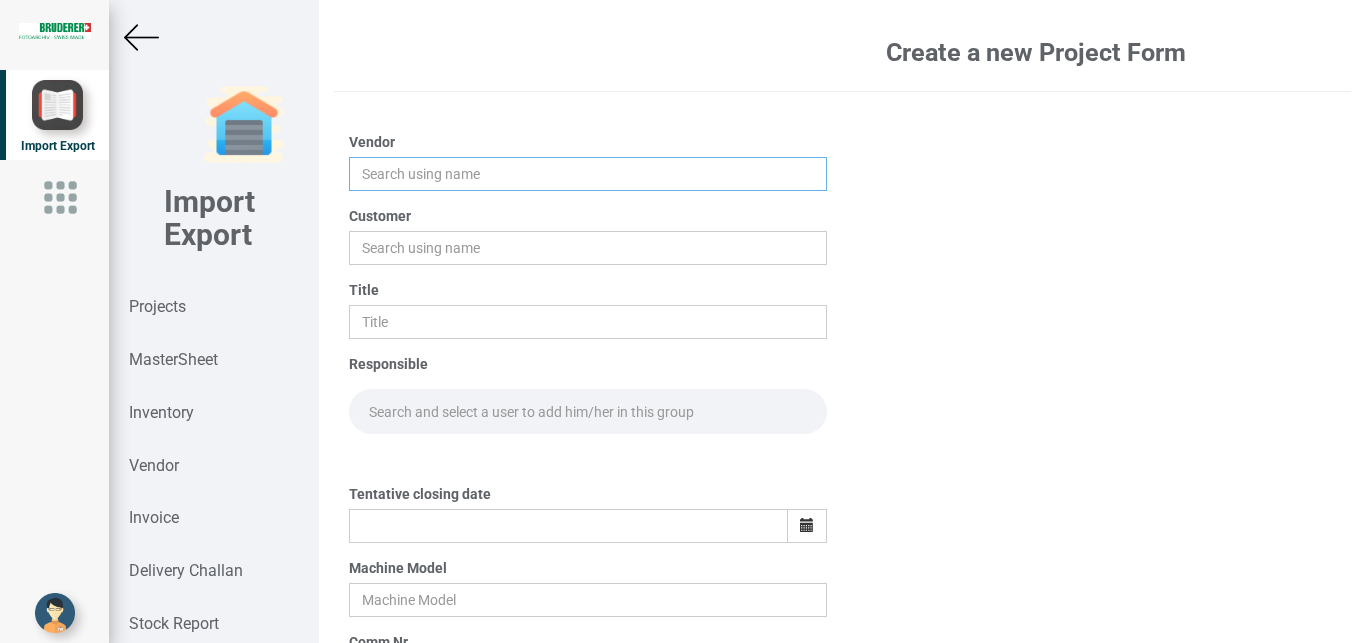 click at bounding box center (588, 174) 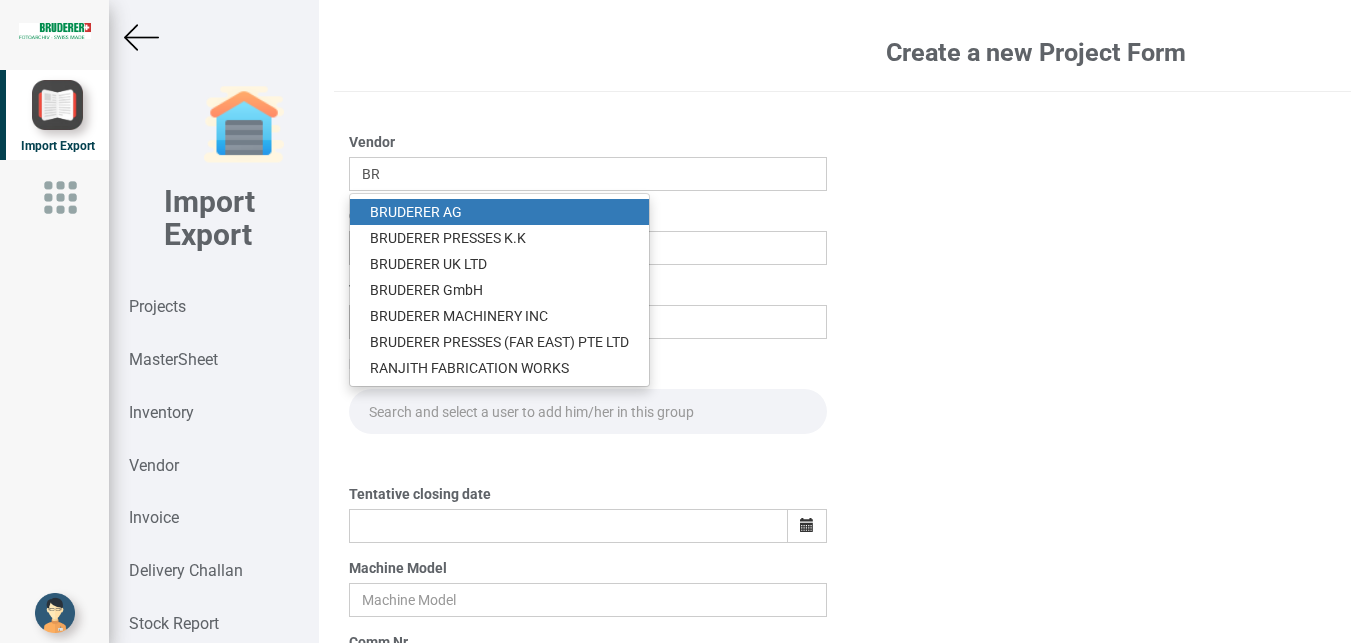 click on "BR UDERER AG" at bounding box center (499, 212) 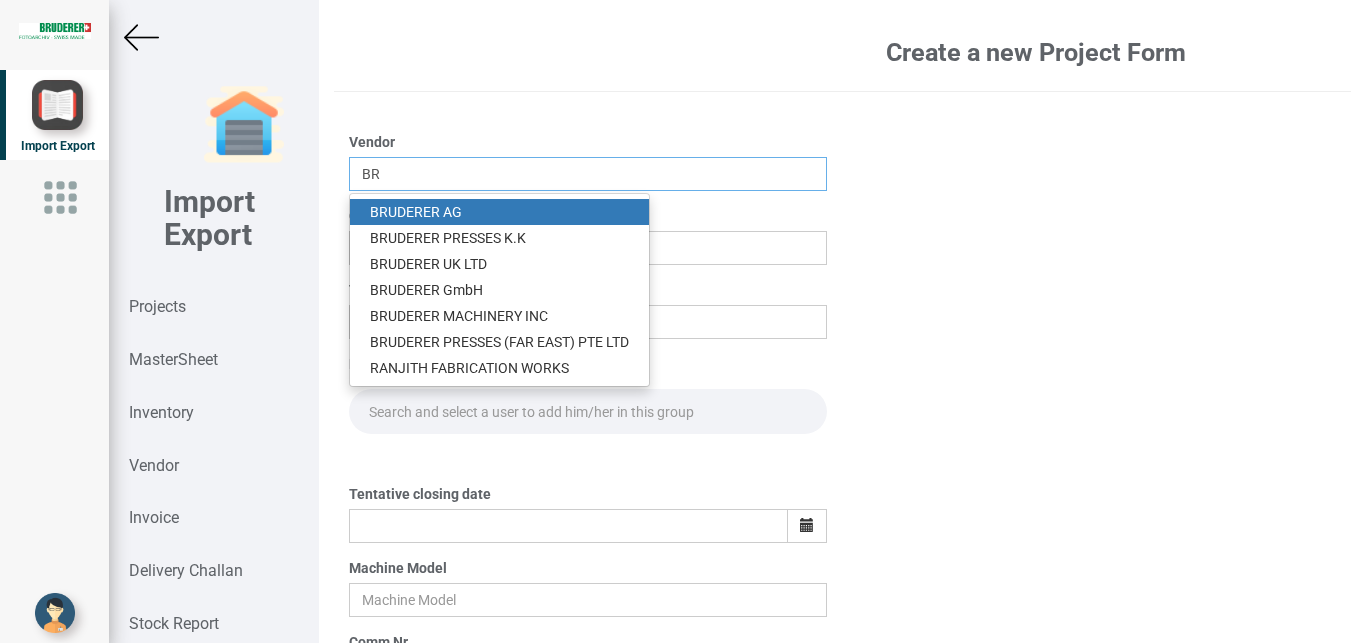 type on "[PERSON_NAME]" 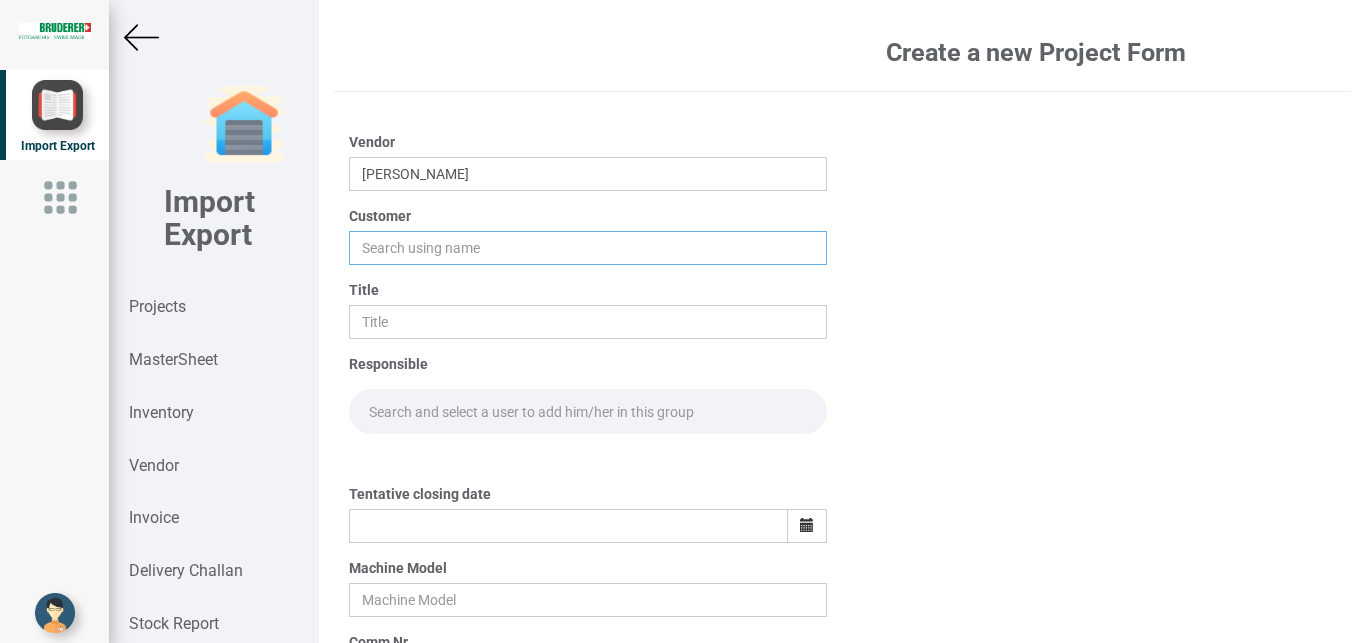 click at bounding box center [588, 248] 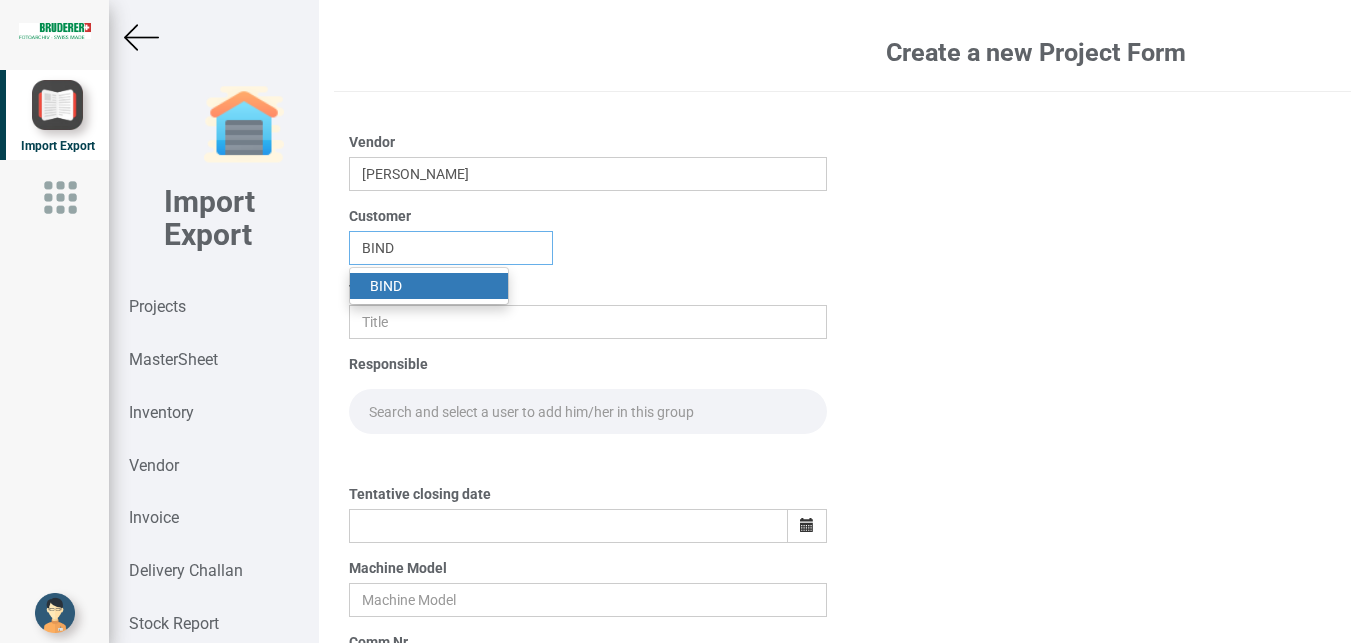 type on "BIND" 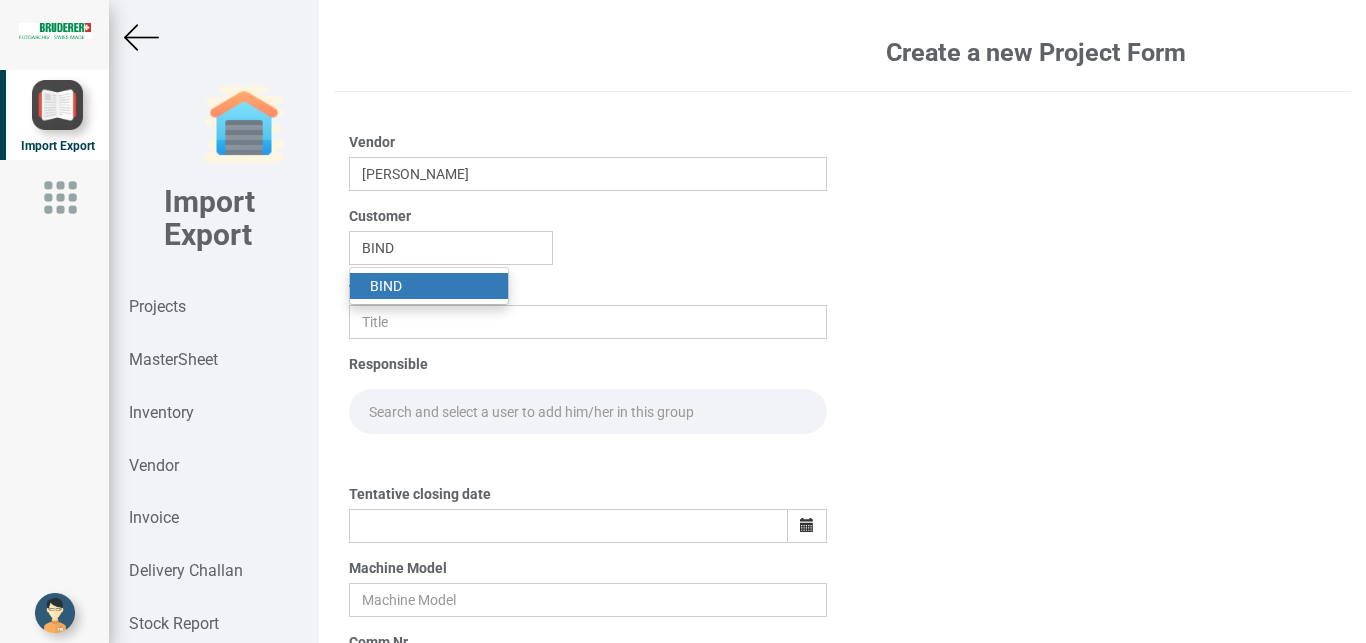 click on "BIND" at bounding box center (386, 286) 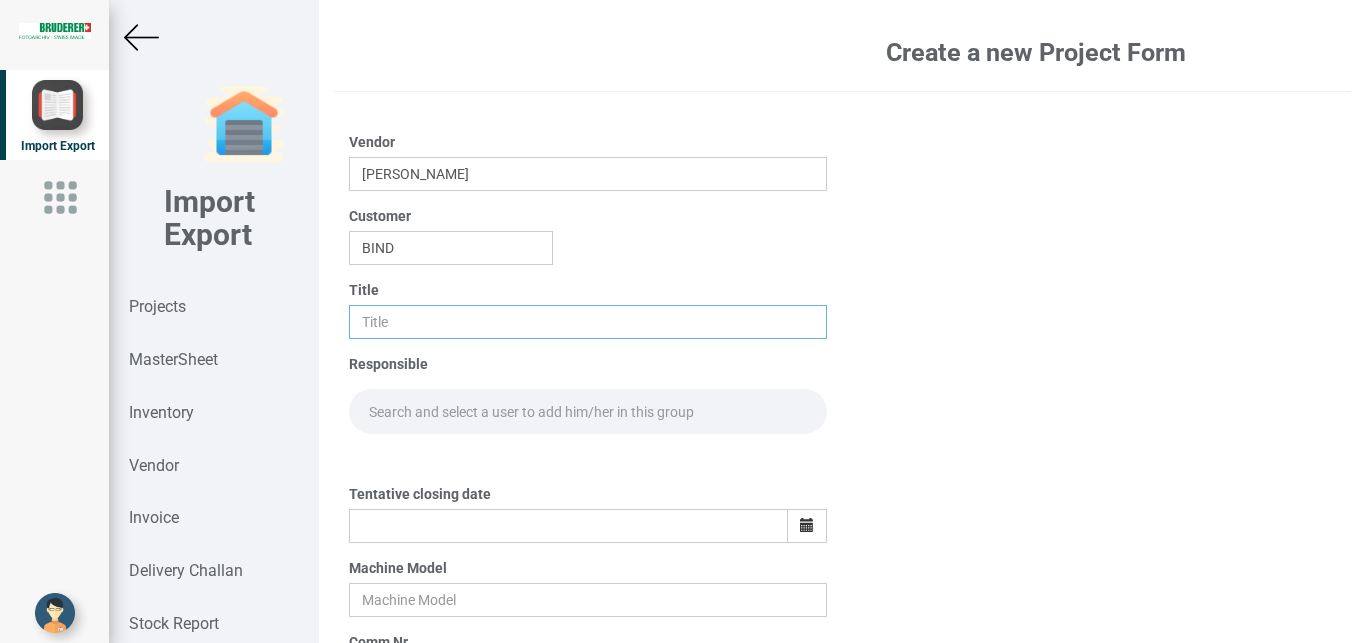 click at bounding box center (588, 322) 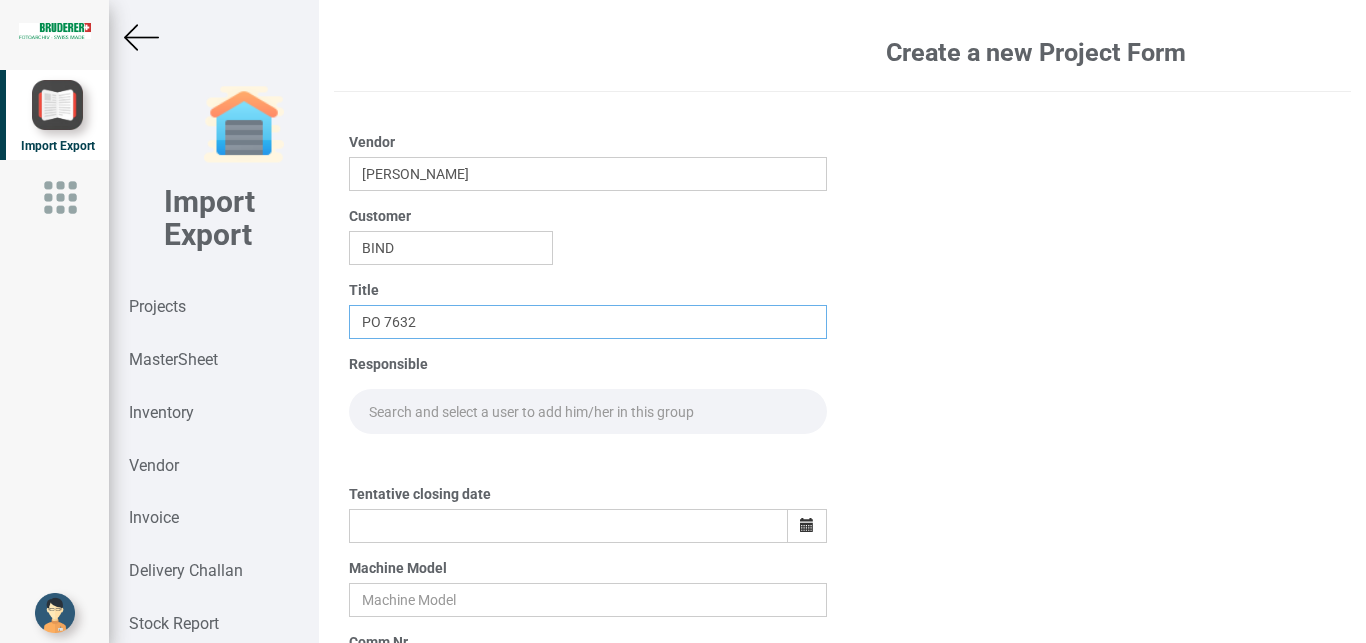 type on "PO 7632" 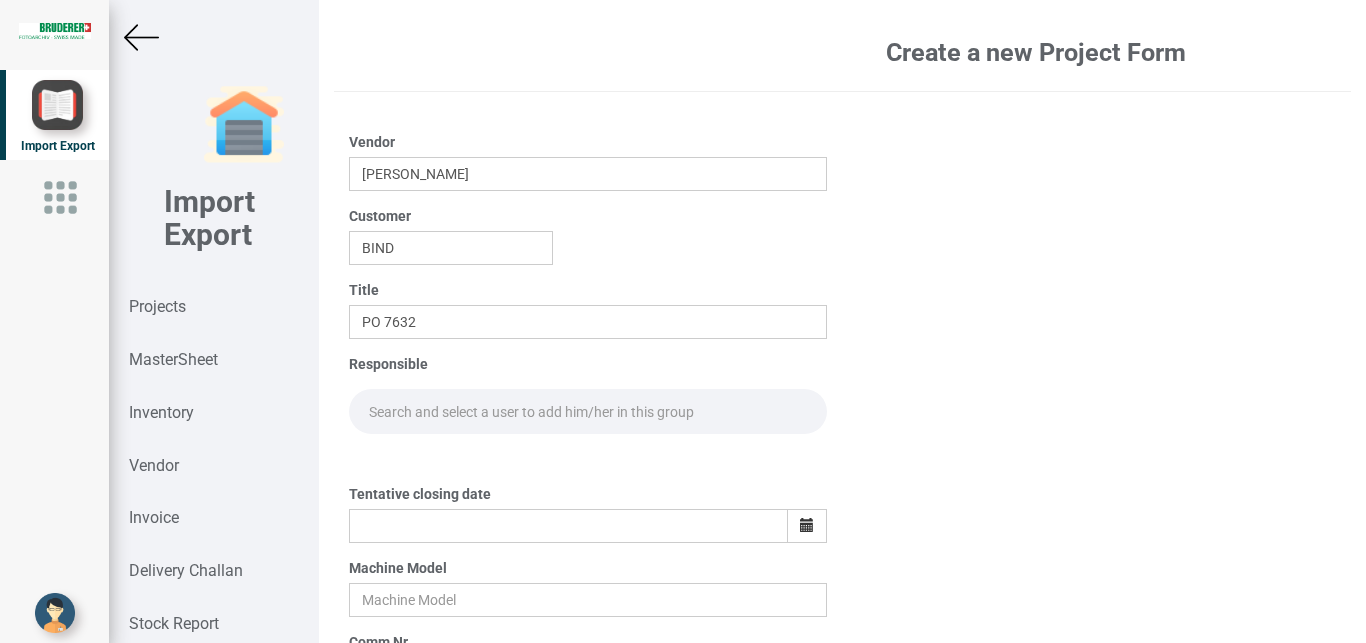 click at bounding box center [588, 411] 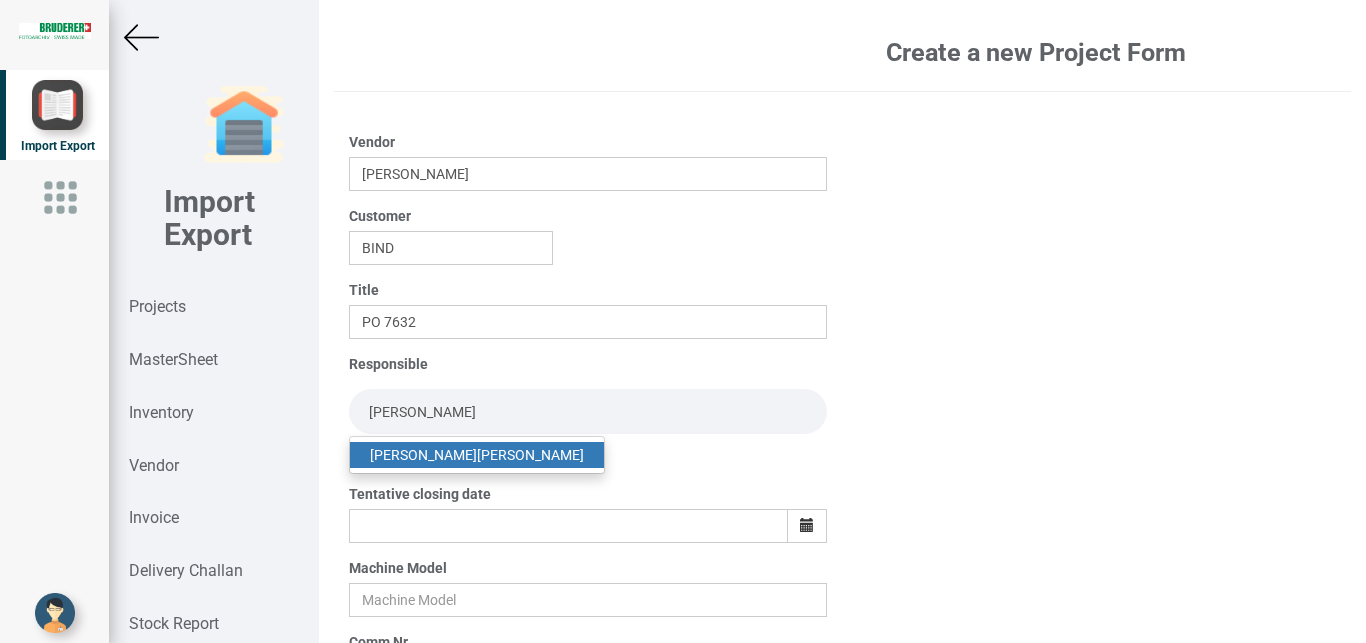 type on "[PERSON_NAME]" 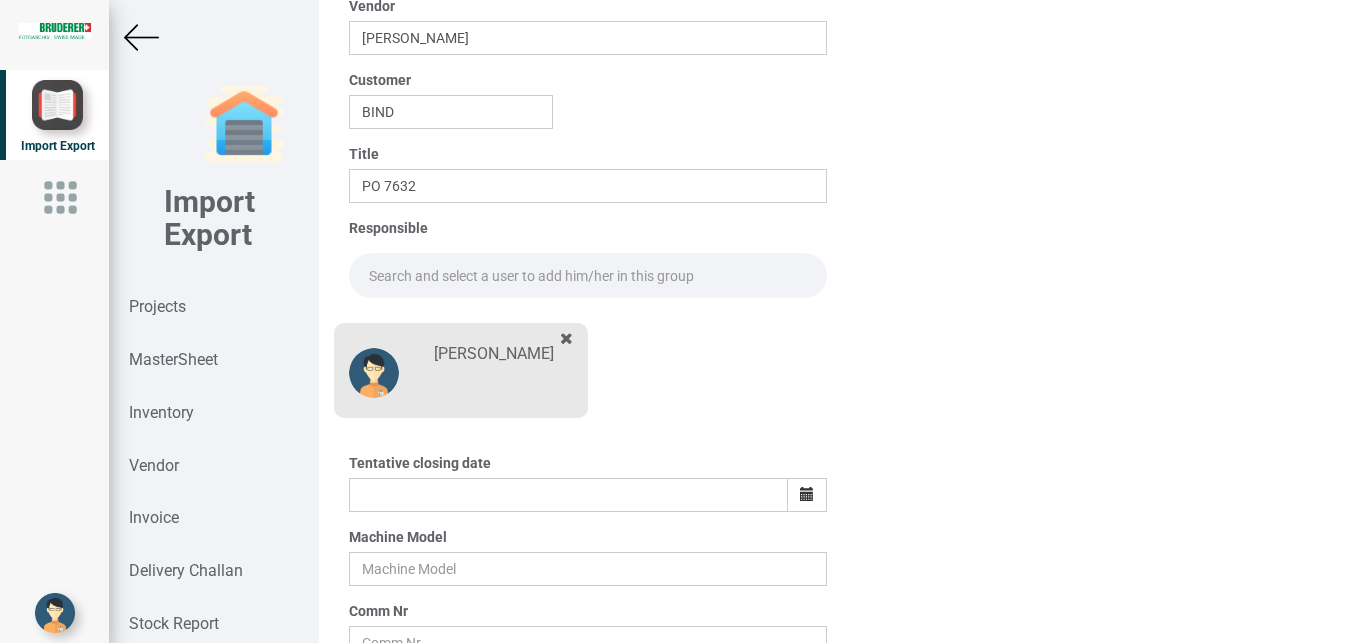 scroll, scrollTop: 132, scrollLeft: 0, axis: vertical 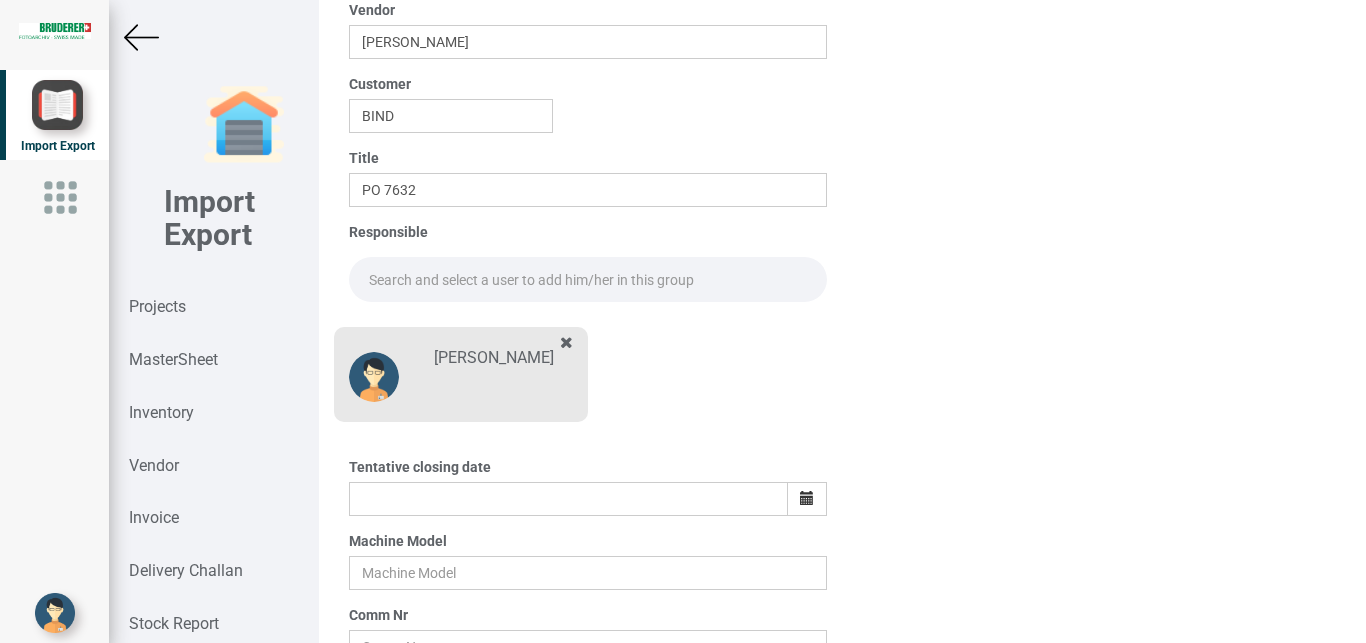 click at bounding box center [588, 279] 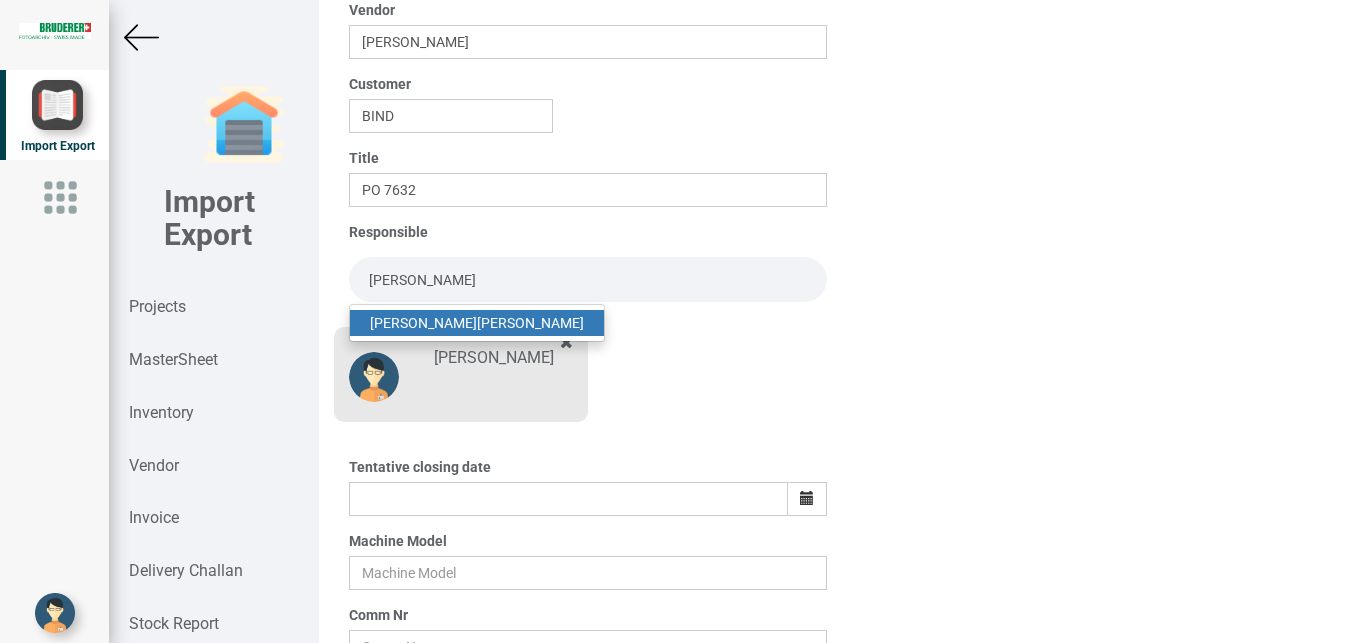 click on "[PERSON_NAME] [PERSON_NAME]" at bounding box center (477, 323) 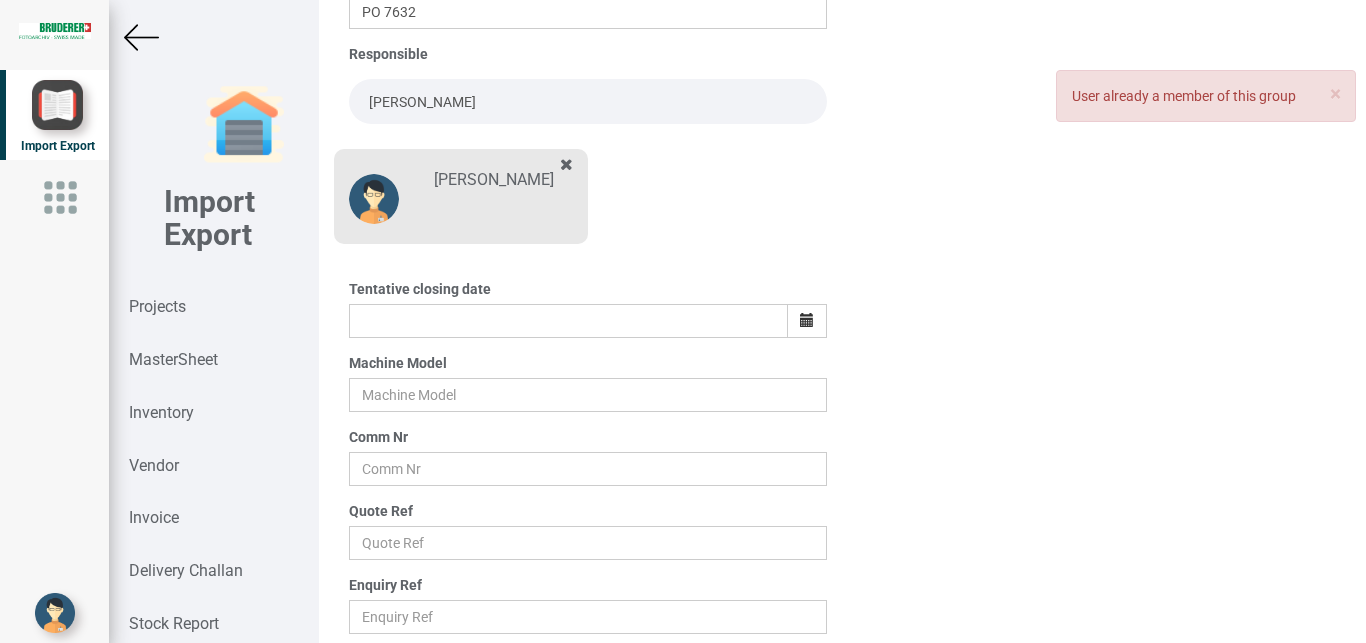 scroll, scrollTop: 345, scrollLeft: 0, axis: vertical 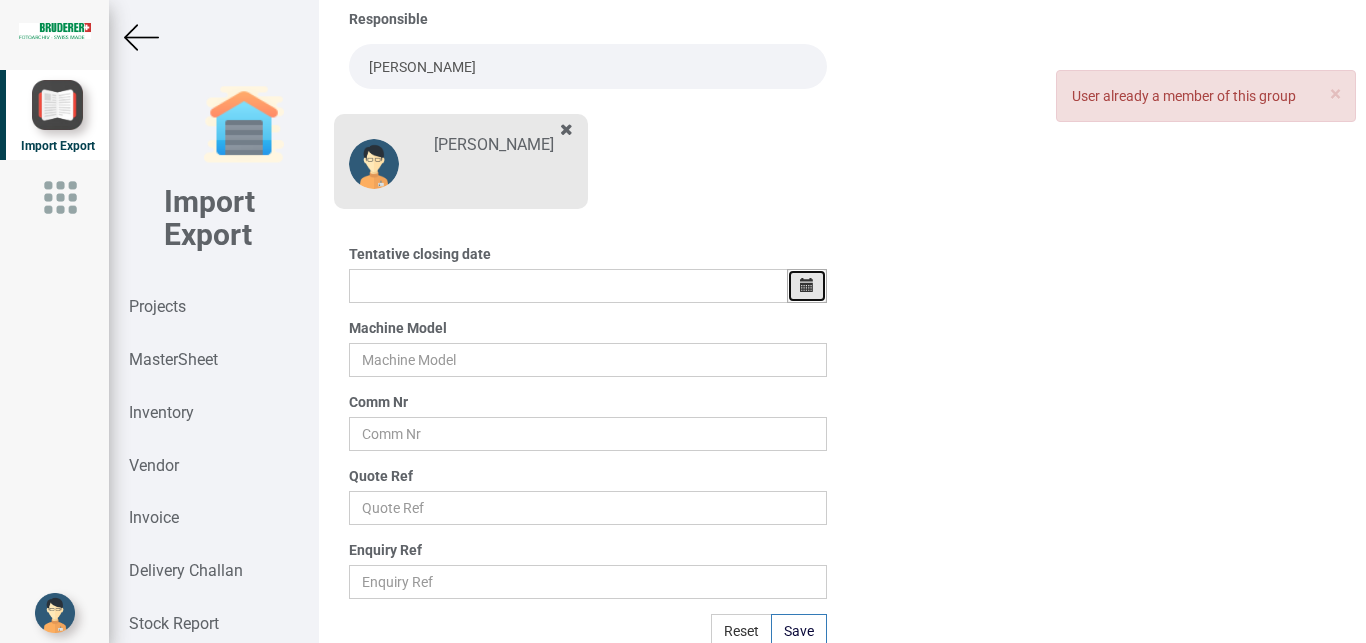 click at bounding box center [807, 285] 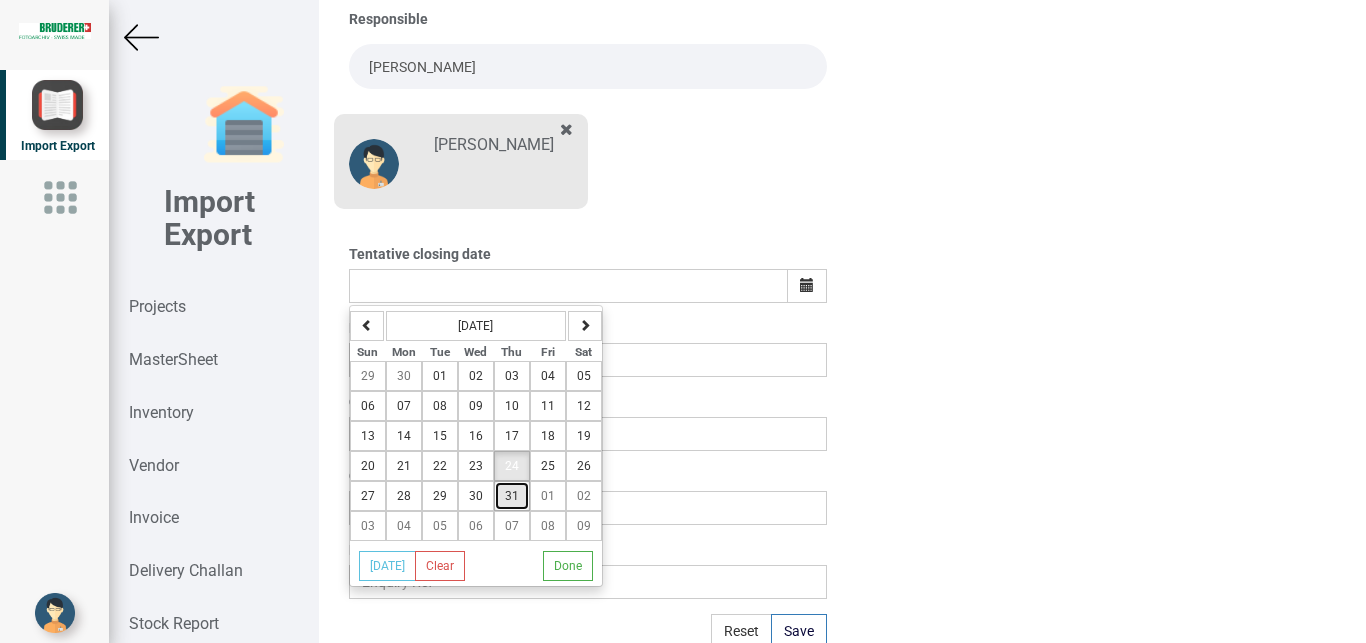 click on "31" at bounding box center [512, 496] 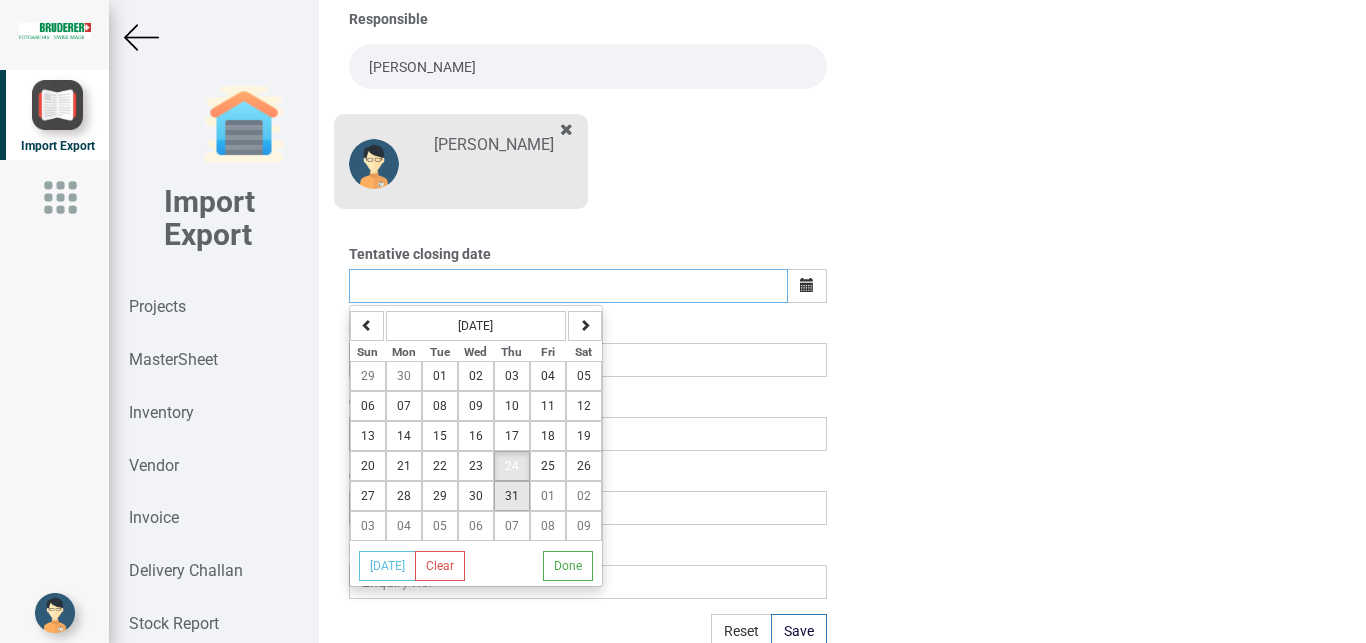 type on "[DATE]" 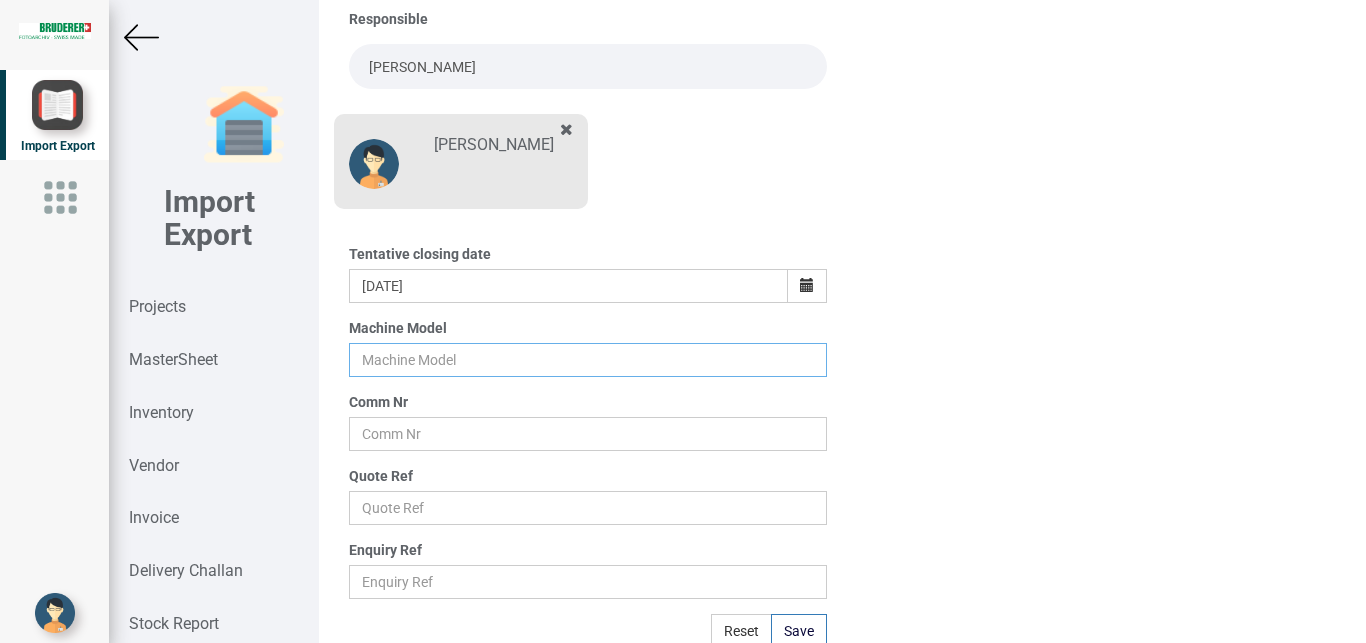click at bounding box center (588, 360) 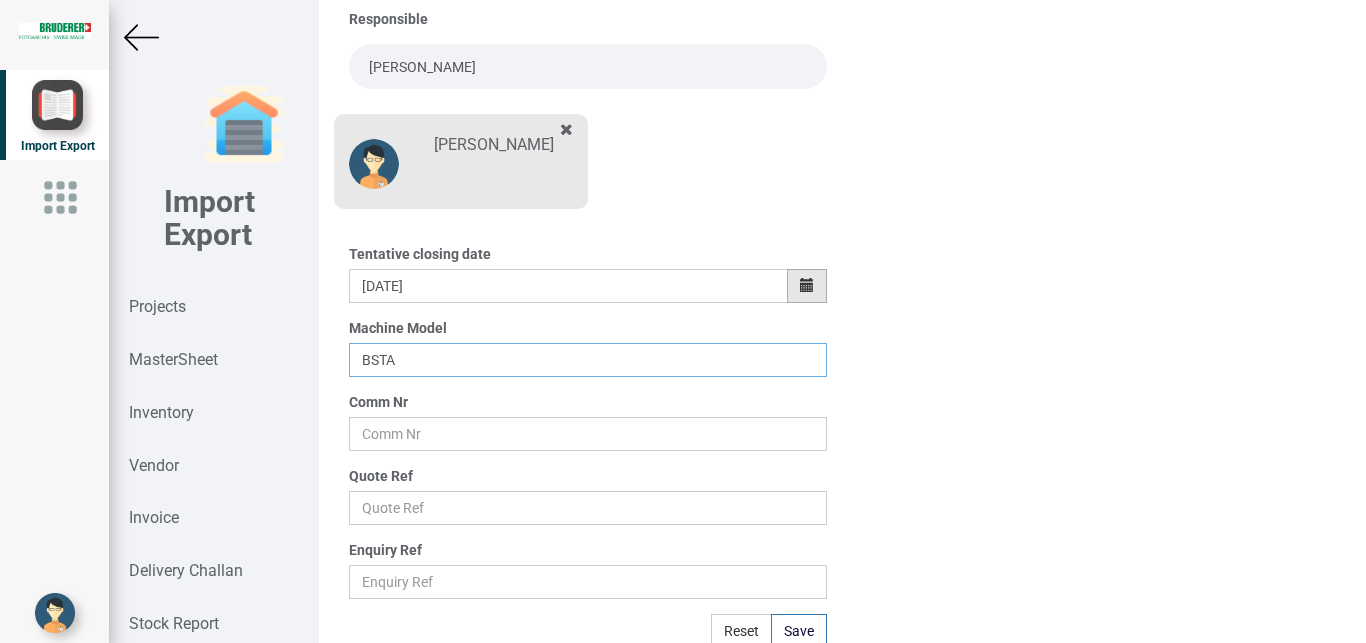 type on "BSTA" 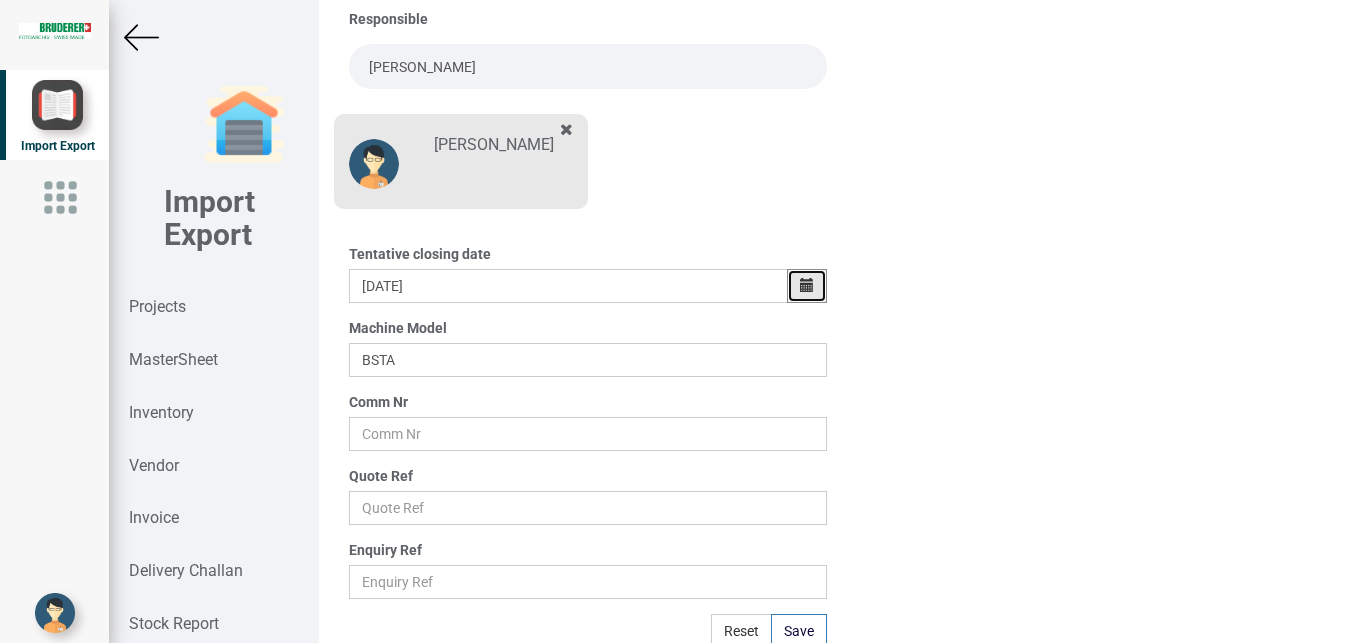 drag, startPoint x: 804, startPoint y: 280, endPoint x: 675, endPoint y: 399, distance: 175.50499 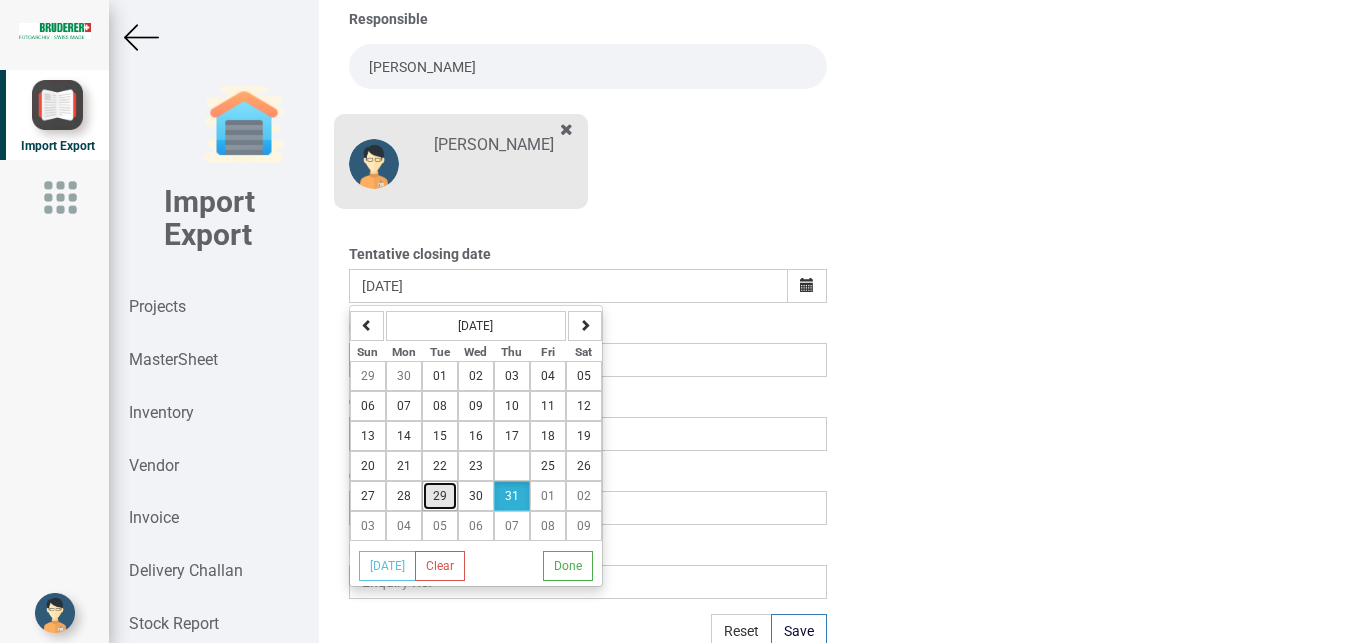click on "29" at bounding box center (440, 496) 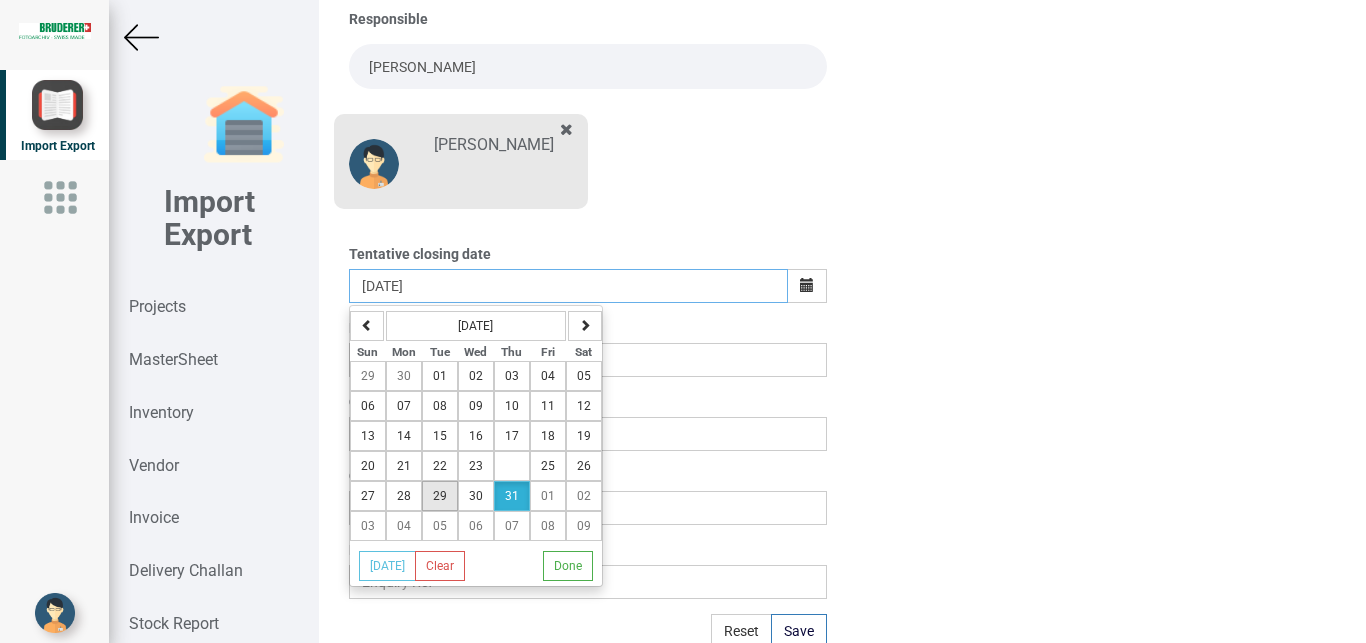 type on "[DATE]" 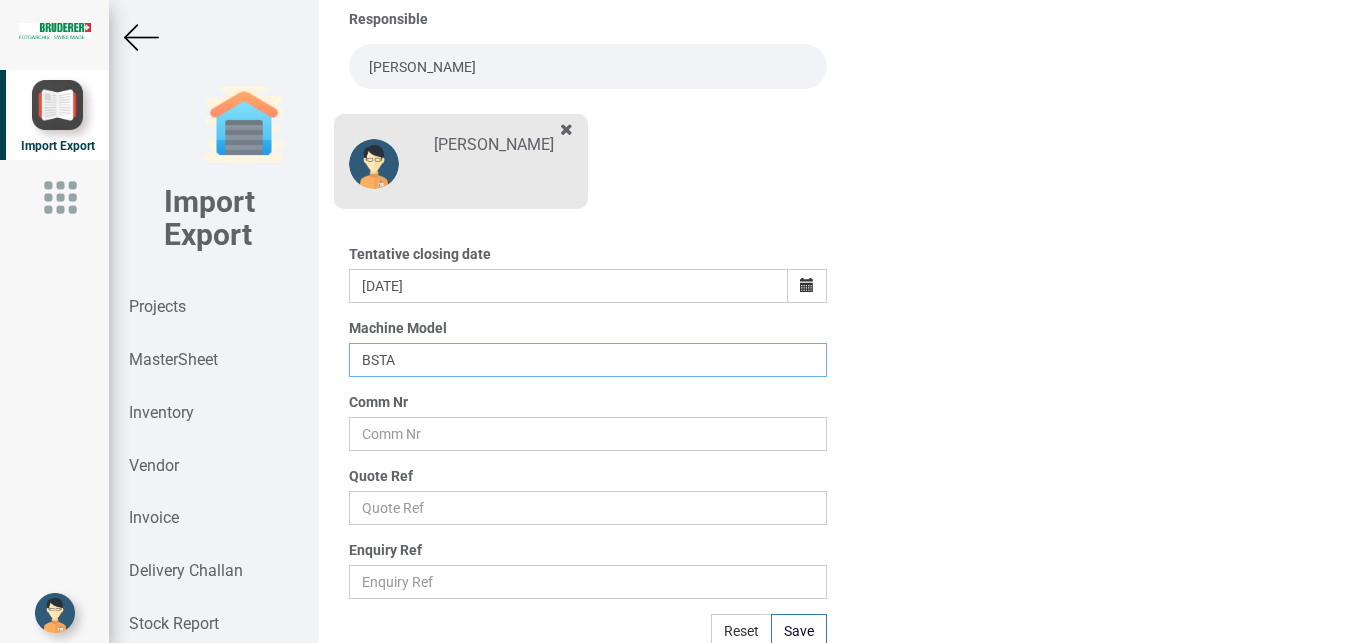 drag, startPoint x: 385, startPoint y: 353, endPoint x: 437, endPoint y: 373, distance: 55.713554 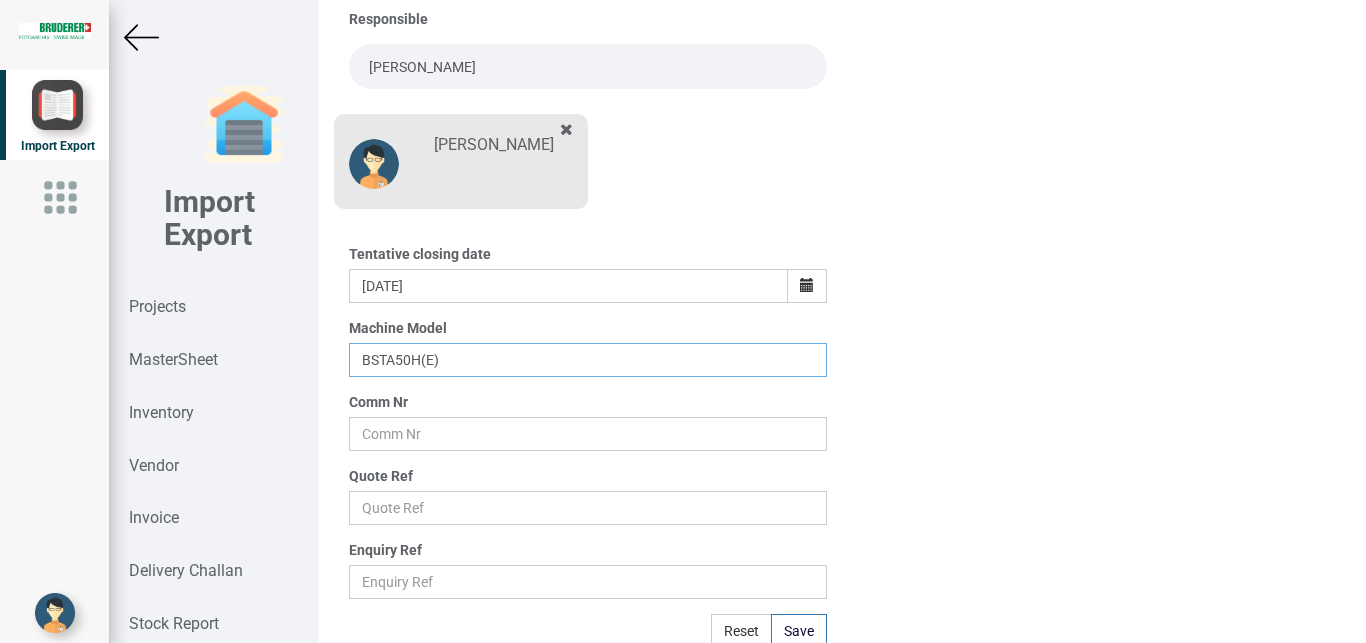 type on "BSTA50H(E)" 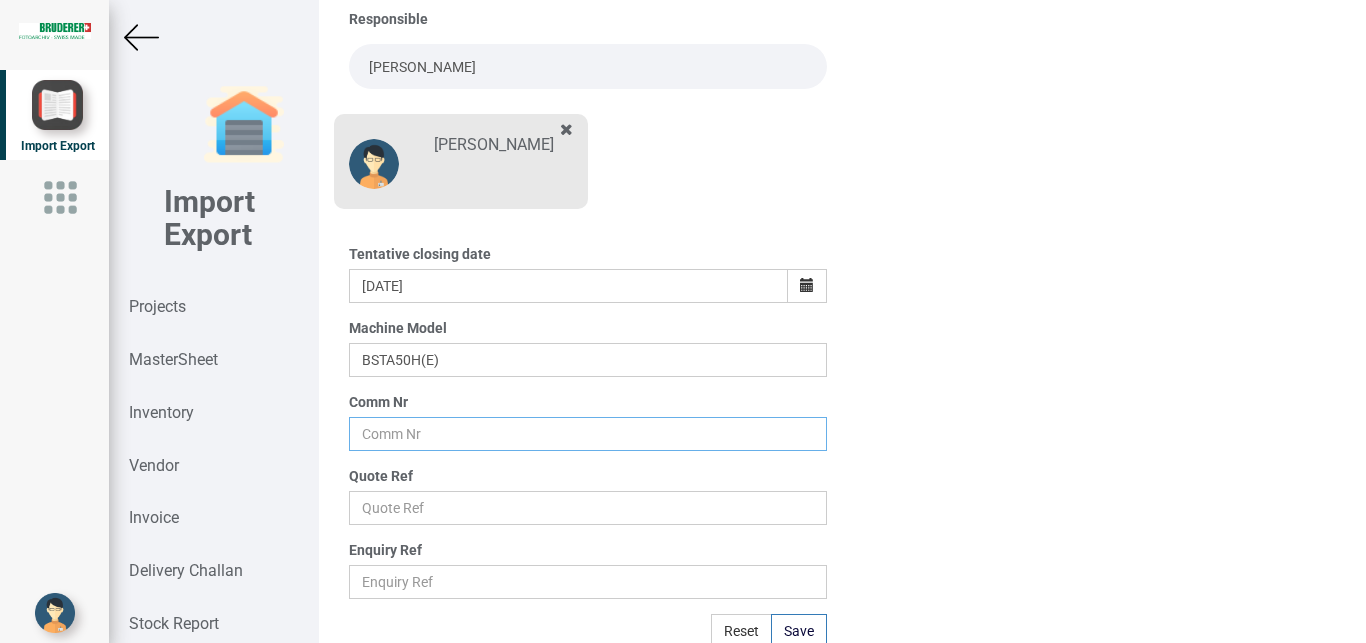 drag, startPoint x: 380, startPoint y: 432, endPoint x: 431, endPoint y: 414, distance: 54.08327 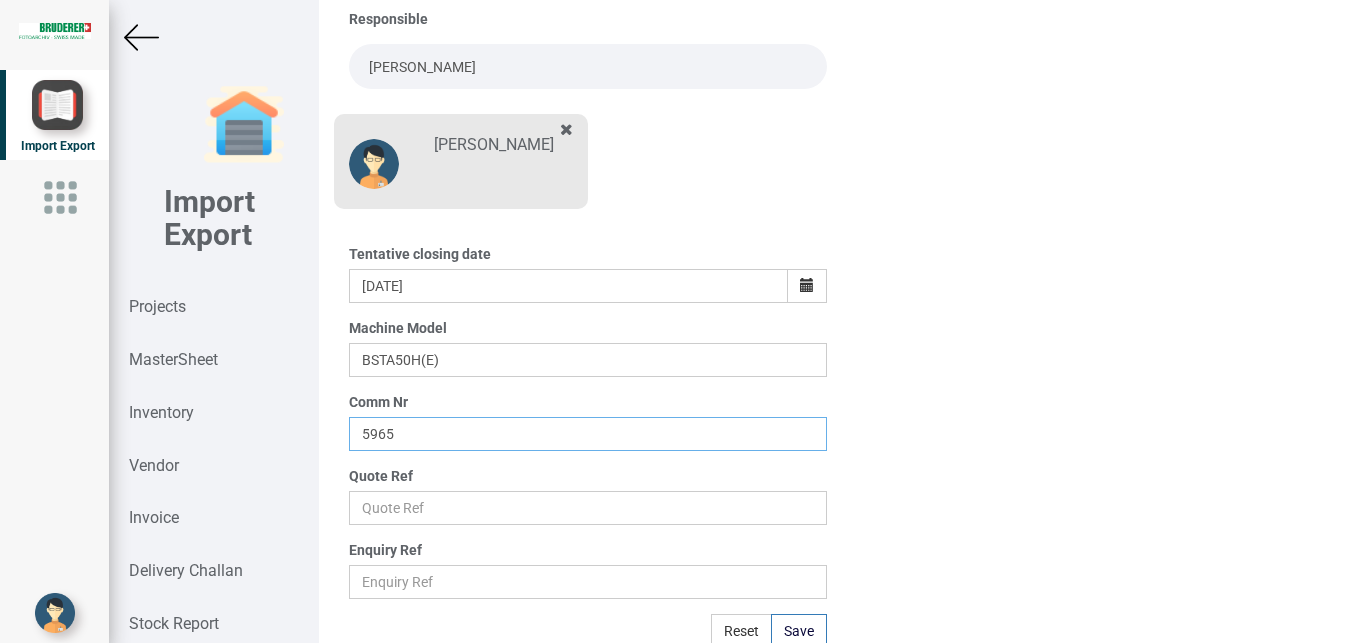 type on "5965" 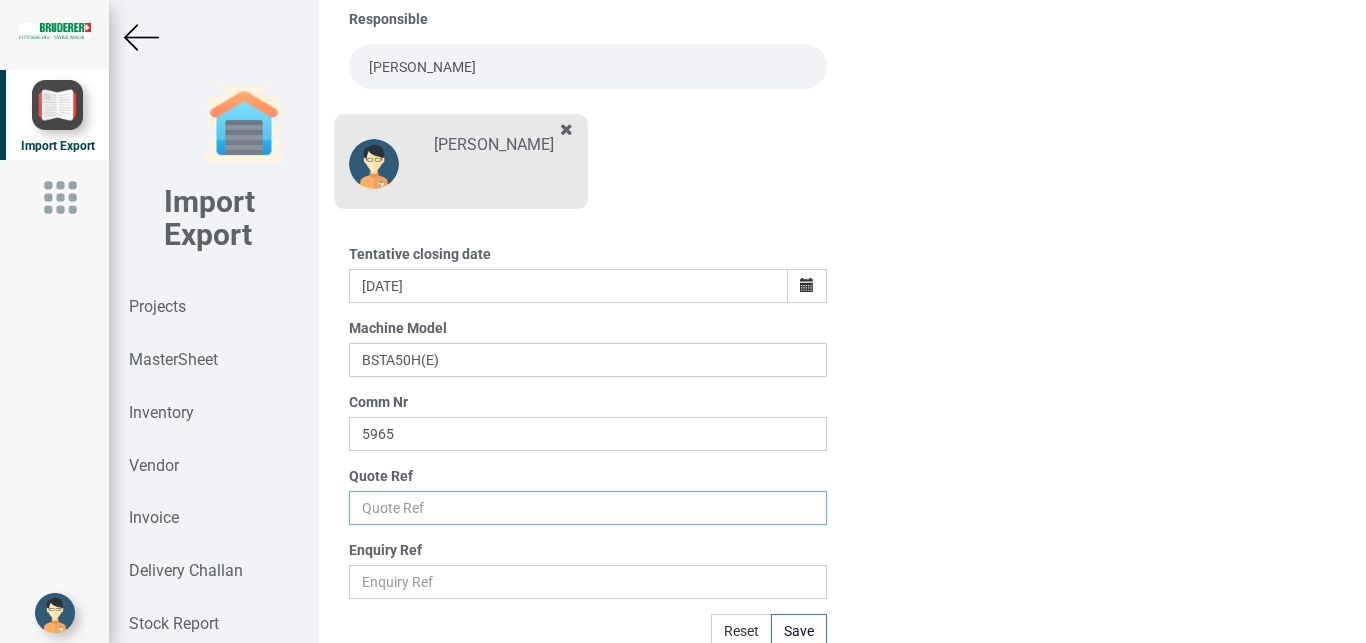 click at bounding box center [588, 508] 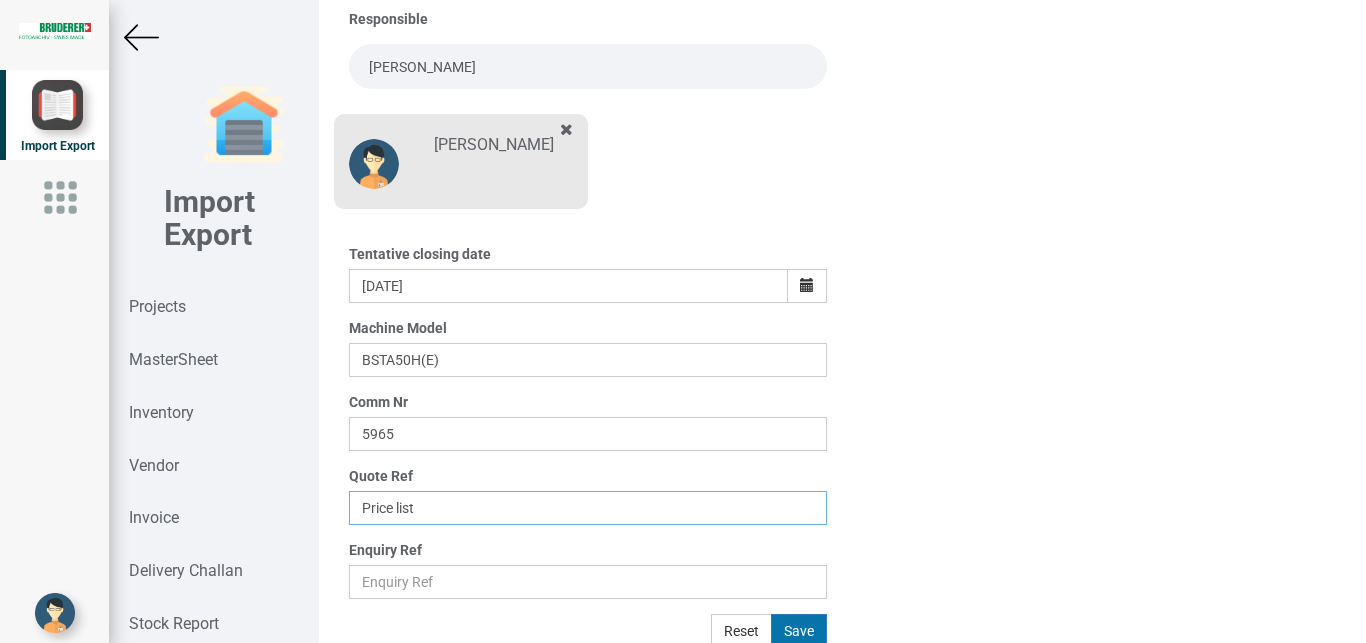 type on "Price list" 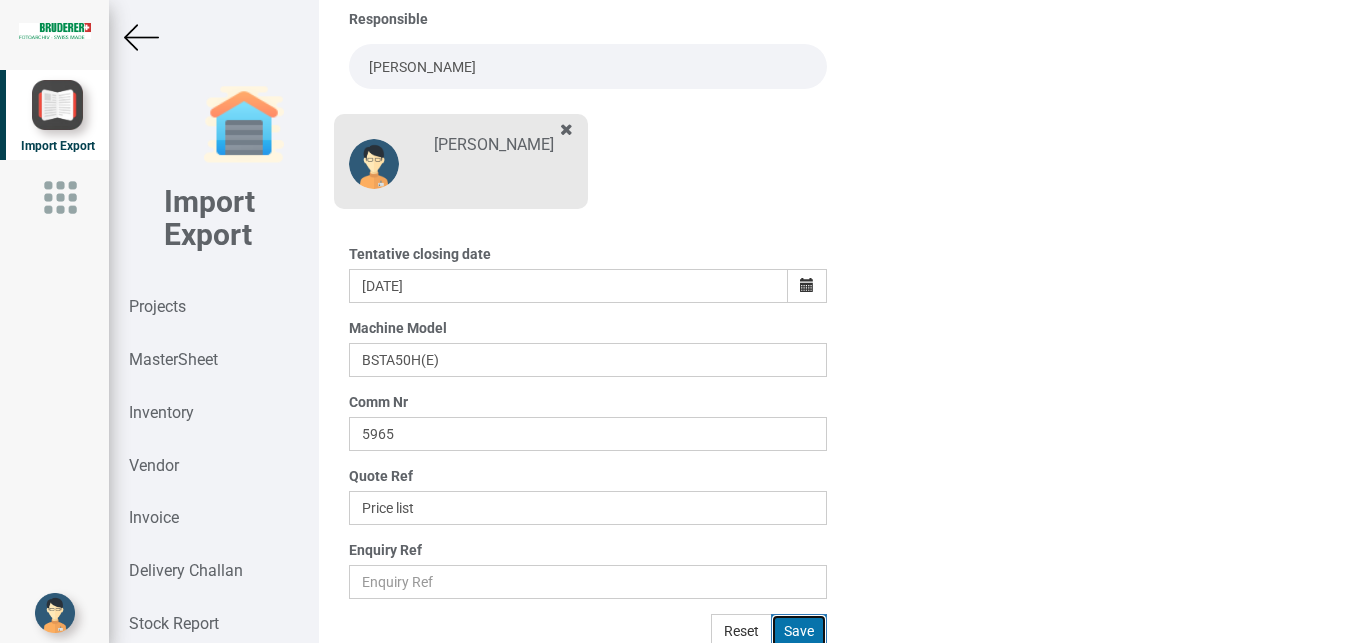 click on "Save" at bounding box center [799, 631] 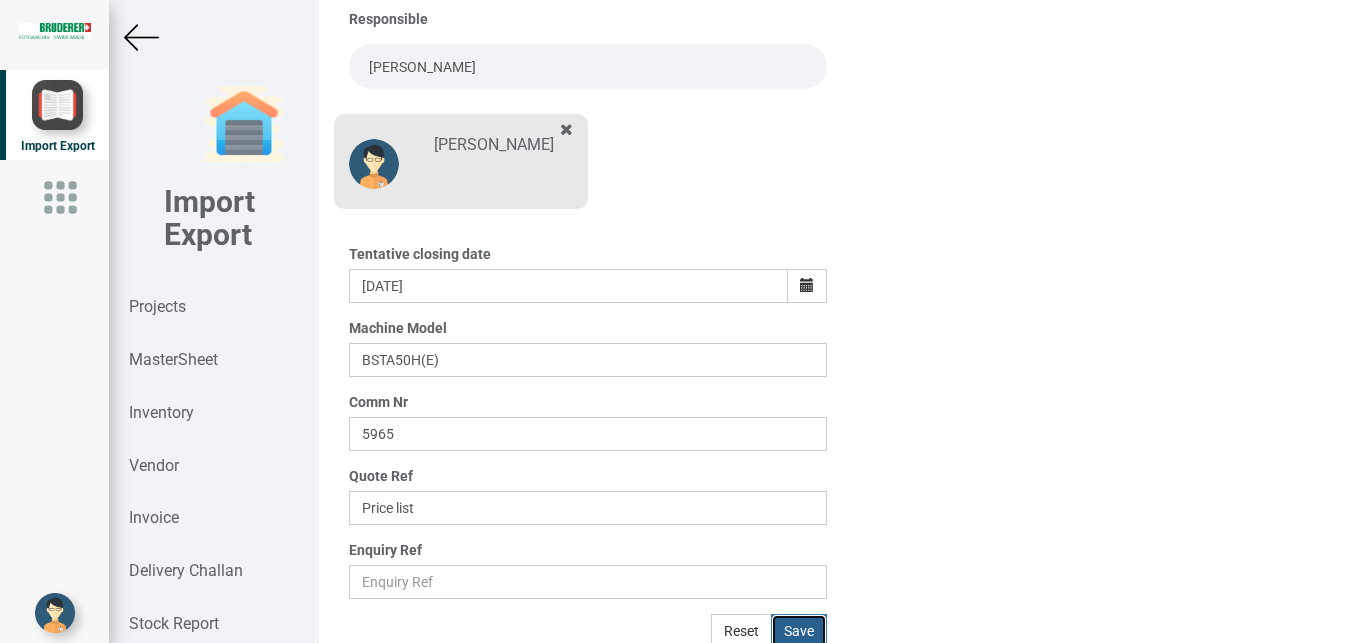 type 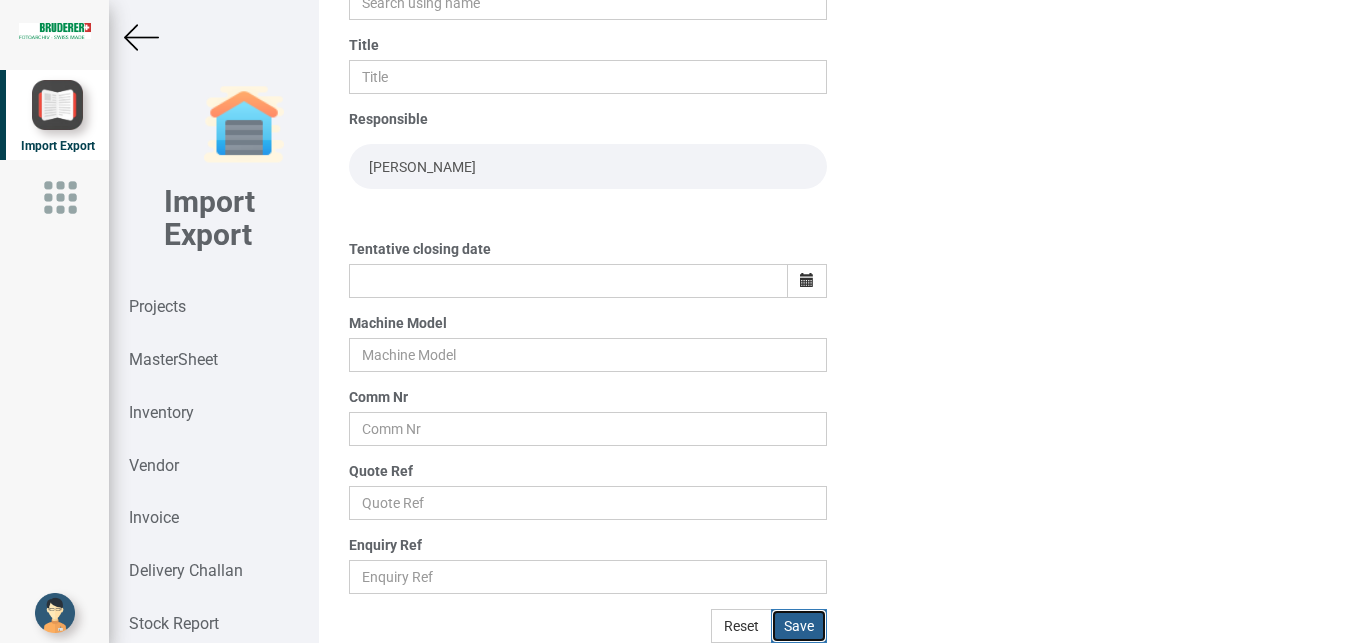 scroll, scrollTop: 245, scrollLeft: 0, axis: vertical 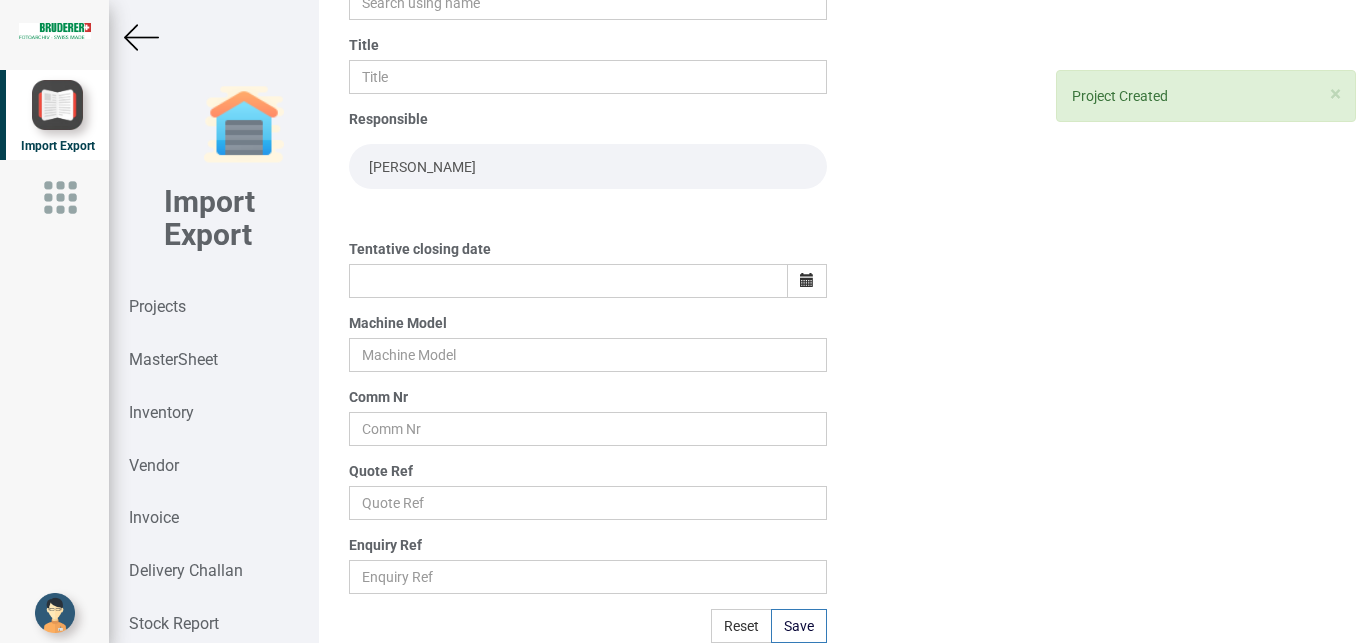 click at bounding box center [141, 37] 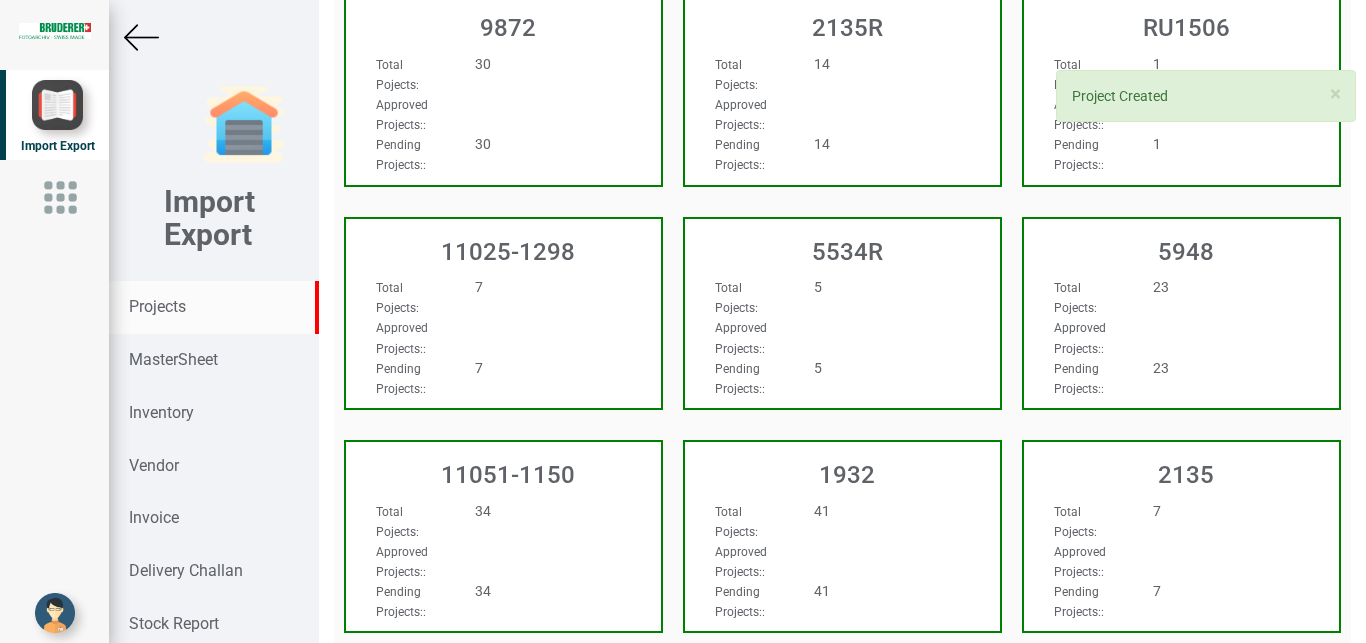scroll, scrollTop: 0, scrollLeft: 0, axis: both 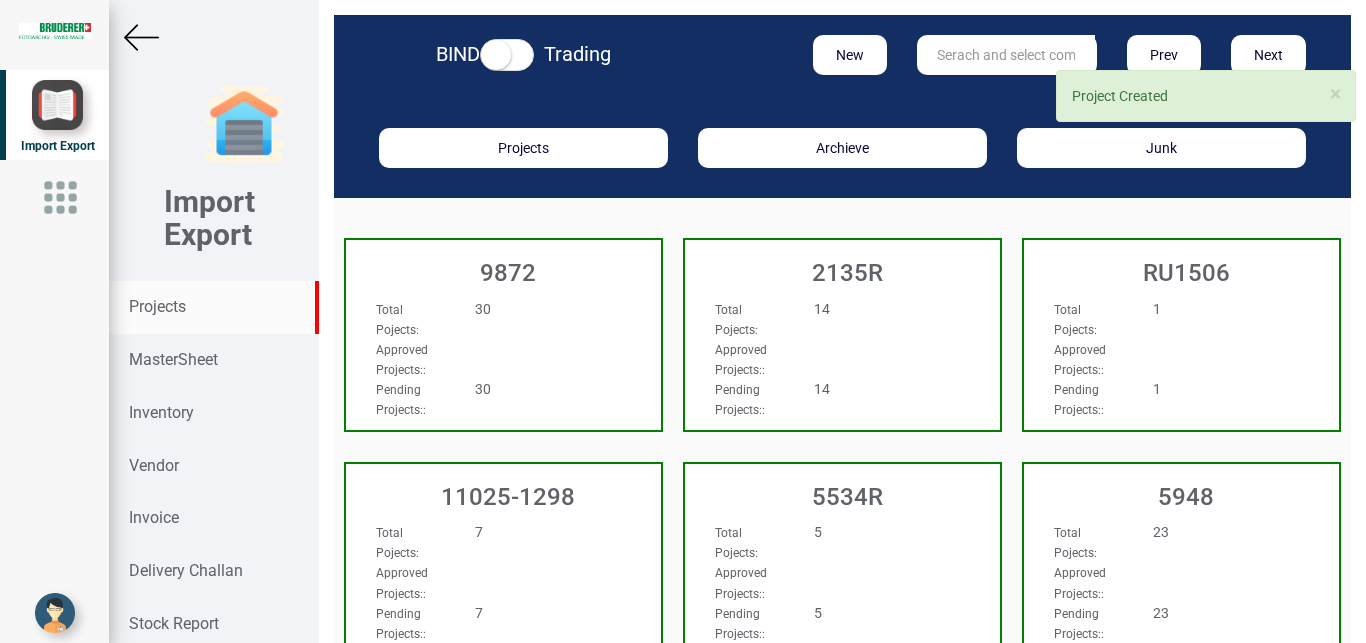 click at bounding box center (1006, 55) 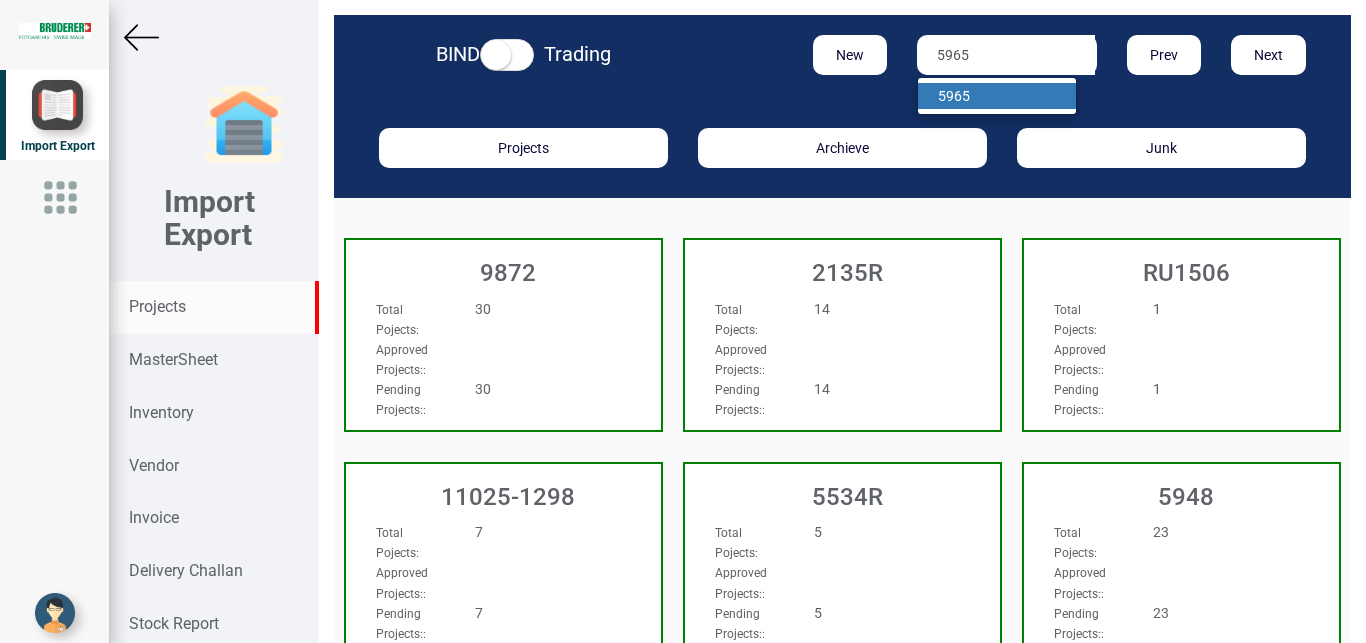 type on "5965" 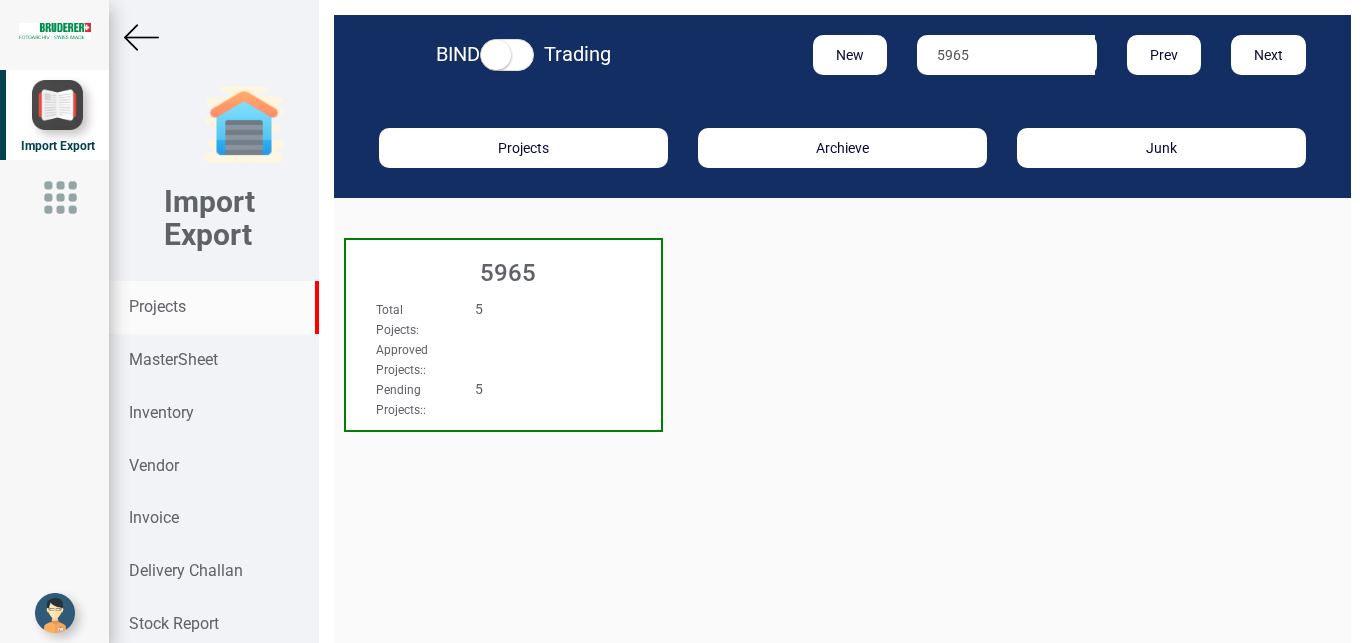 click on "5965" at bounding box center (503, 268) 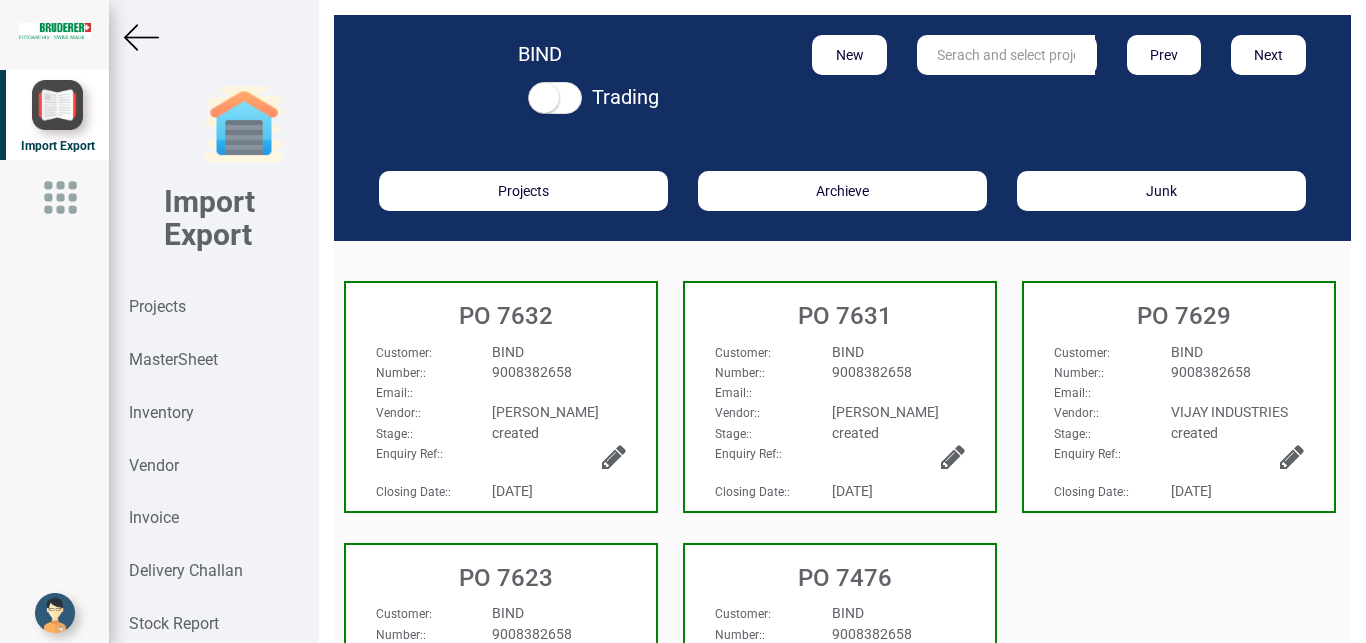 click on "Email:  :" at bounding box center (501, 392) 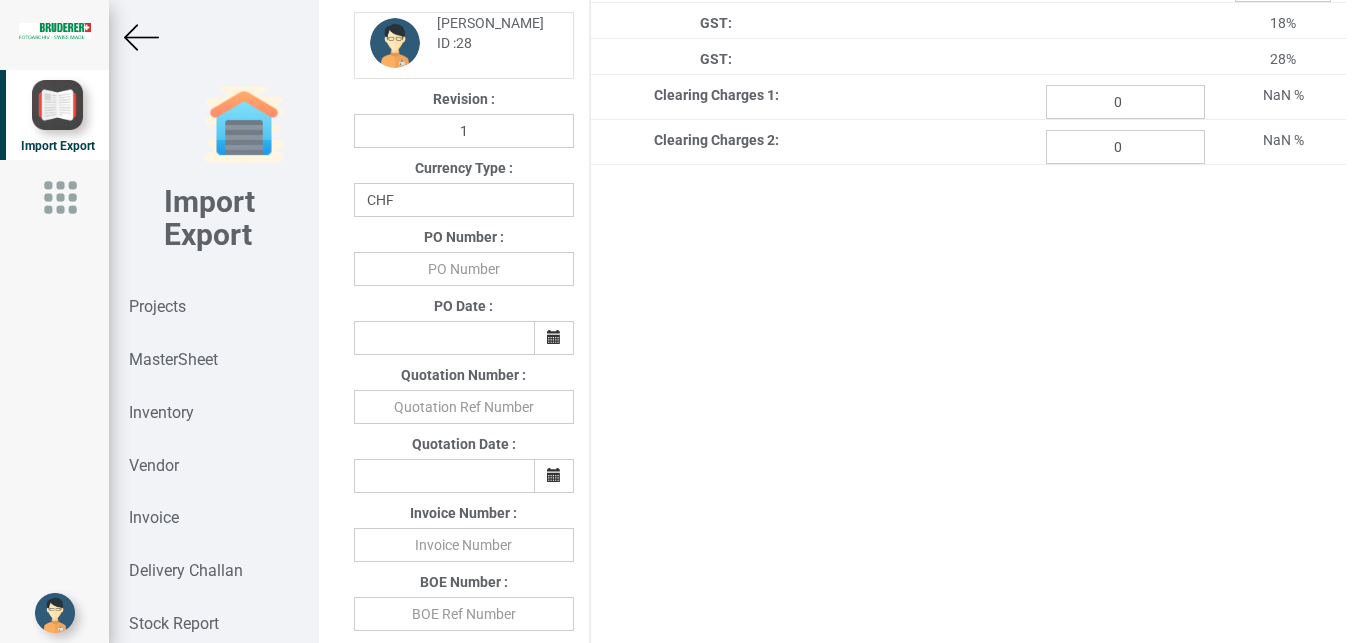scroll, scrollTop: 456, scrollLeft: 0, axis: vertical 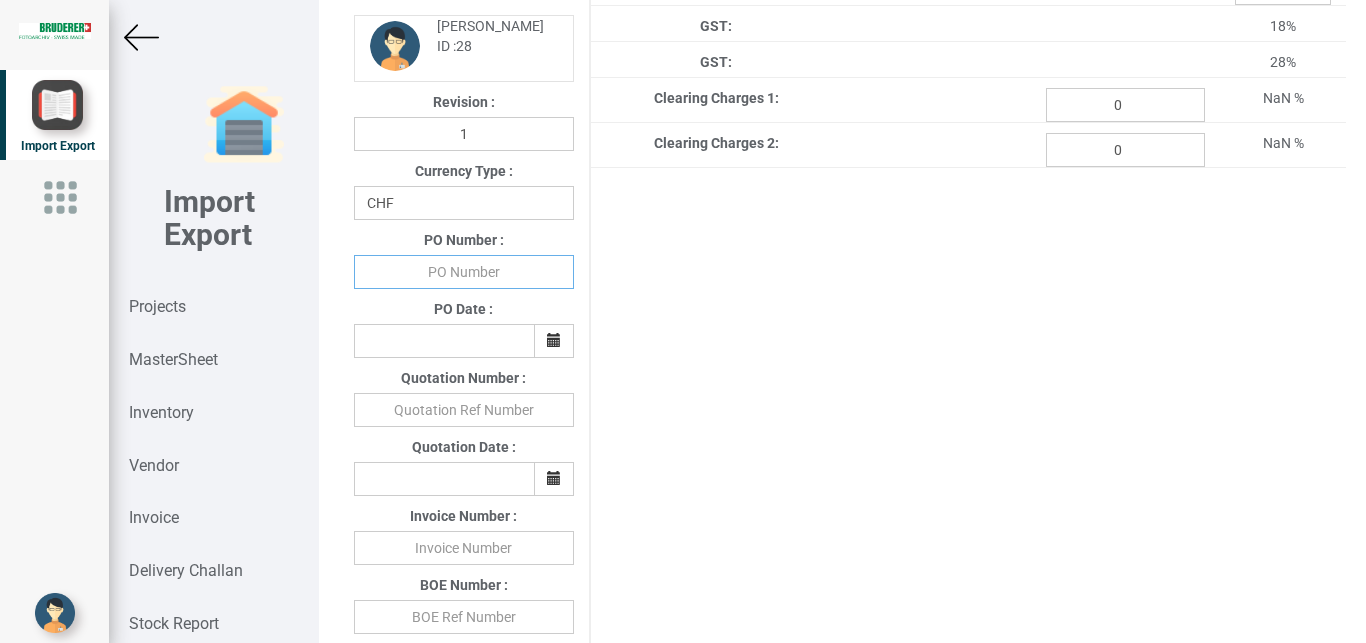 click at bounding box center [464, 272] 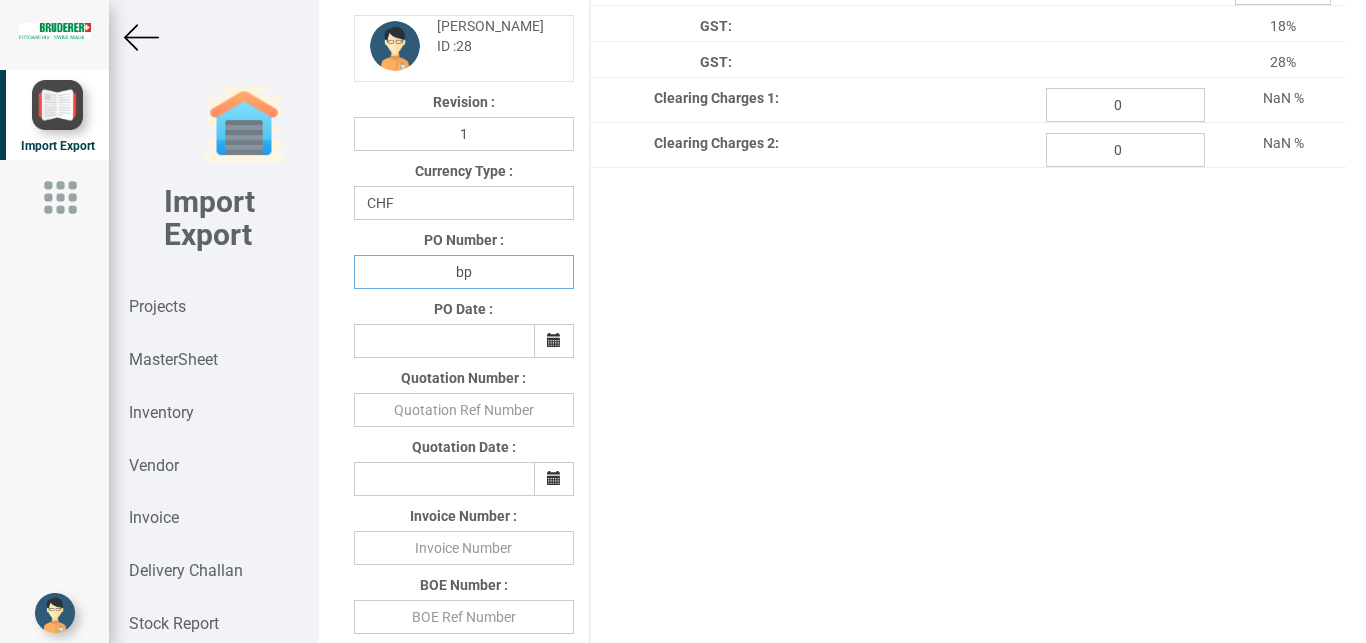 type on "b" 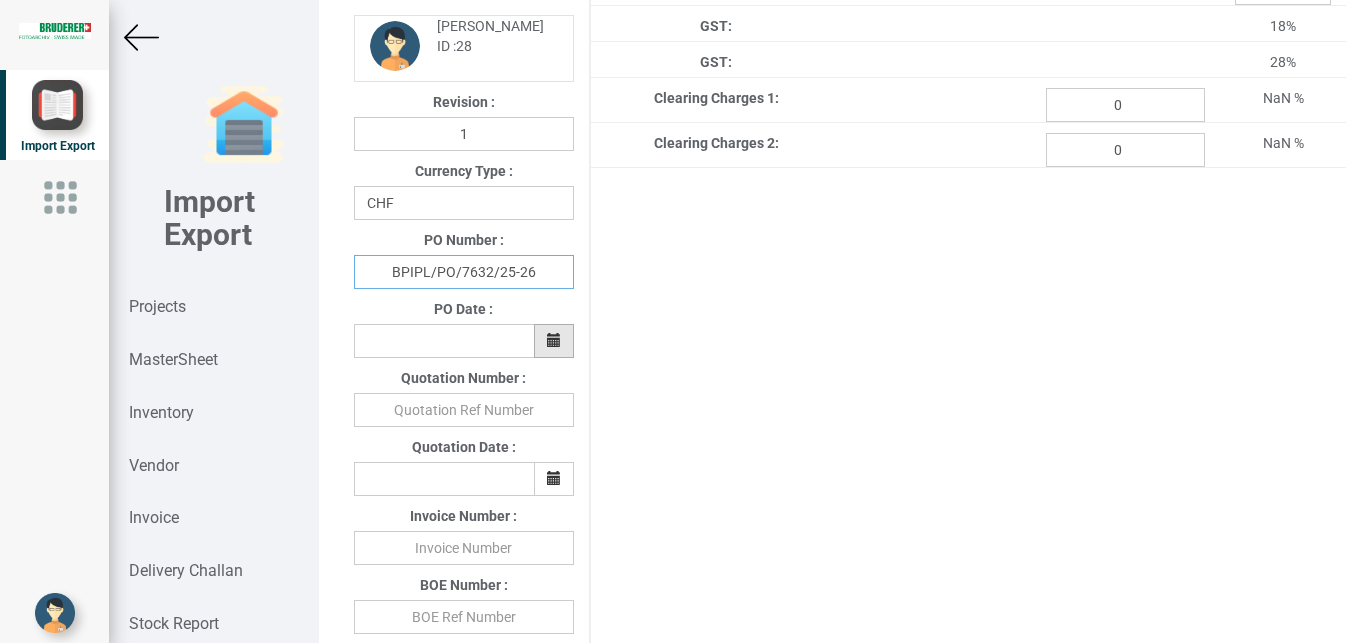 type on "BPIPL/PO/7632/25-26" 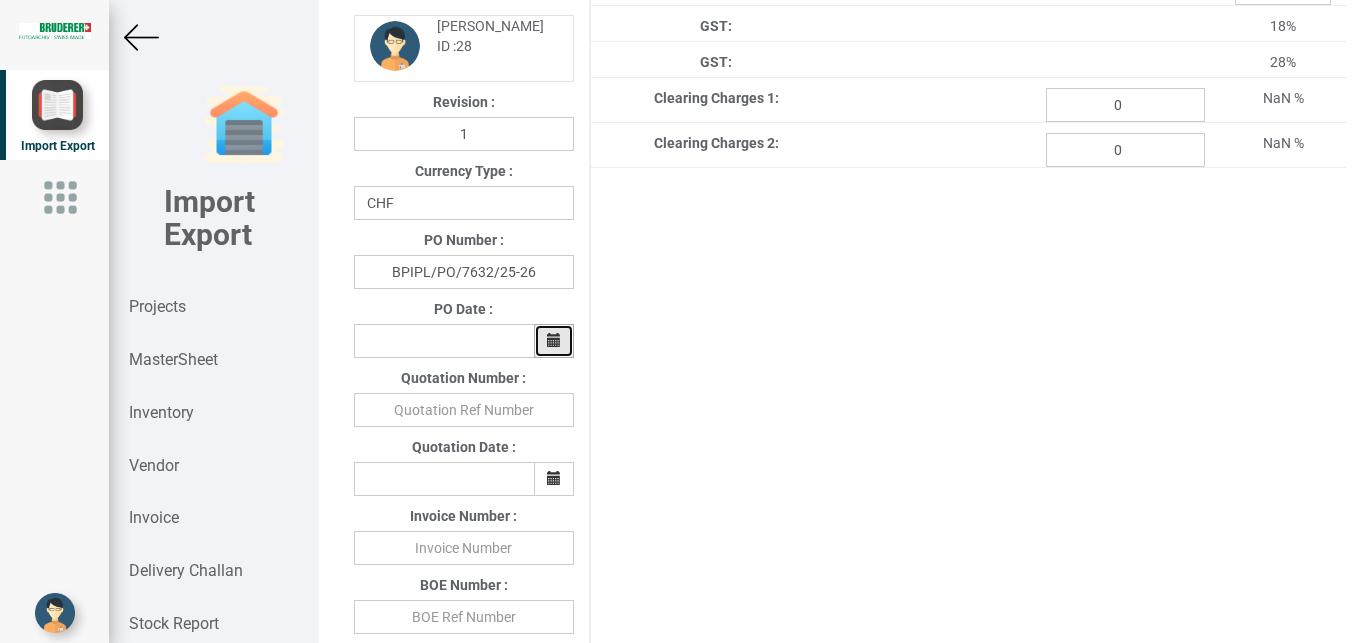 click at bounding box center (554, 340) 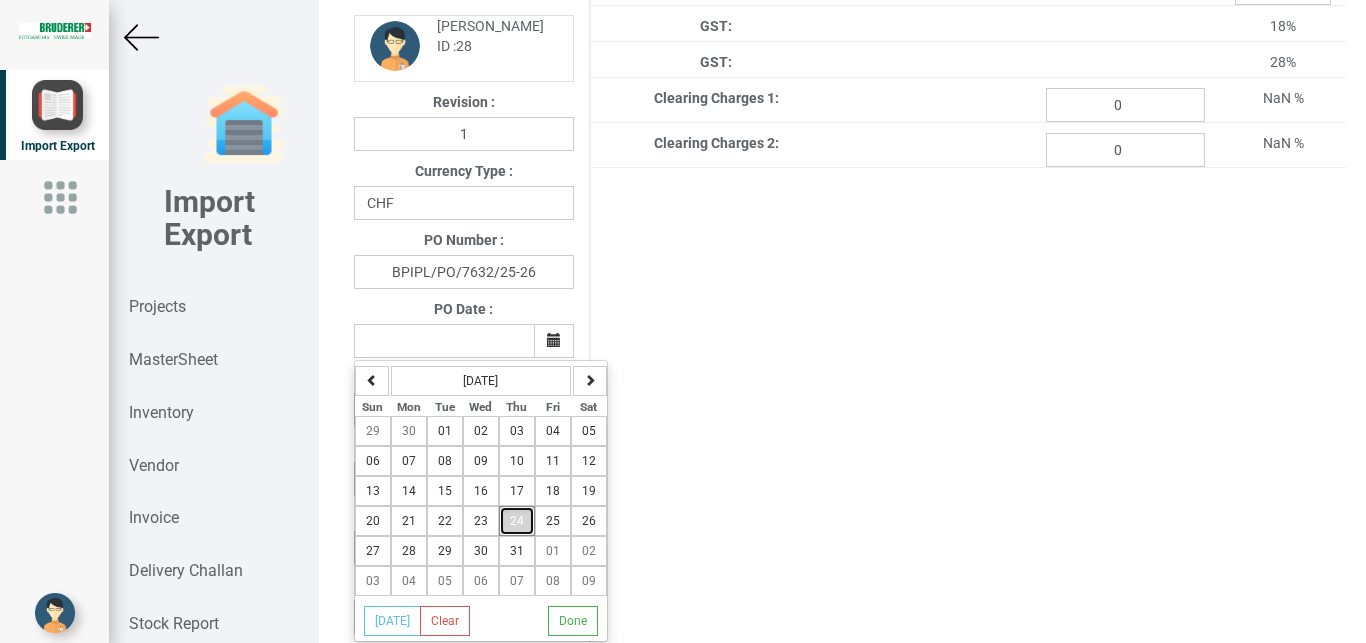 click on "24" at bounding box center (517, 521) 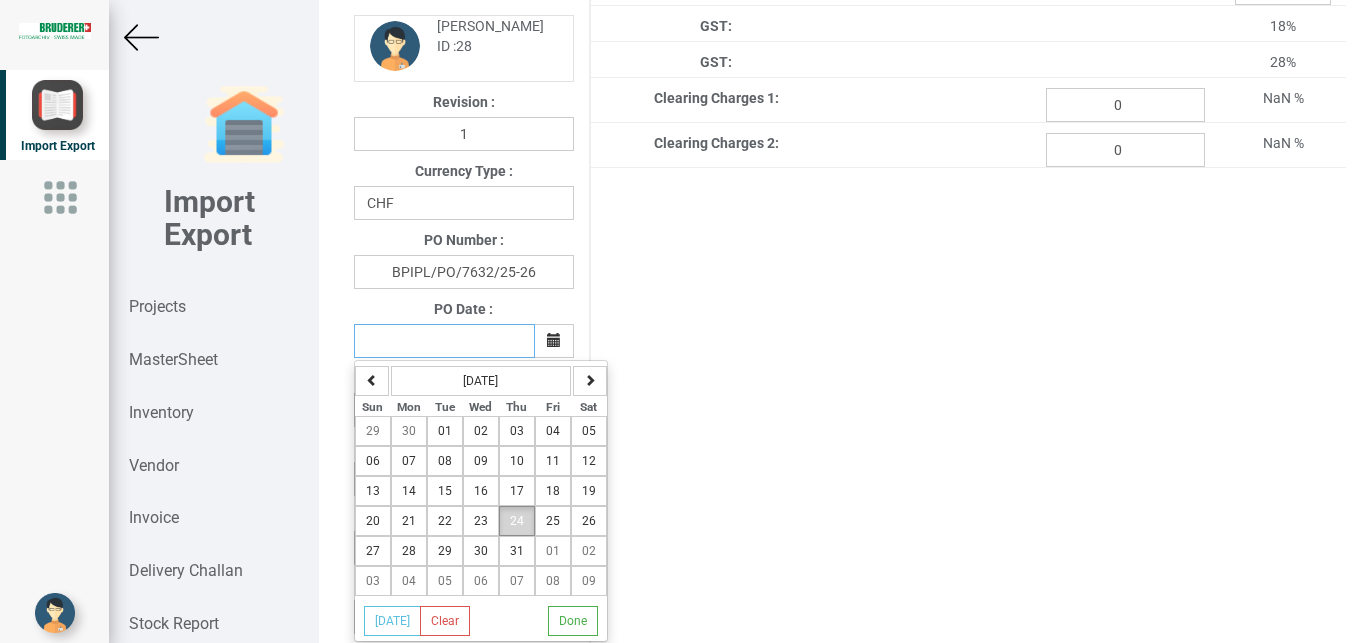 type on "[DATE]" 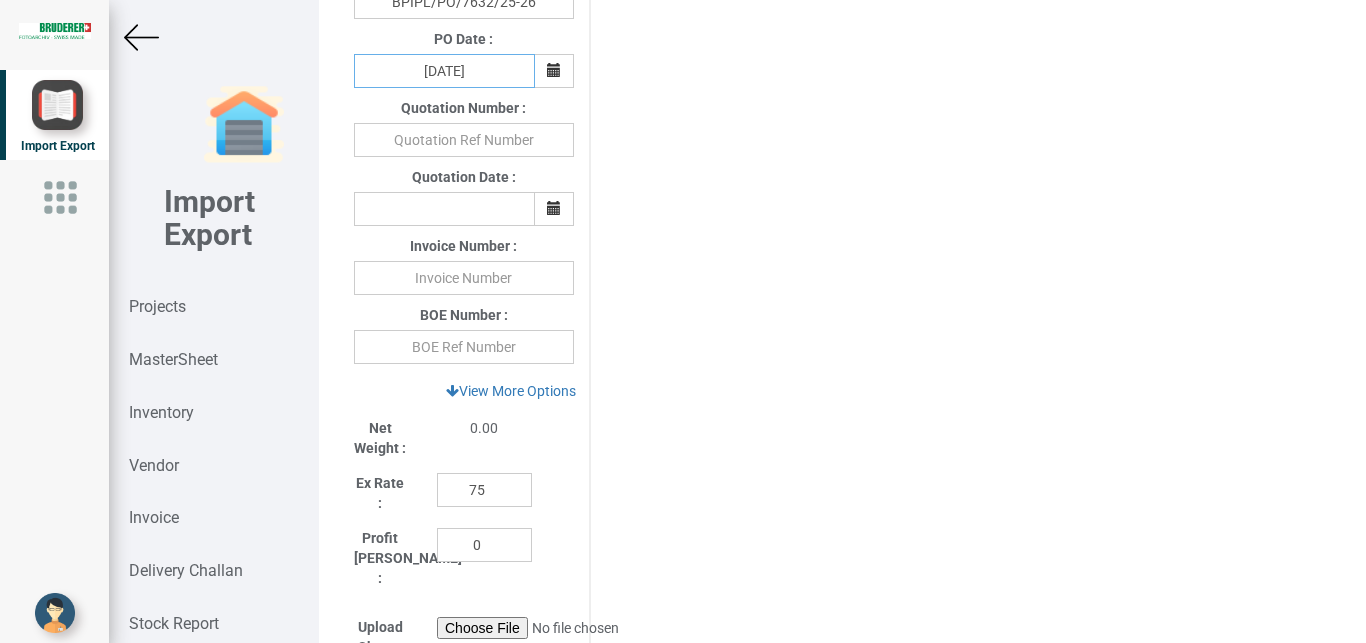 scroll, scrollTop: 770, scrollLeft: 0, axis: vertical 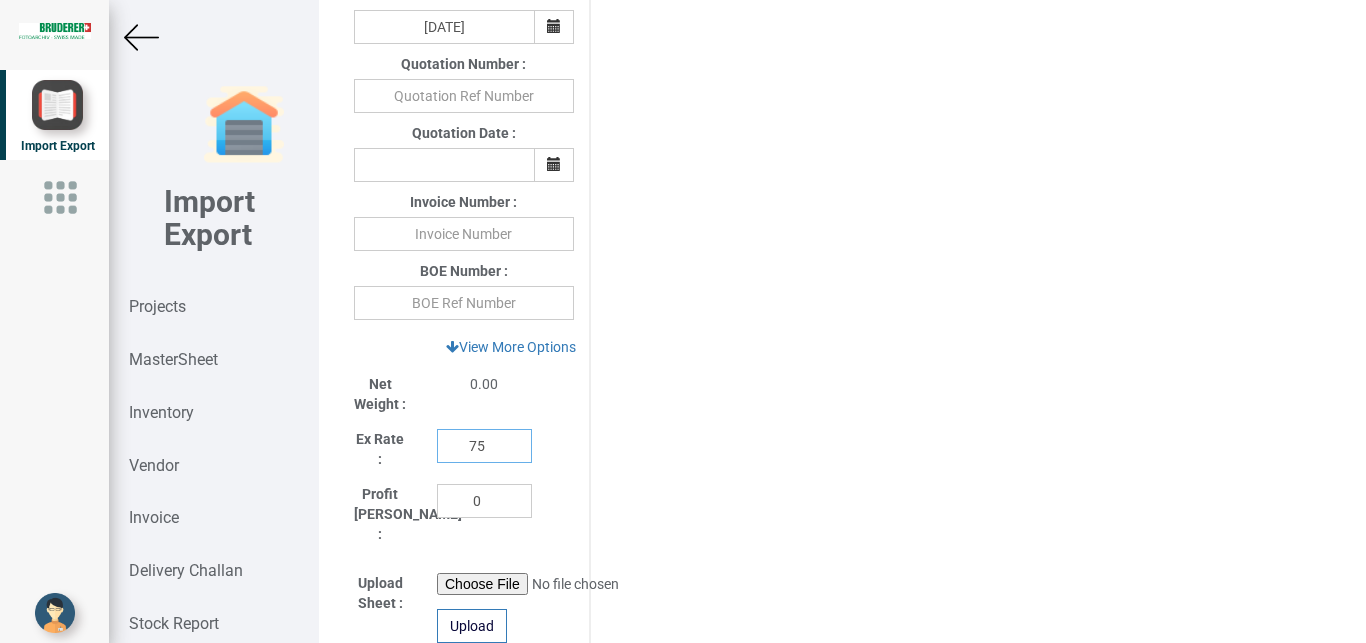 drag, startPoint x: 484, startPoint y: 450, endPoint x: 424, endPoint y: 451, distance: 60.00833 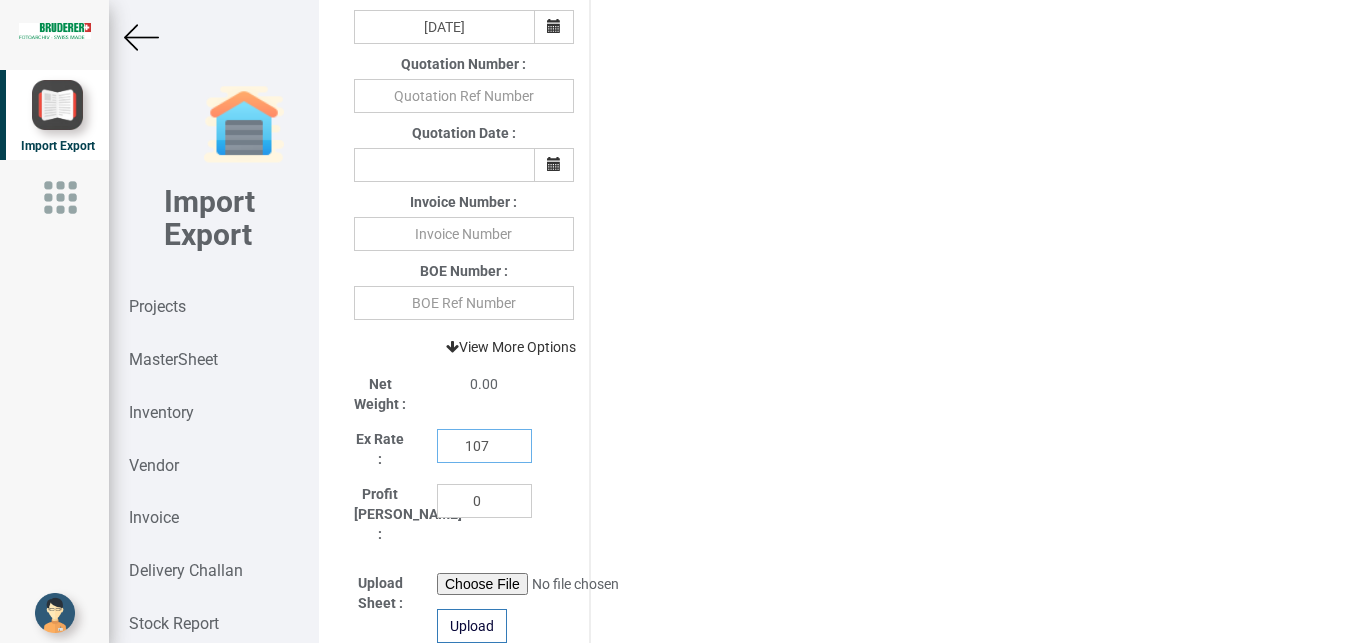 type on "107" 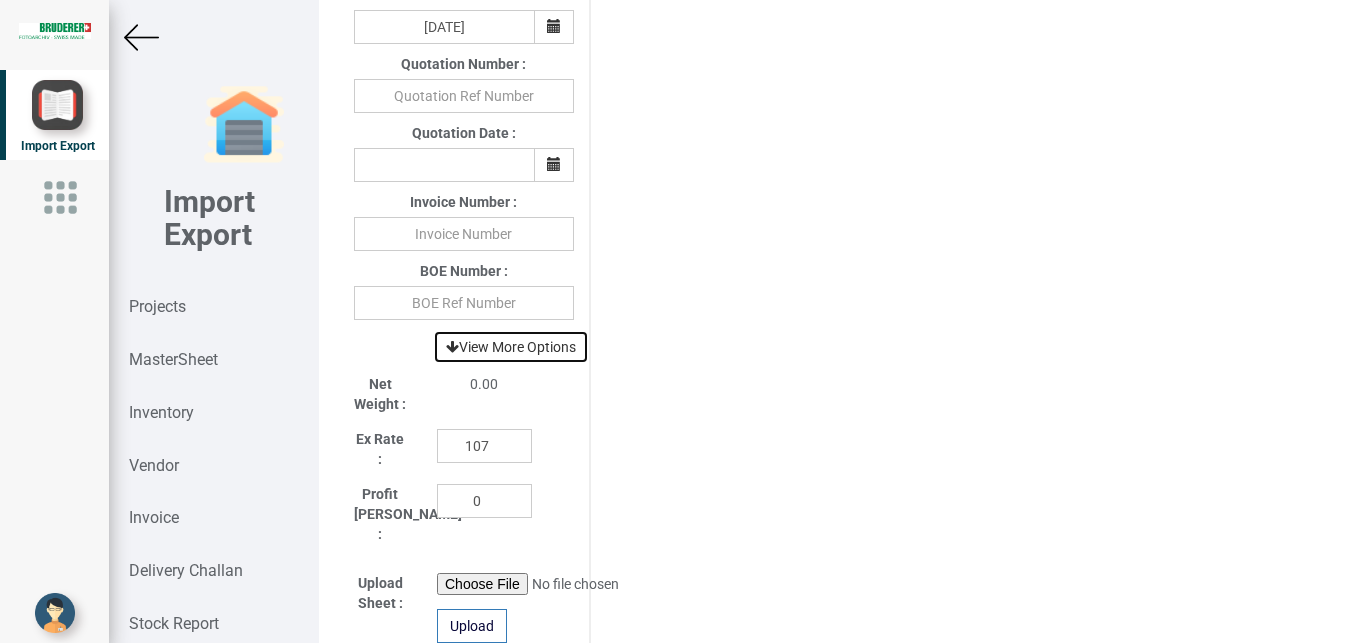 click on "View More Options" at bounding box center (511, 347) 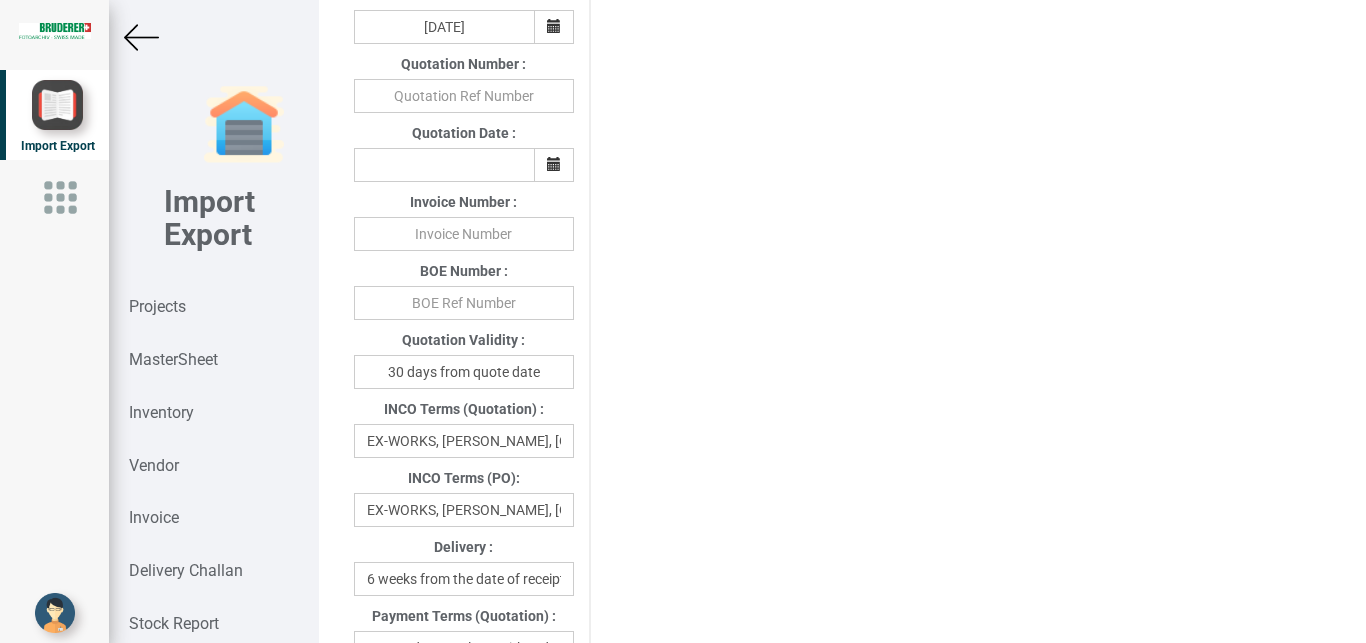 scroll, scrollTop: 948, scrollLeft: 0, axis: vertical 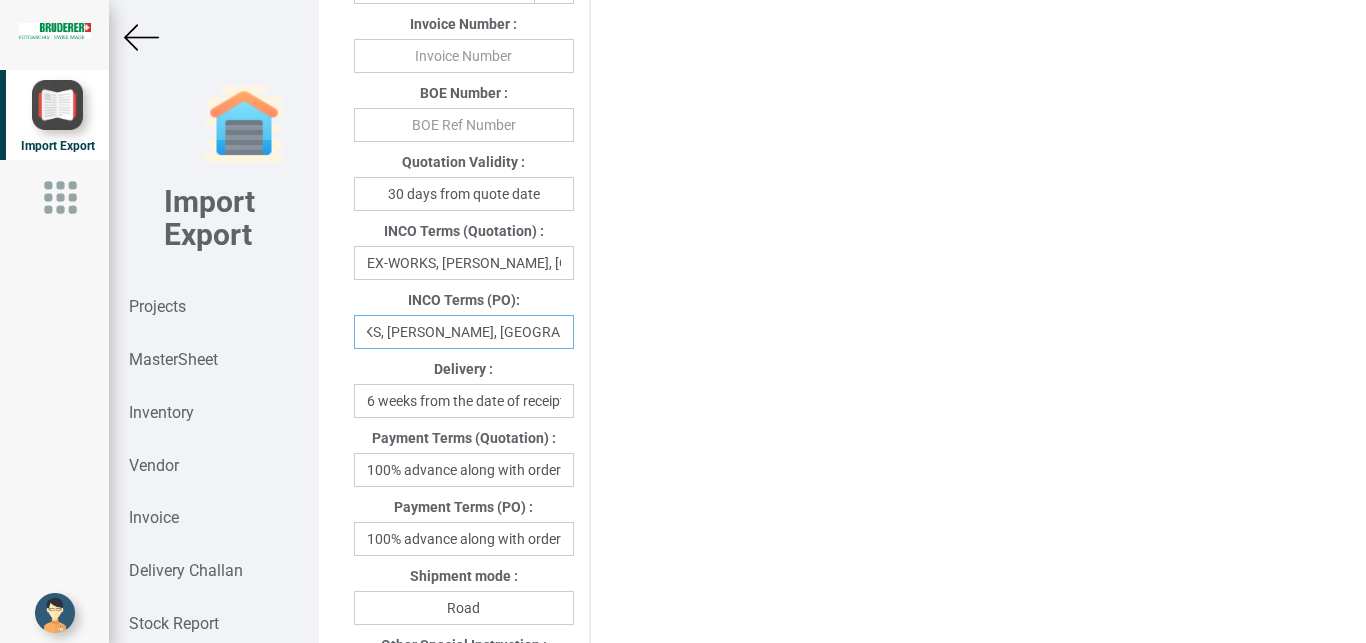 drag, startPoint x: 370, startPoint y: 334, endPoint x: 642, endPoint y: 341, distance: 272.09006 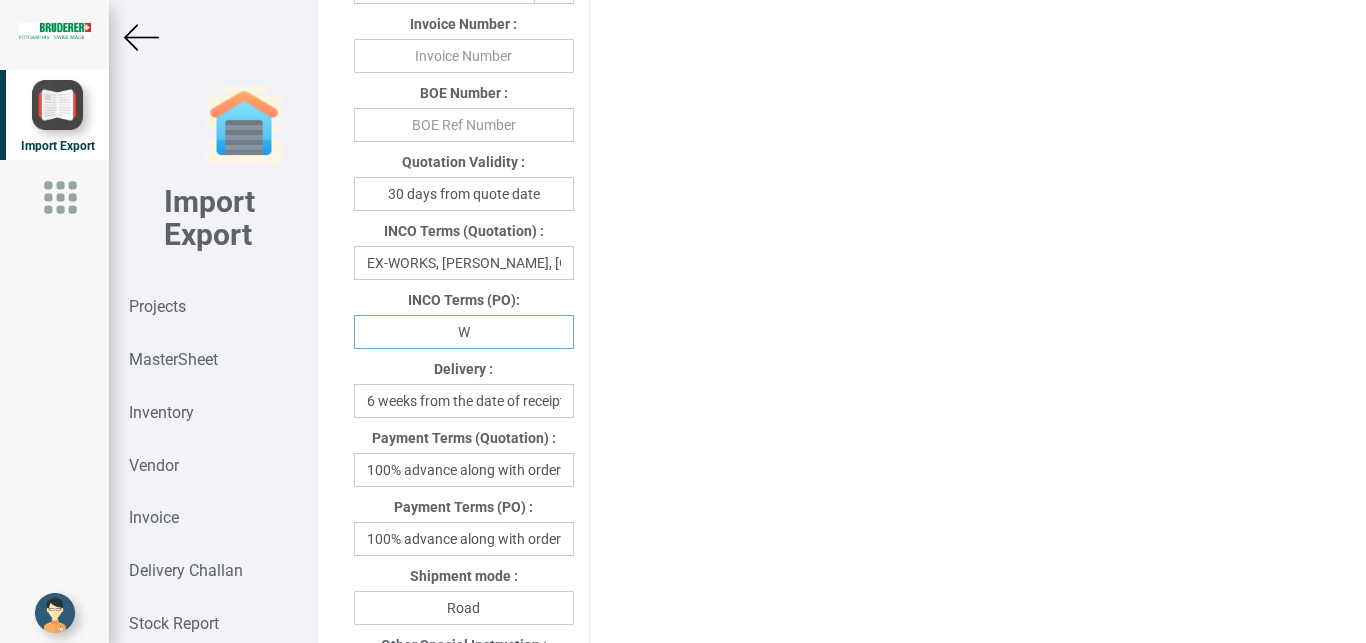 scroll, scrollTop: 0, scrollLeft: 0, axis: both 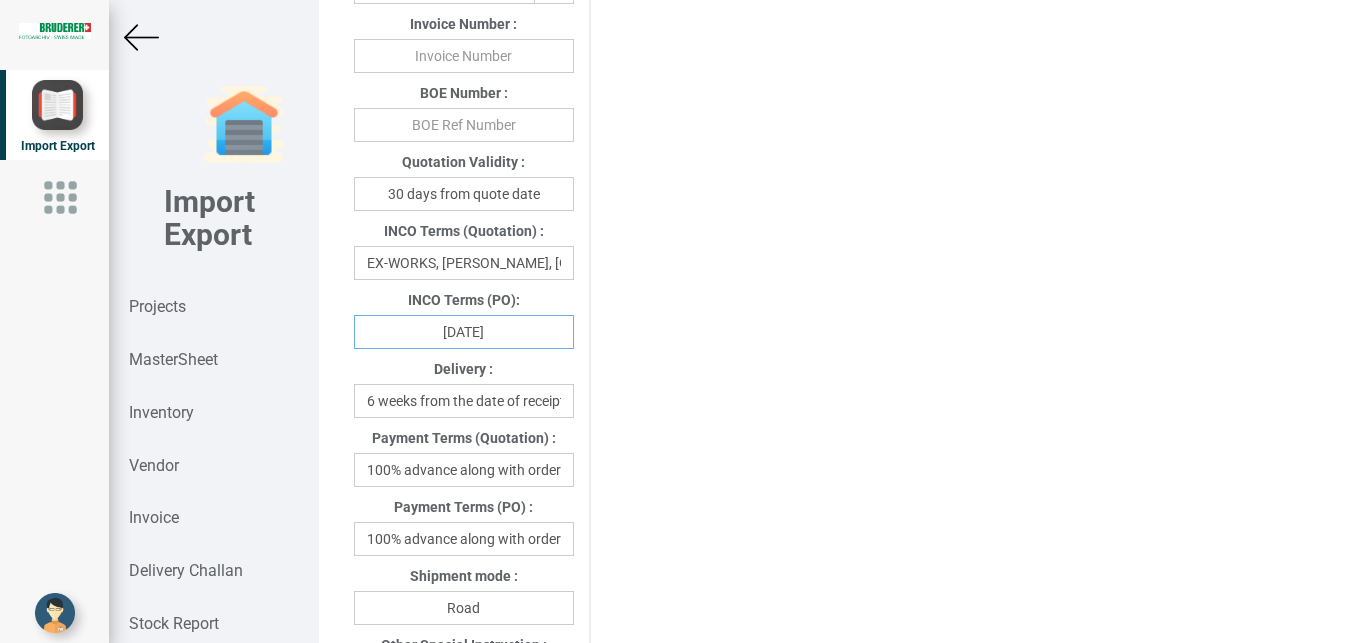 drag, startPoint x: 540, startPoint y: 334, endPoint x: 380, endPoint y: 340, distance: 160.11246 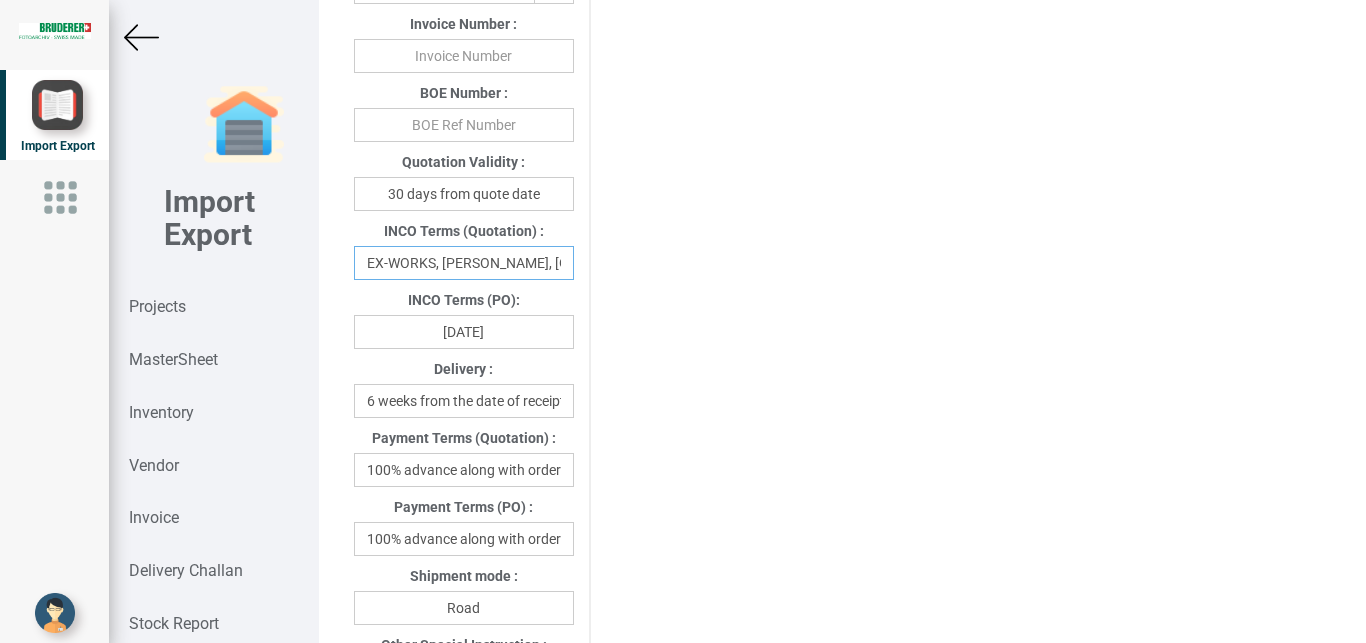 drag, startPoint x: 365, startPoint y: 267, endPoint x: 570, endPoint y: 260, distance: 205.11948 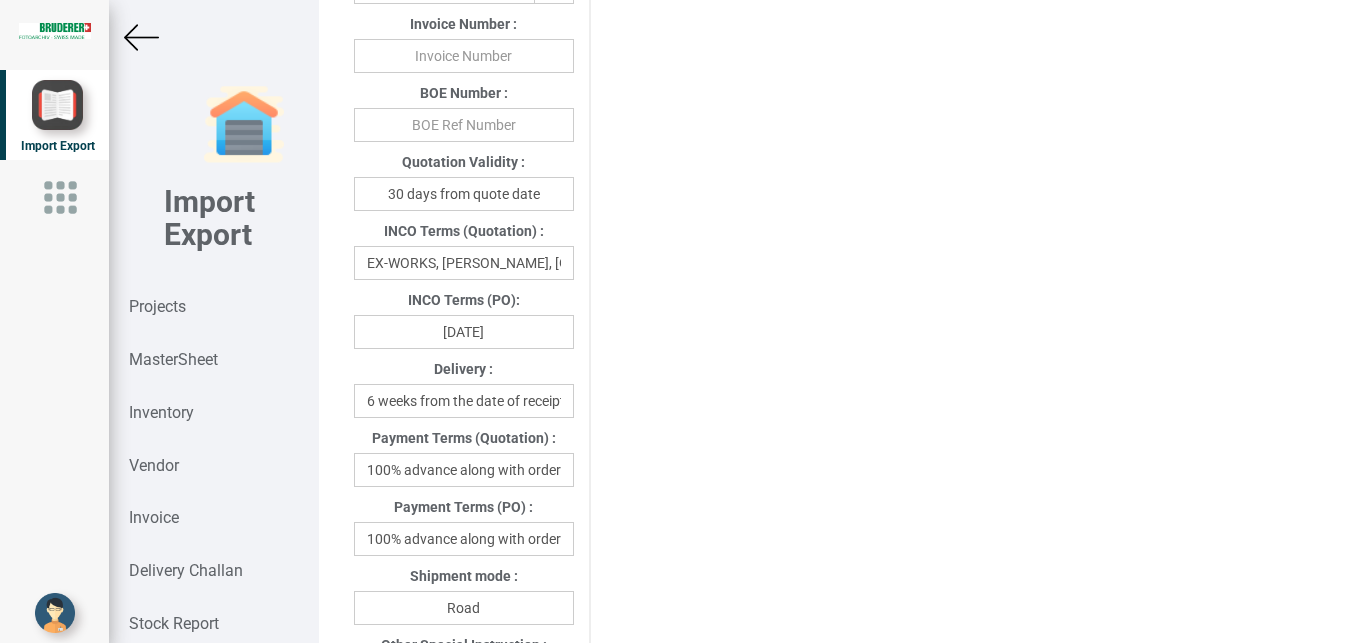 drag, startPoint x: 427, startPoint y: 316, endPoint x: 424, endPoint y: 299, distance: 17.262676 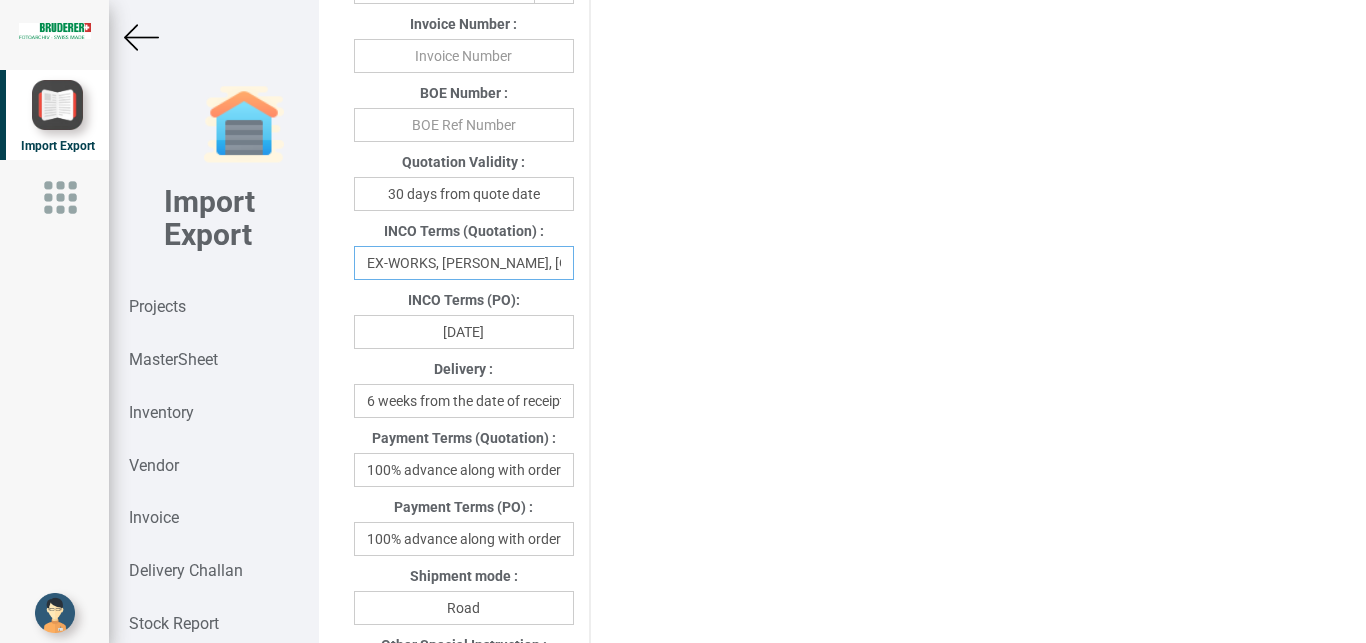 drag, startPoint x: 375, startPoint y: 263, endPoint x: 531, endPoint y: 259, distance: 156.05127 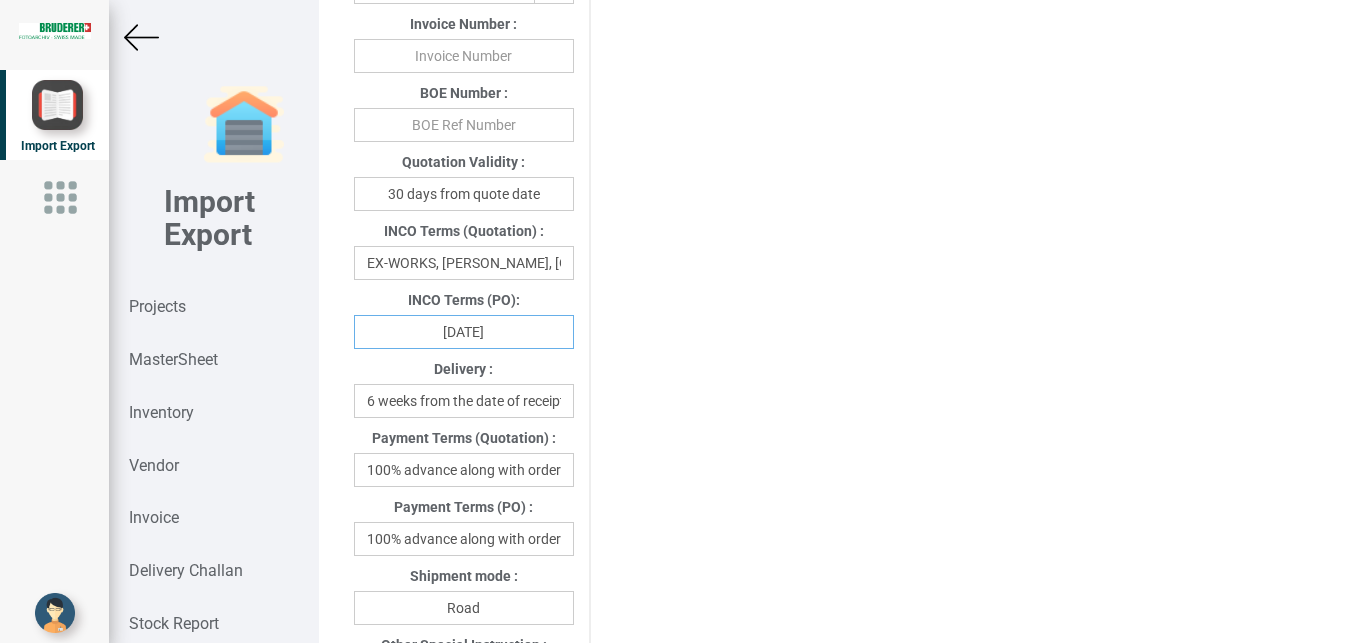drag, startPoint x: 522, startPoint y: 331, endPoint x: 242, endPoint y: 331, distance: 280 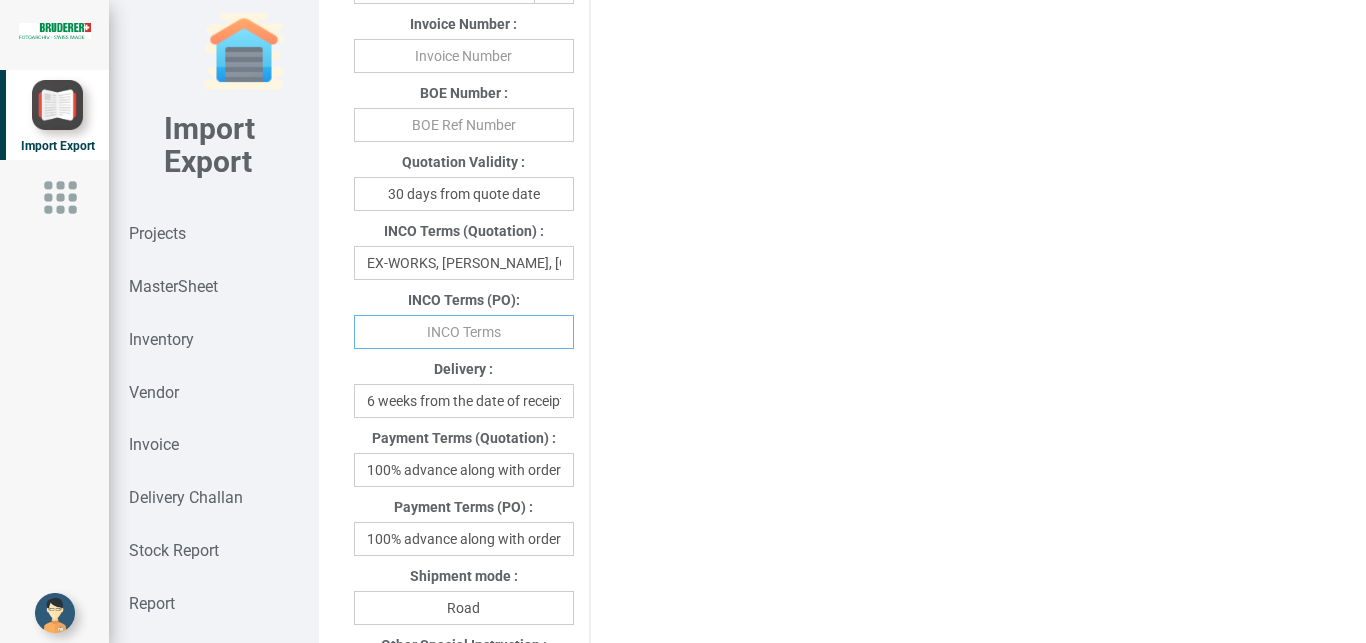 scroll, scrollTop: 102, scrollLeft: 0, axis: vertical 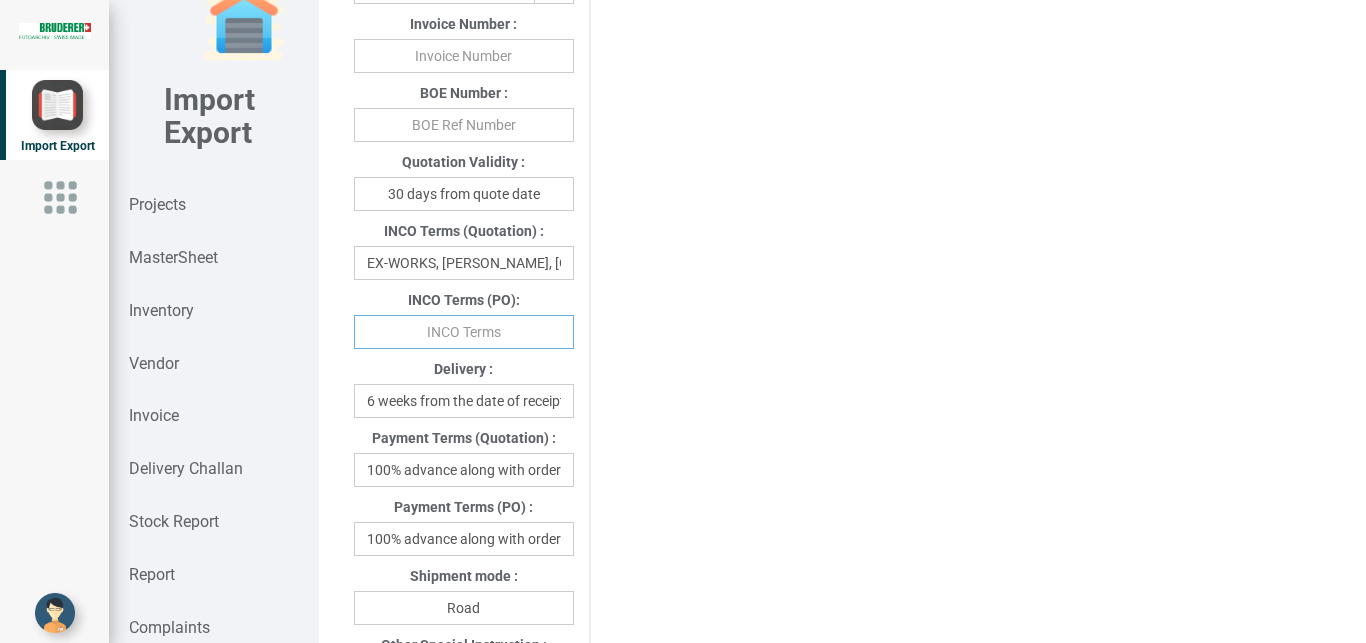 paste on "EX-WORKS, [PERSON_NAME]" 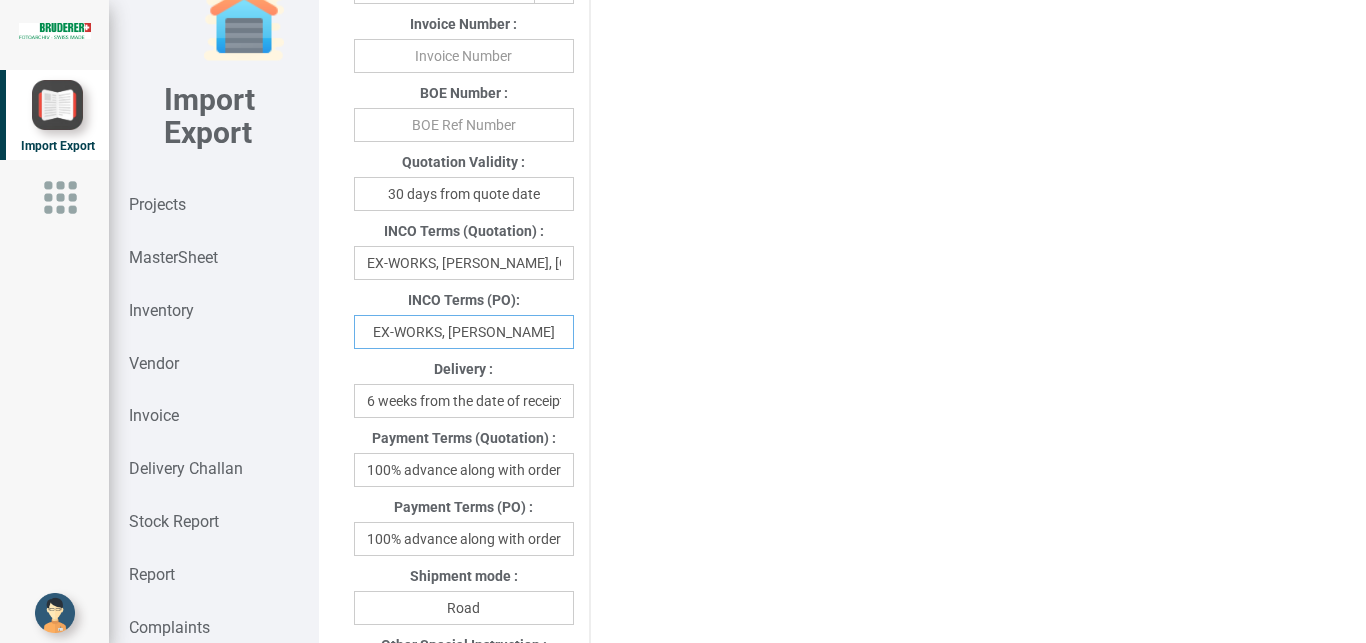 type on "EX-WORKS, [PERSON_NAME]" 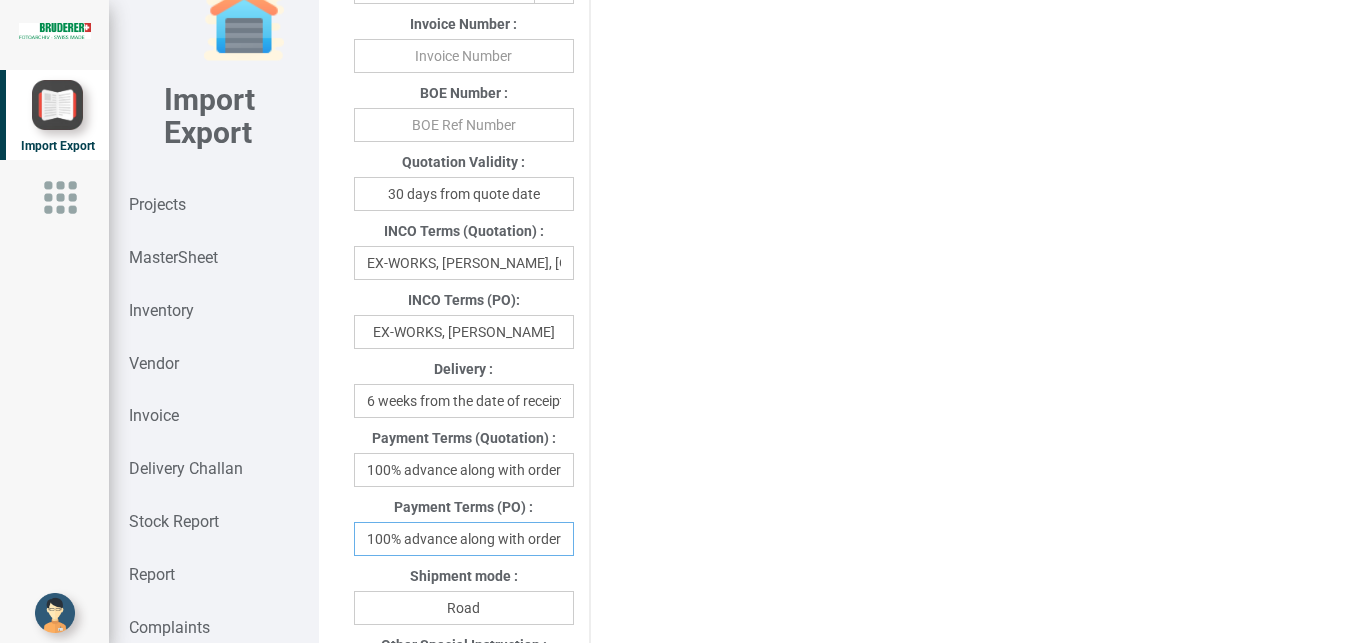 drag, startPoint x: 365, startPoint y: 547, endPoint x: 587, endPoint y: 486, distance: 230.22815 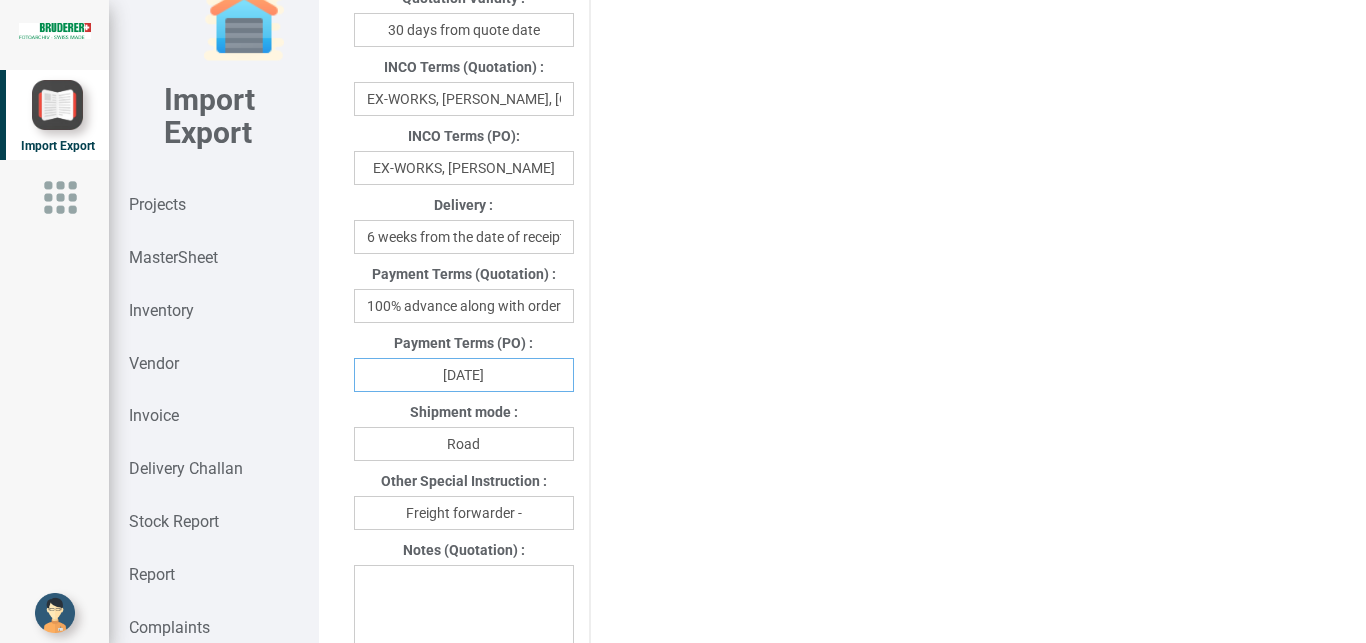 scroll, scrollTop: 1121, scrollLeft: 0, axis: vertical 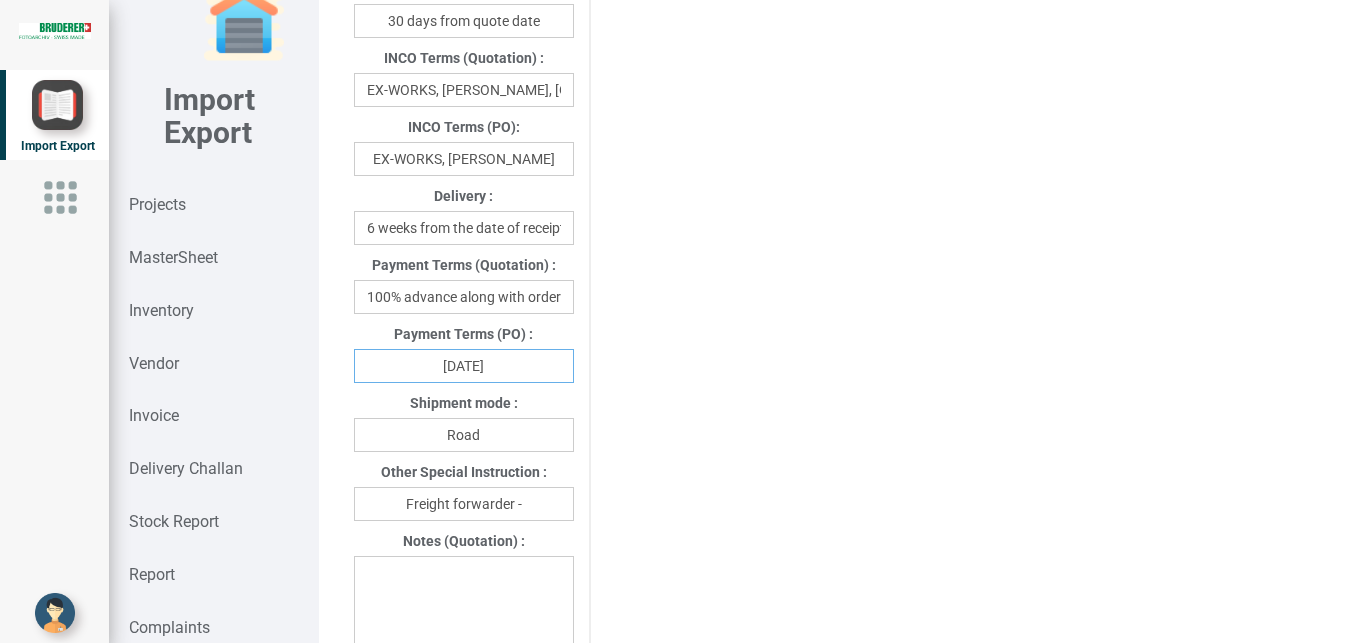 type on "[DATE]" 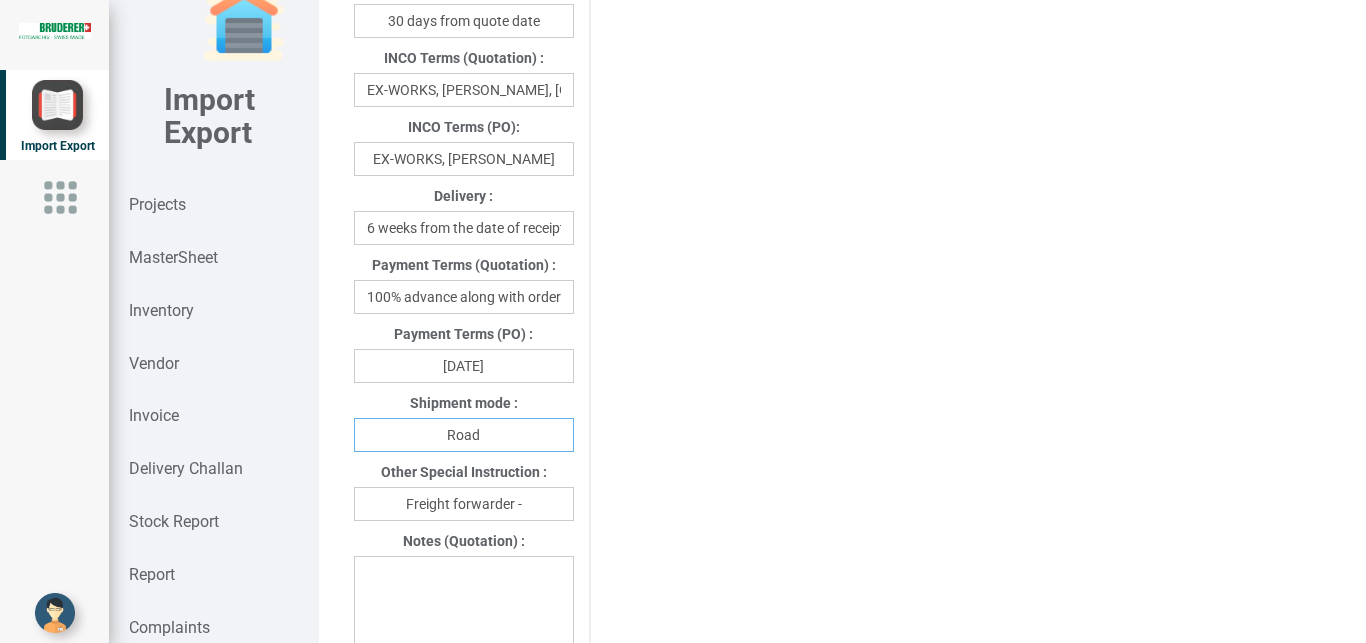 drag, startPoint x: 496, startPoint y: 436, endPoint x: 406, endPoint y: 437, distance: 90.005554 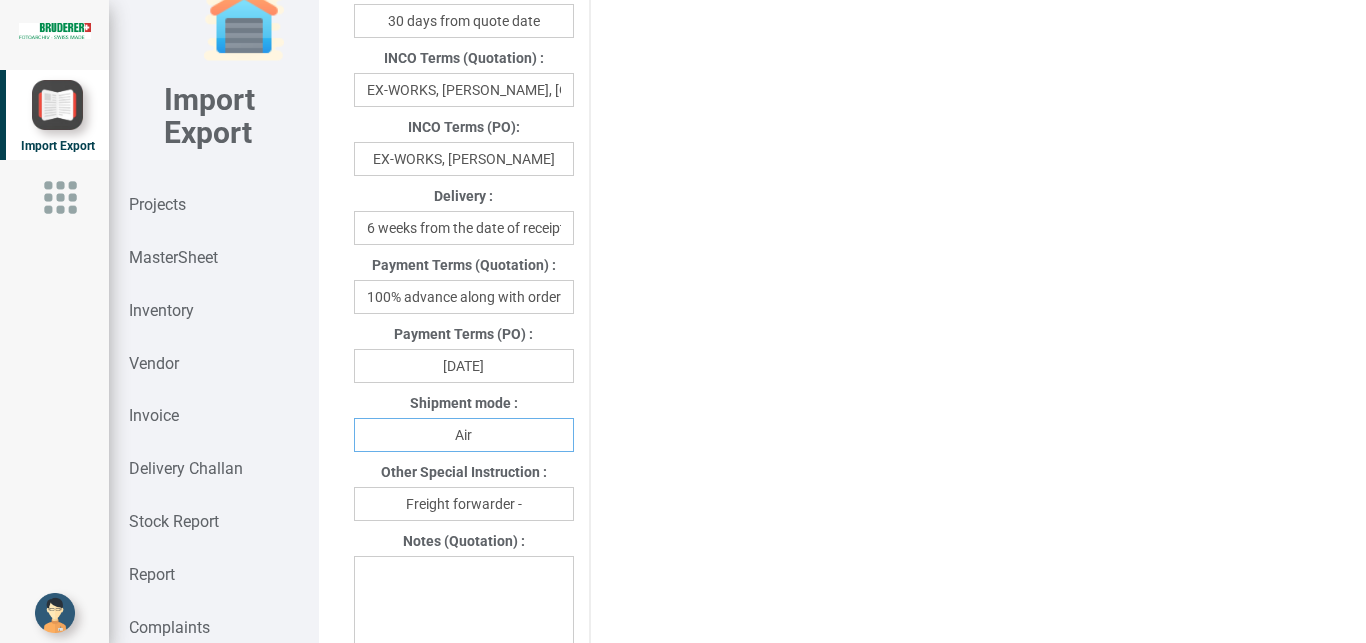 type on "Air" 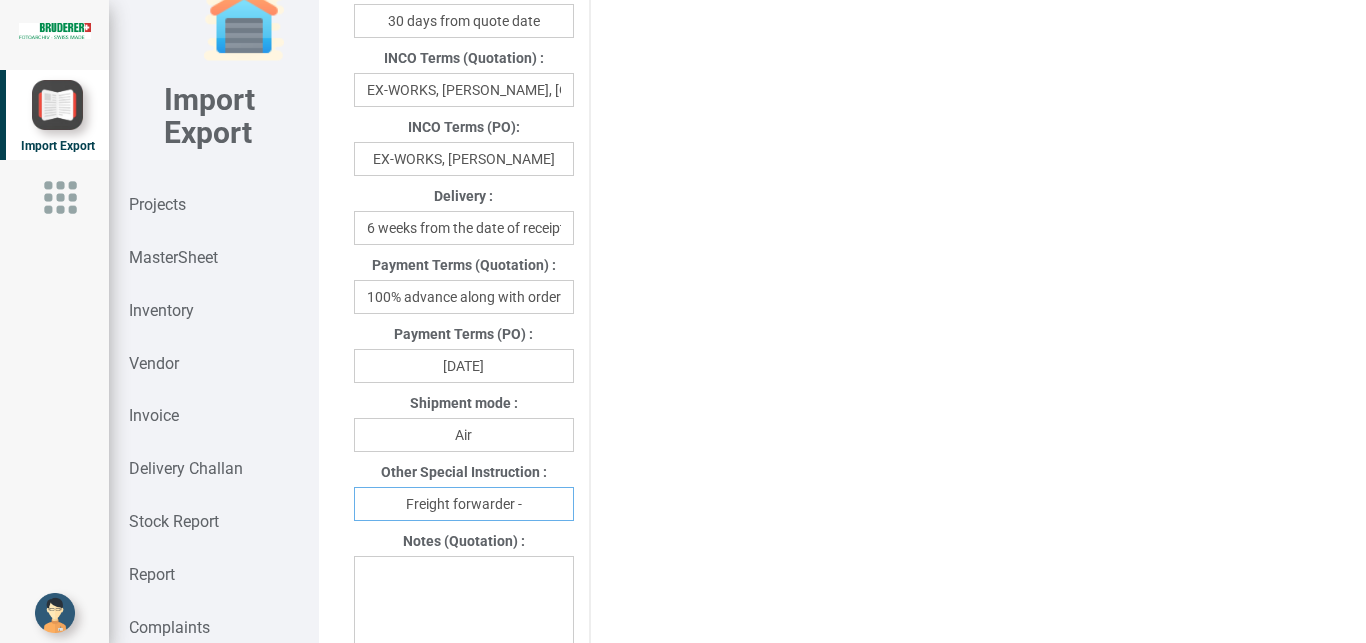 click on "Freight forwarder -" at bounding box center [464, 504] 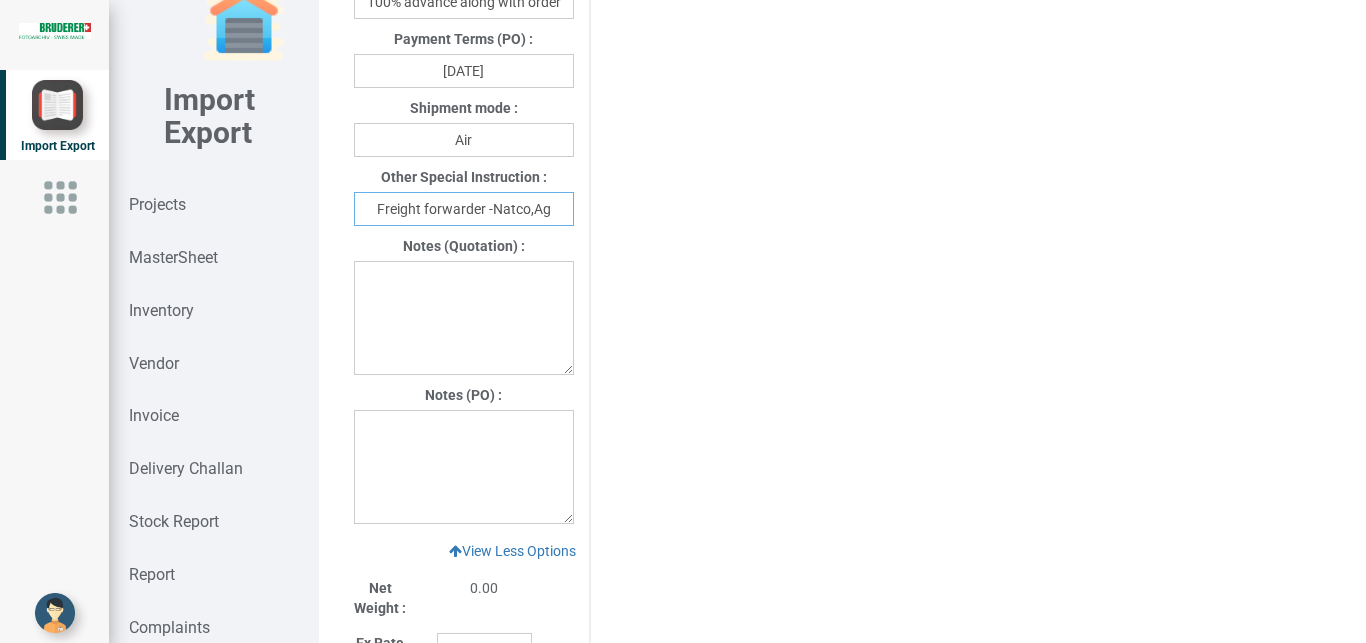 scroll, scrollTop: 1420, scrollLeft: 0, axis: vertical 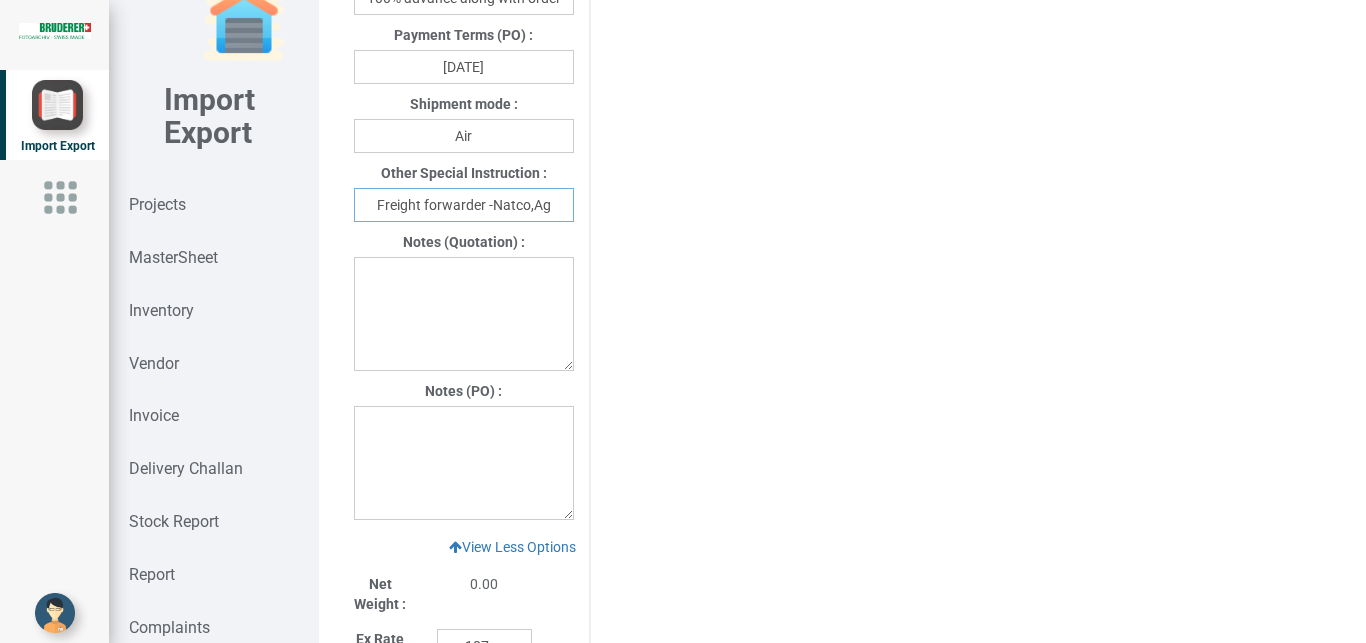 type on "Freight forwarder -Natco,Ag" 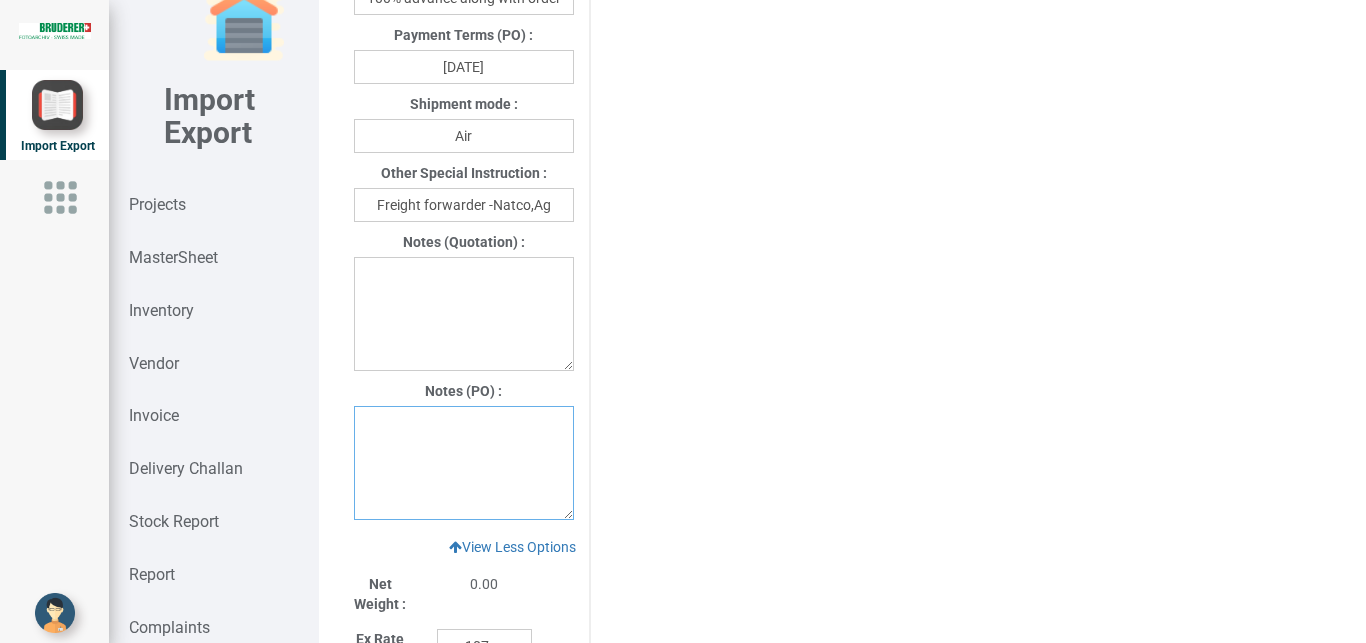 click at bounding box center (464, 463) 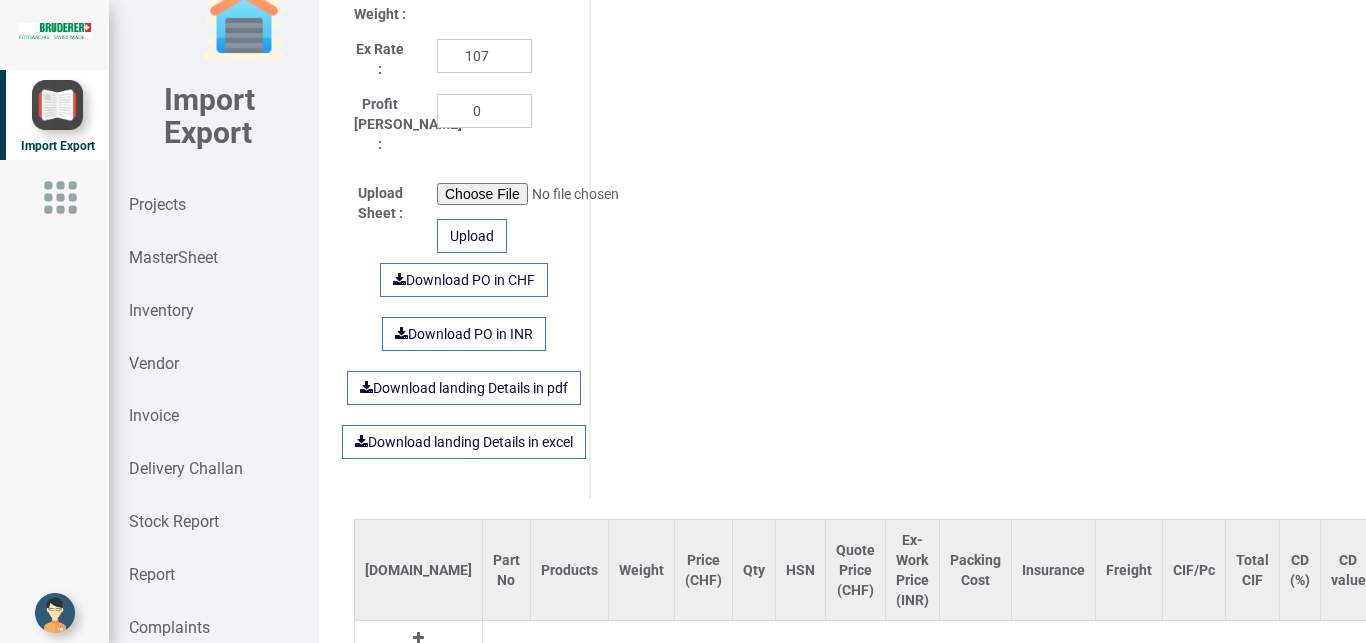 scroll, scrollTop: 1806, scrollLeft: 0, axis: vertical 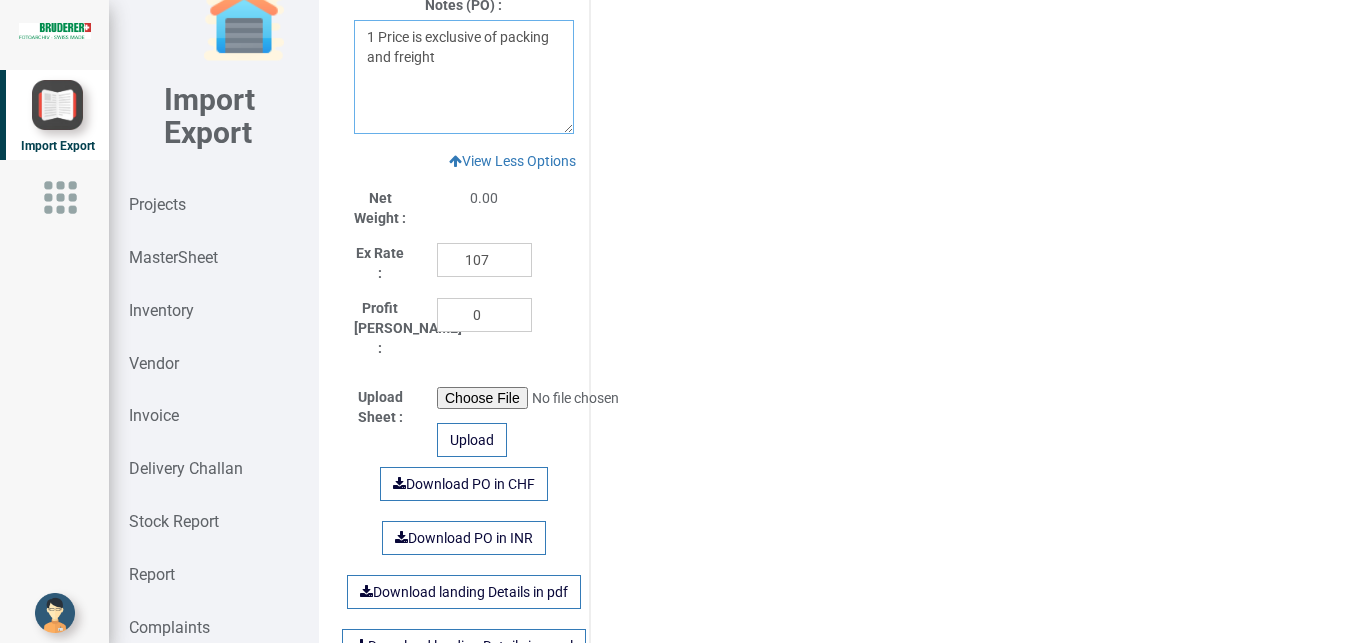 type on "1 Price is exclusive of packing and freight" 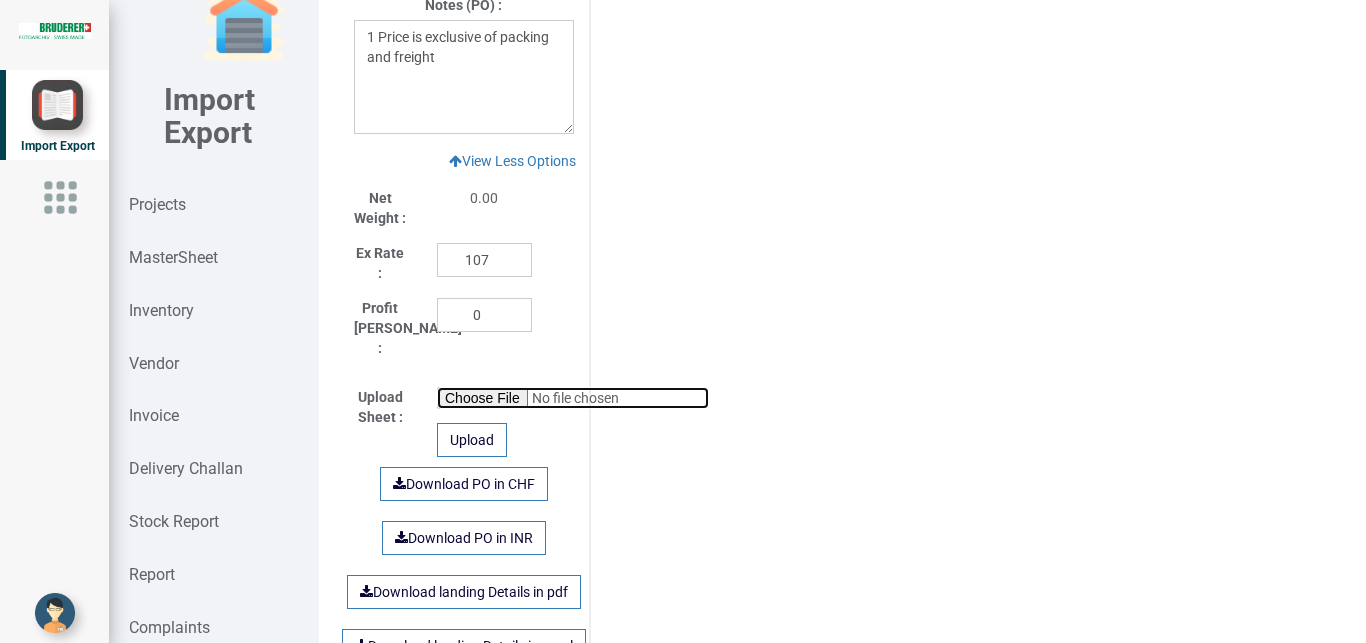click at bounding box center (573, 398) 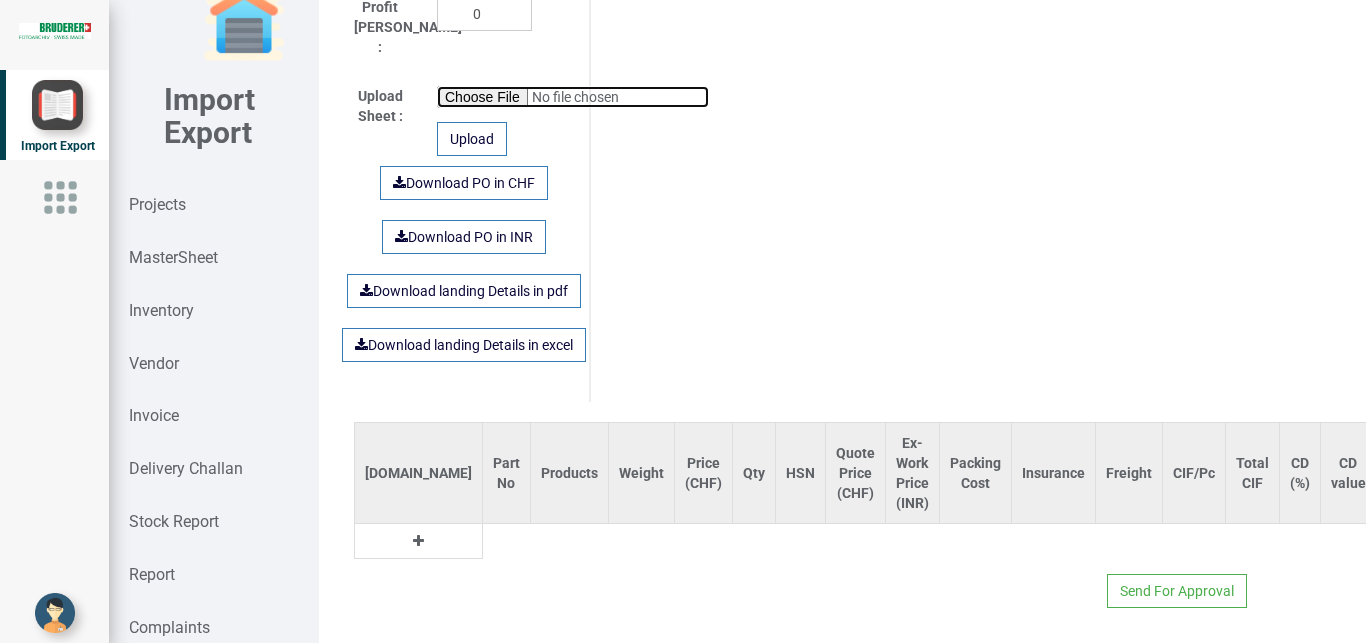 scroll, scrollTop: 1847, scrollLeft: 0, axis: vertical 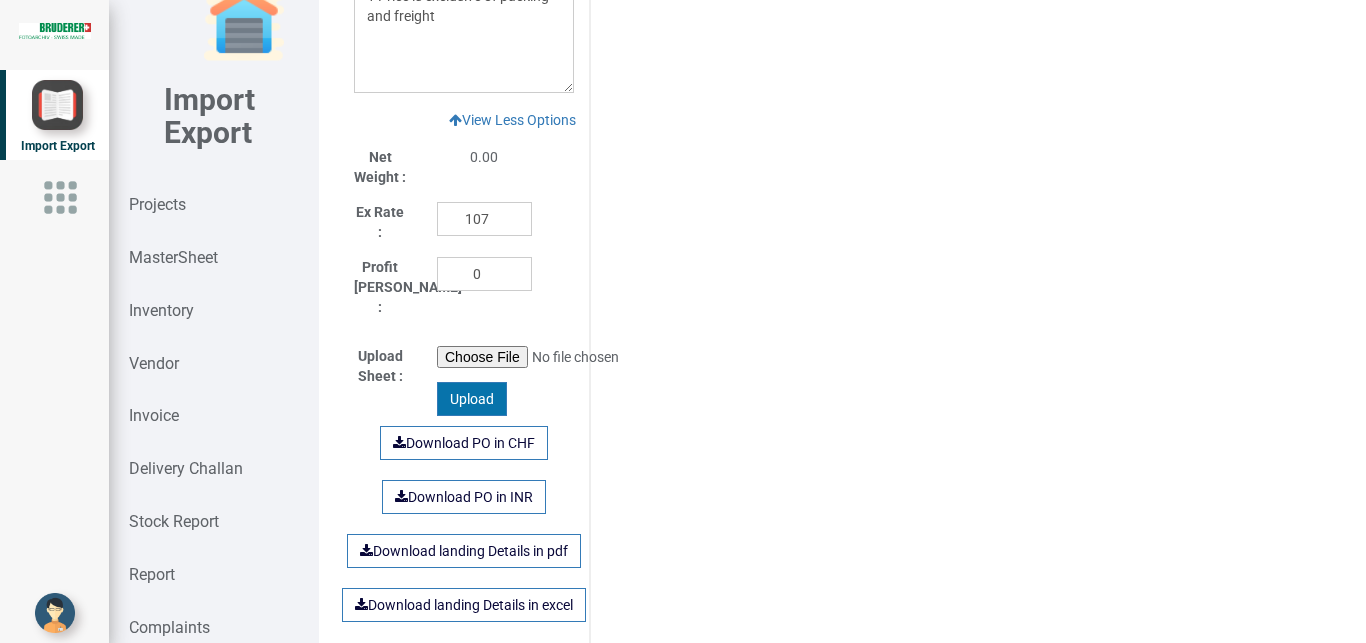 click on "Upload" at bounding box center [472, 399] 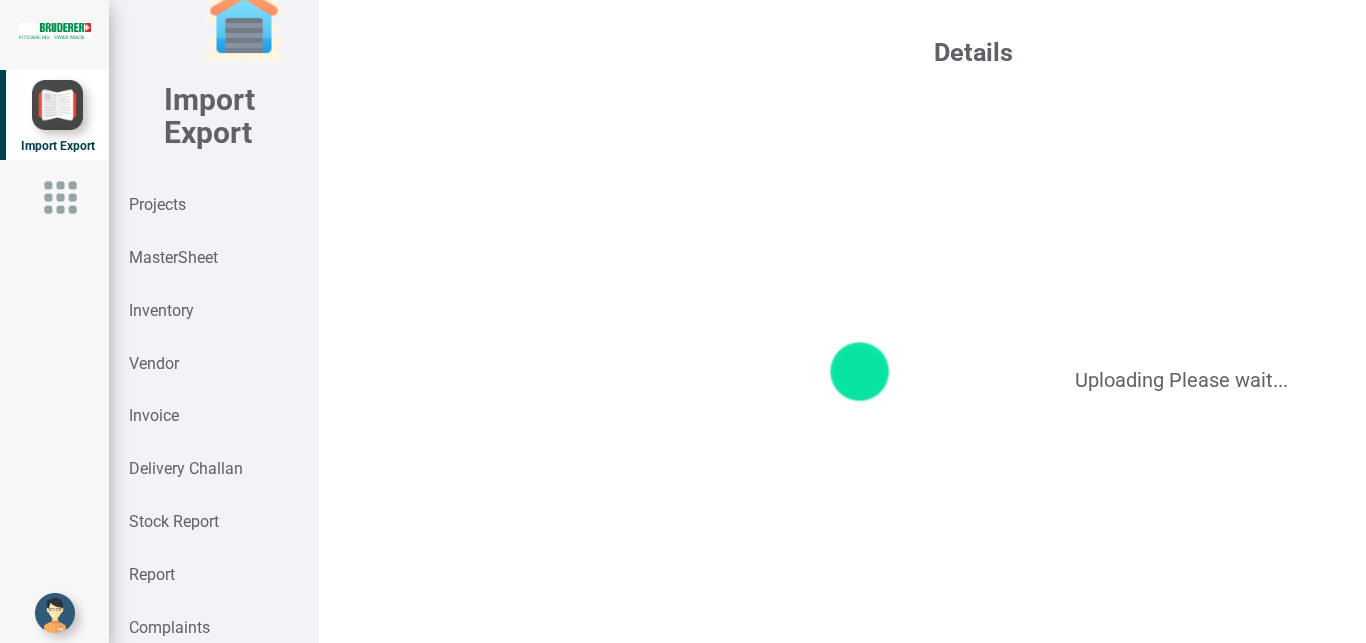 scroll, scrollTop: 0, scrollLeft: 0, axis: both 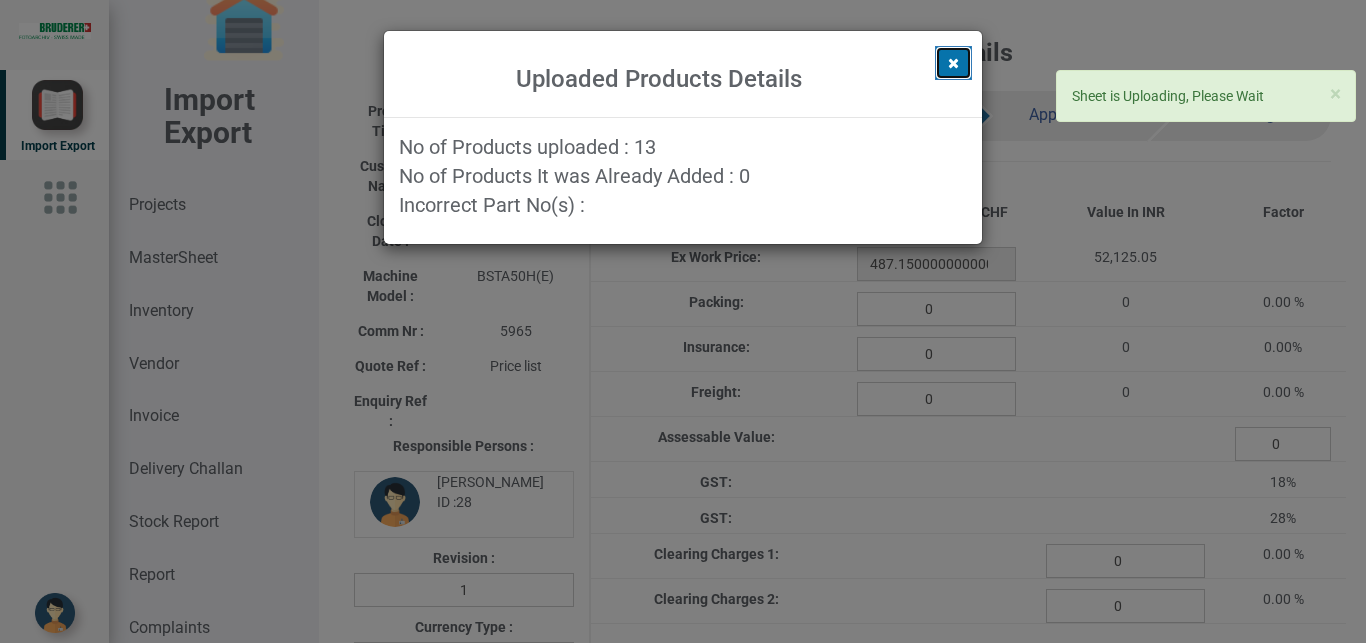 click at bounding box center (953, 63) 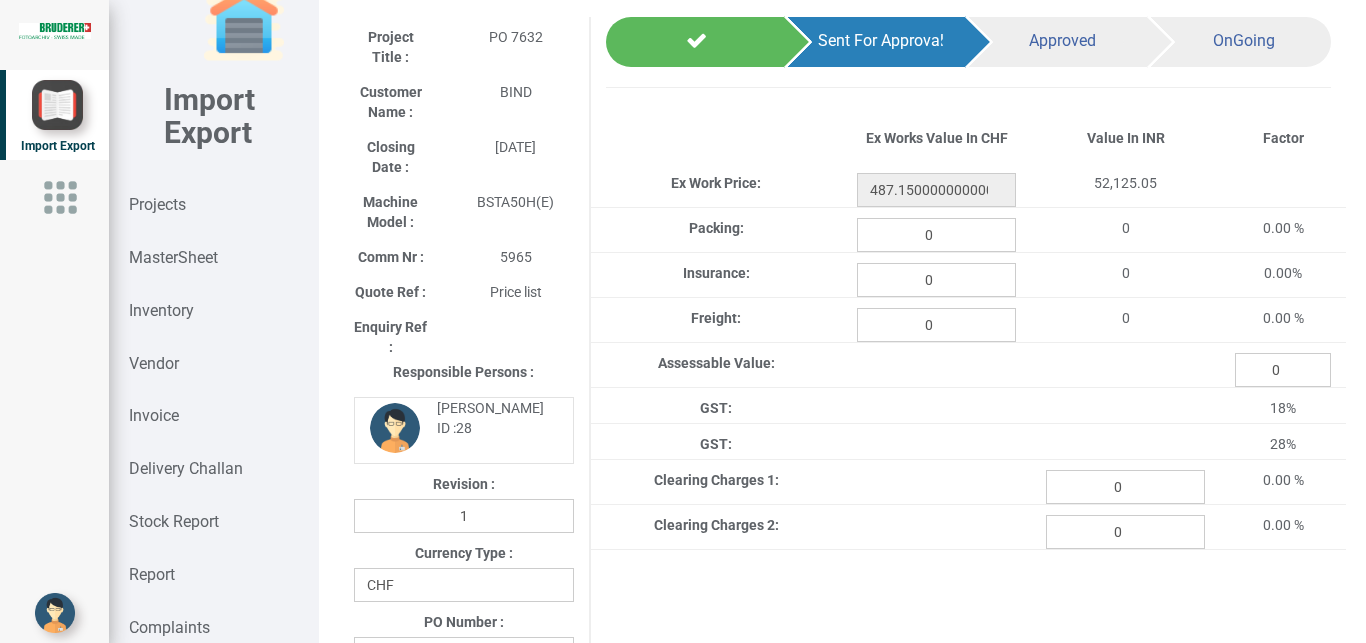 scroll, scrollTop: 0, scrollLeft: 0, axis: both 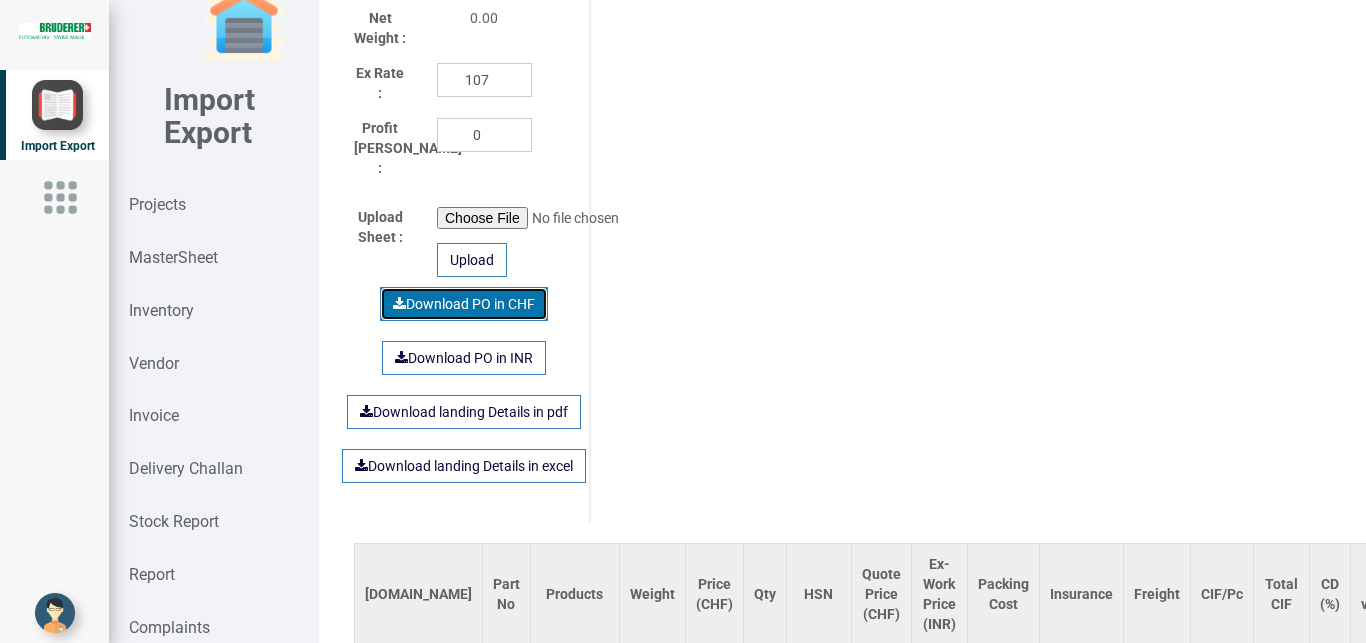 click on "Download PO in CHF" at bounding box center [464, 304] 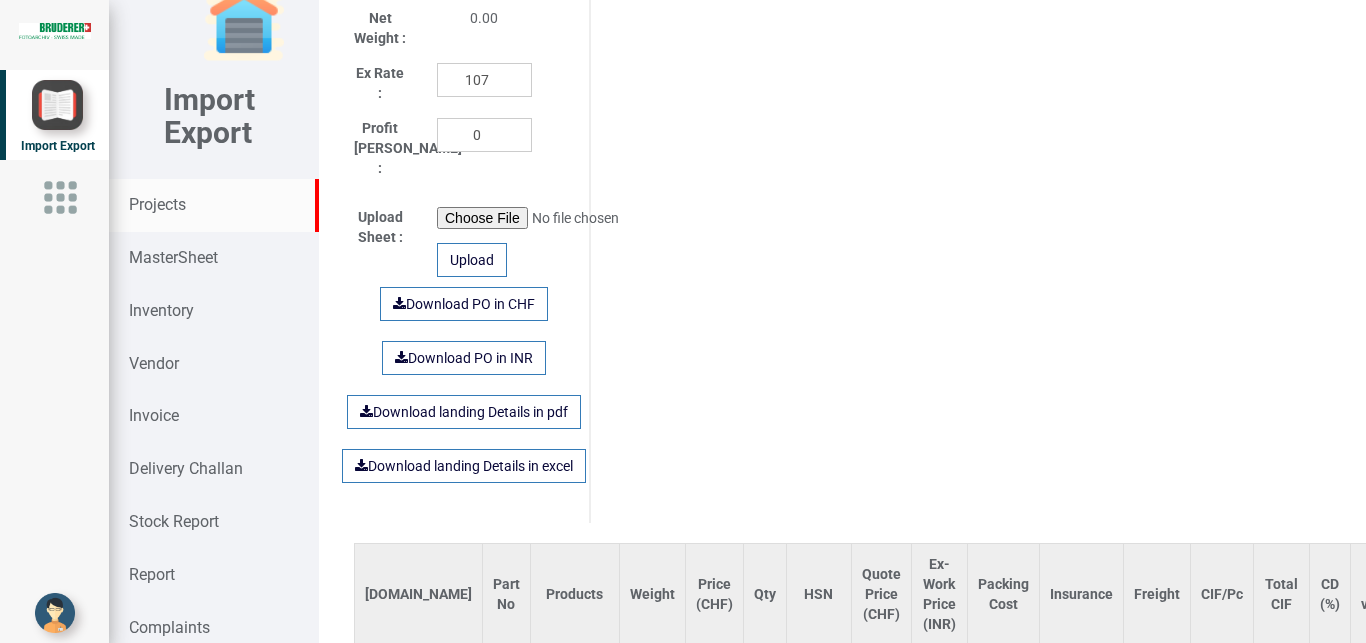 click on "Projects" at bounding box center (157, 204) 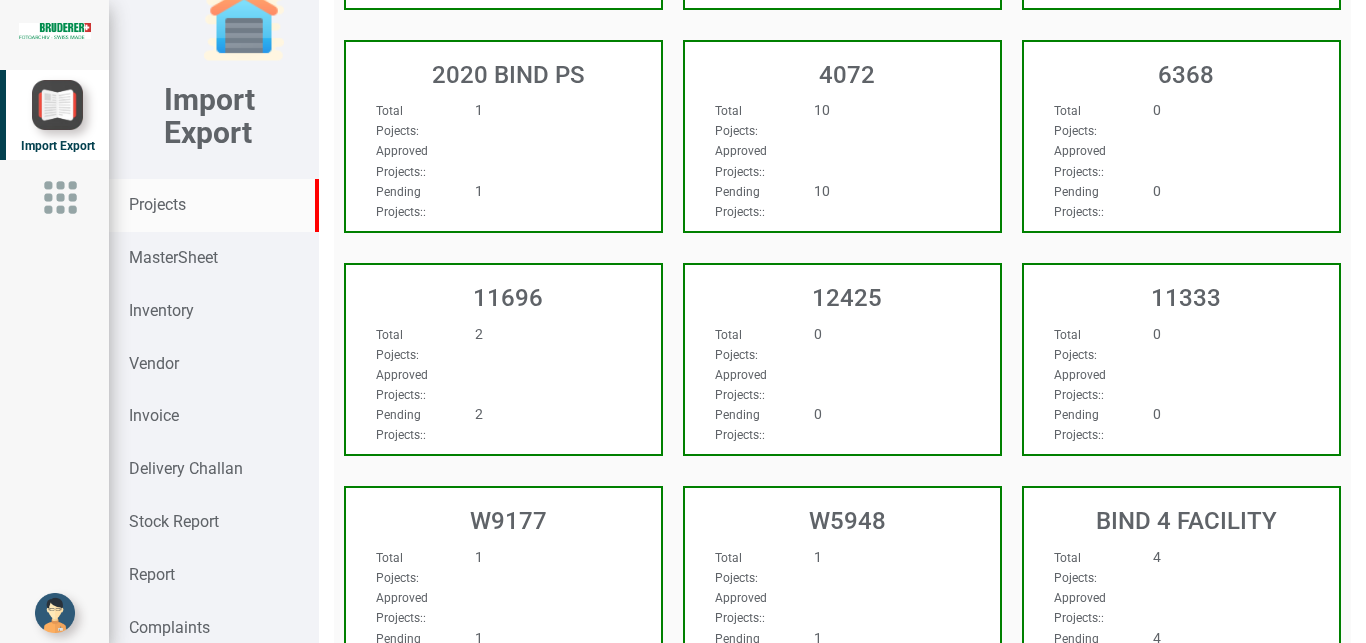 scroll, scrollTop: 1986, scrollLeft: 0, axis: vertical 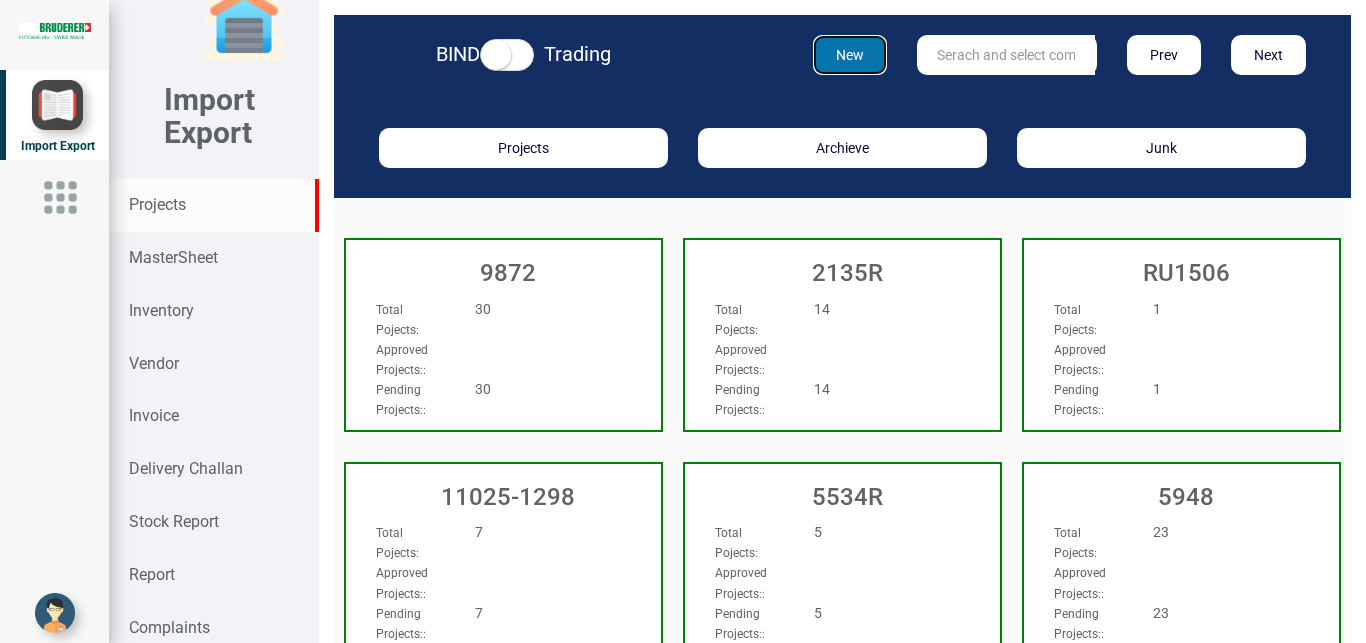 click on "New" at bounding box center (850, 55) 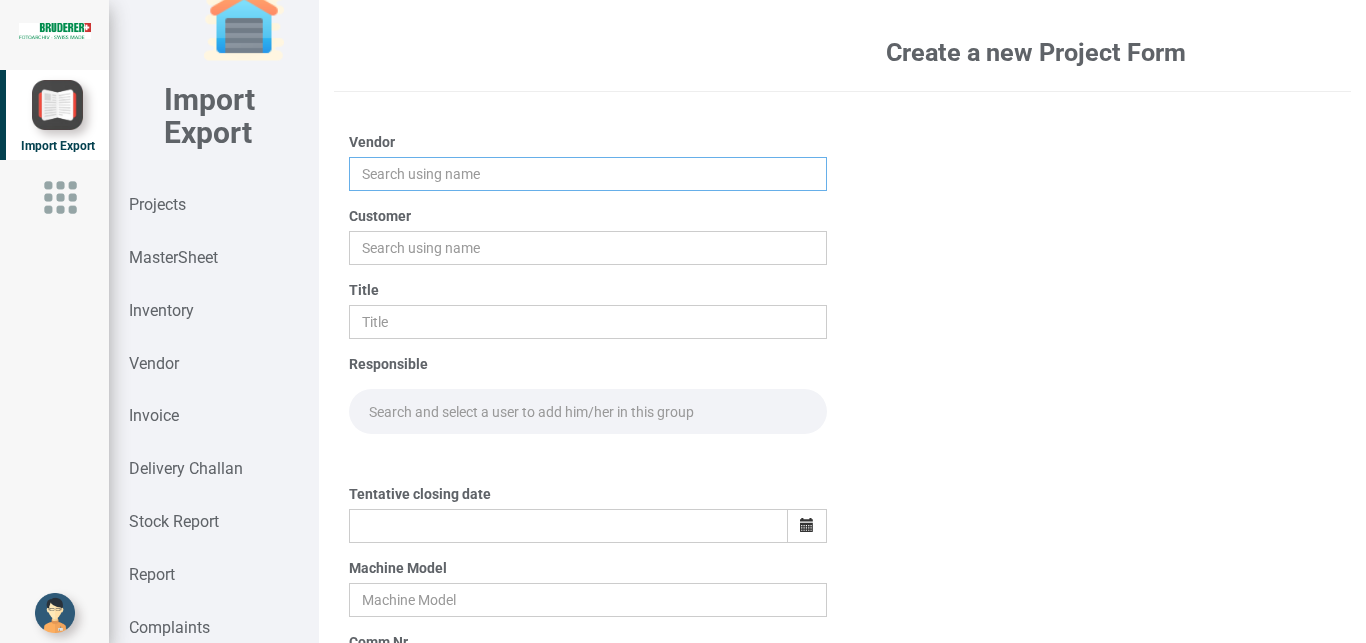click at bounding box center (588, 174) 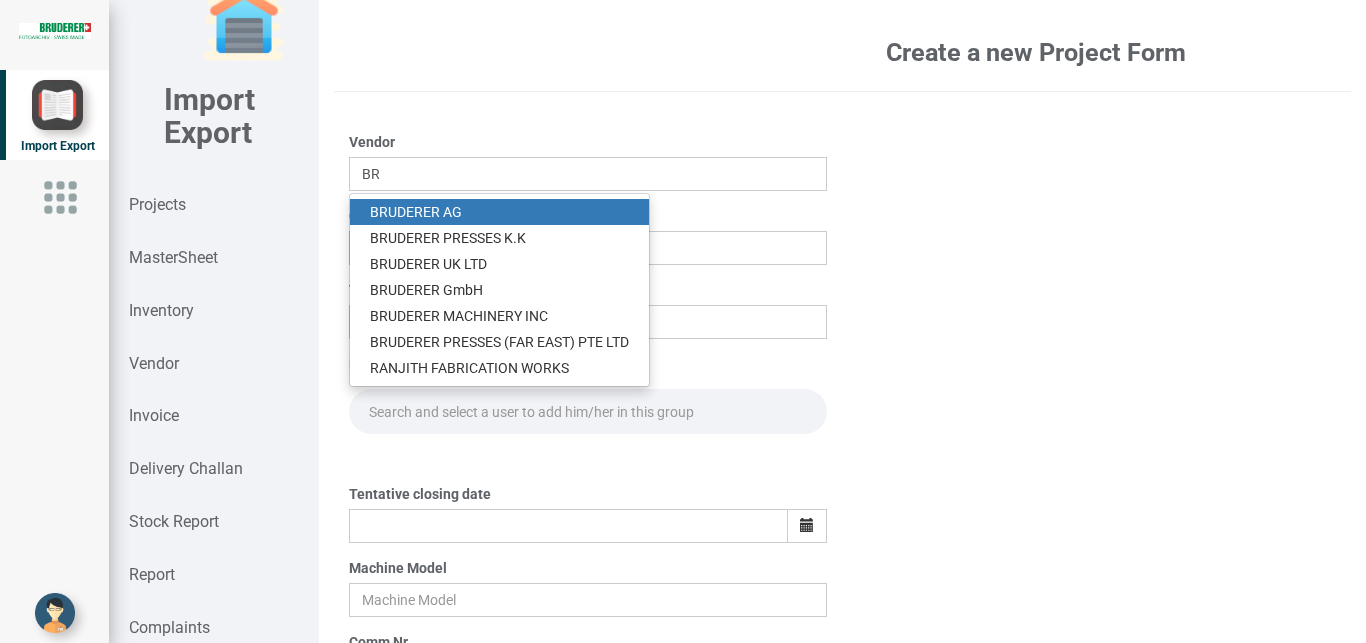 click on "BR UDERER AG" at bounding box center [499, 212] 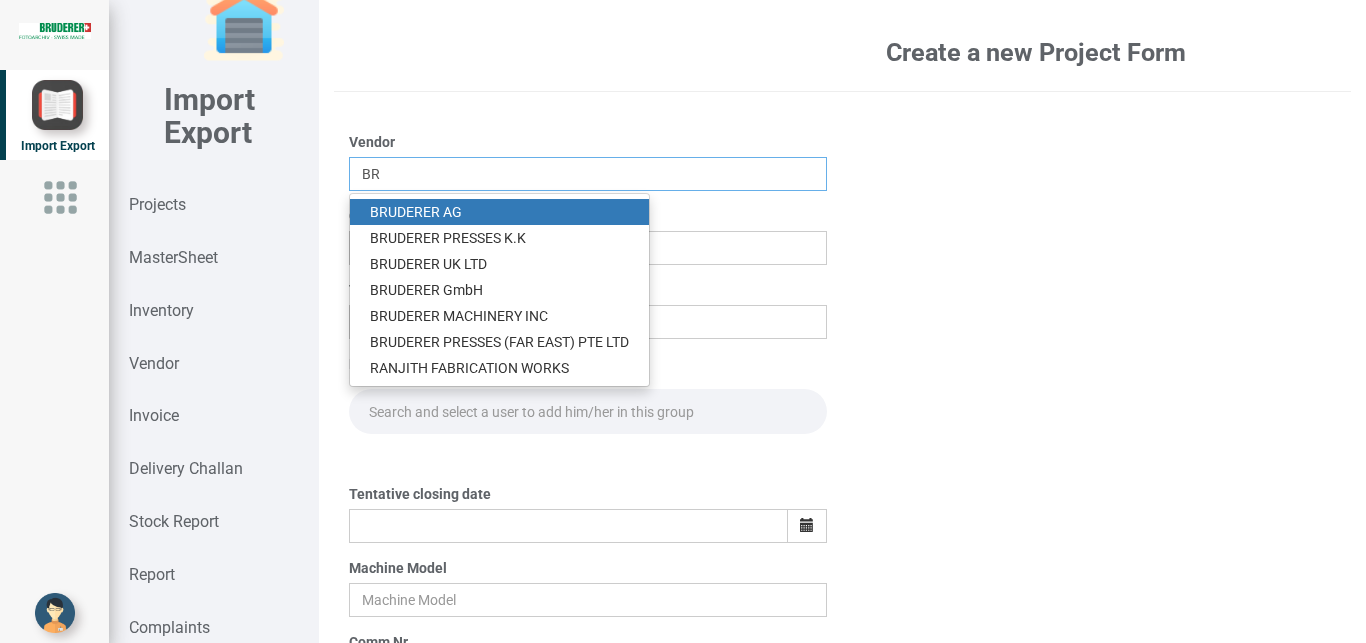 type on "[PERSON_NAME]" 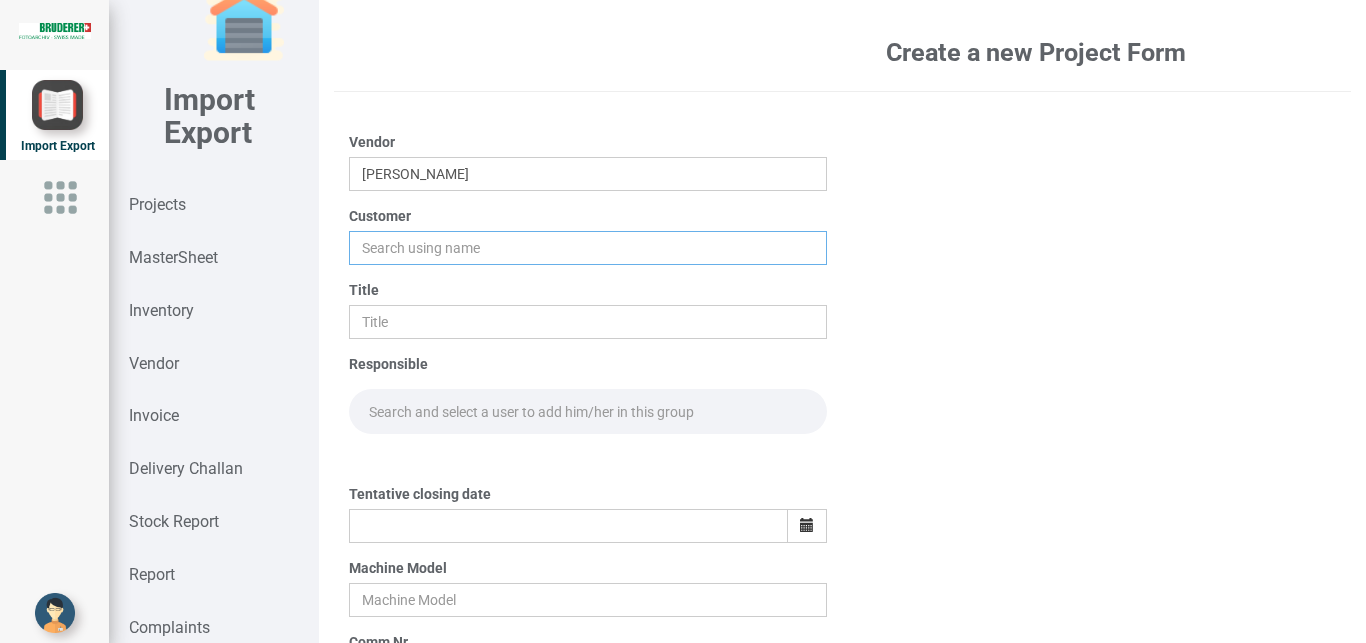drag, startPoint x: 384, startPoint y: 244, endPoint x: 436, endPoint y: 254, distance: 52.95281 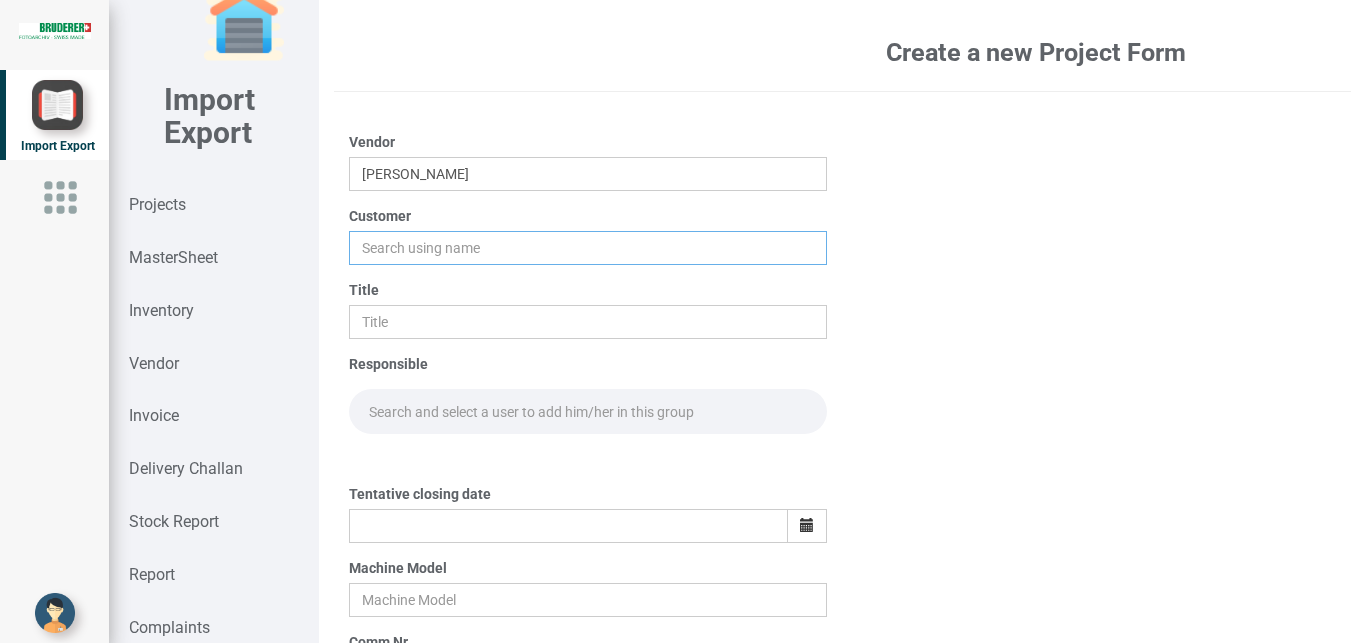 click at bounding box center (588, 248) 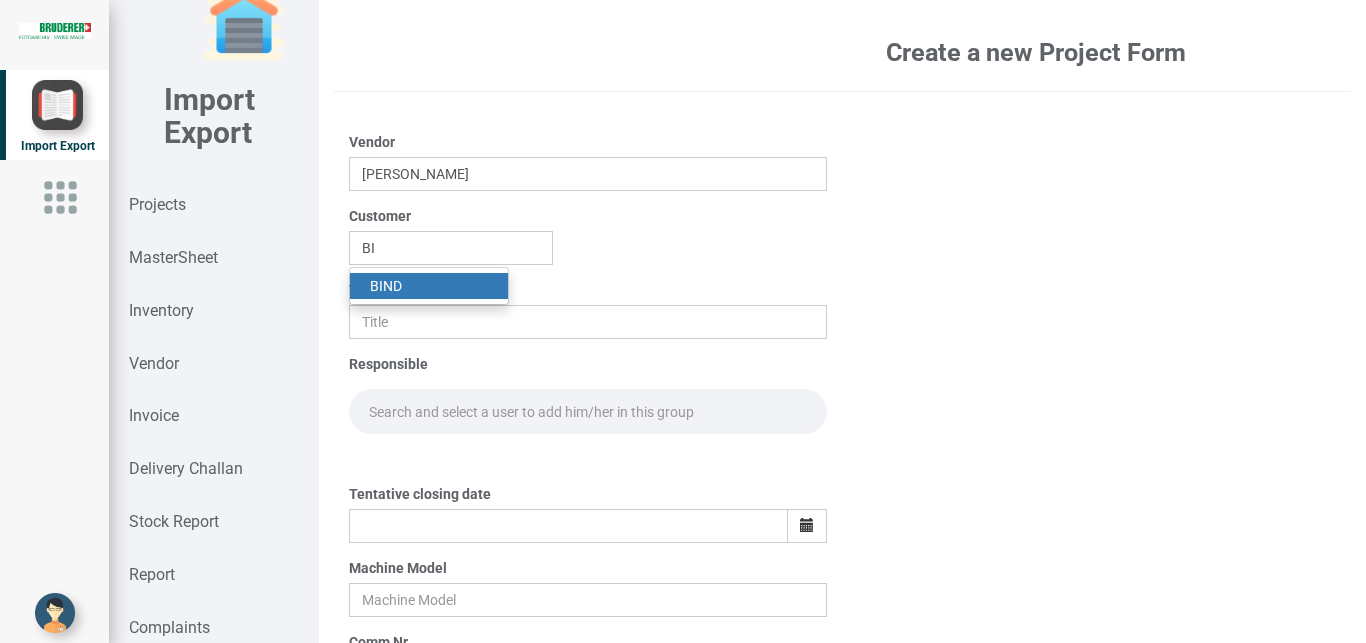 click on "BI ND" at bounding box center (429, 286) 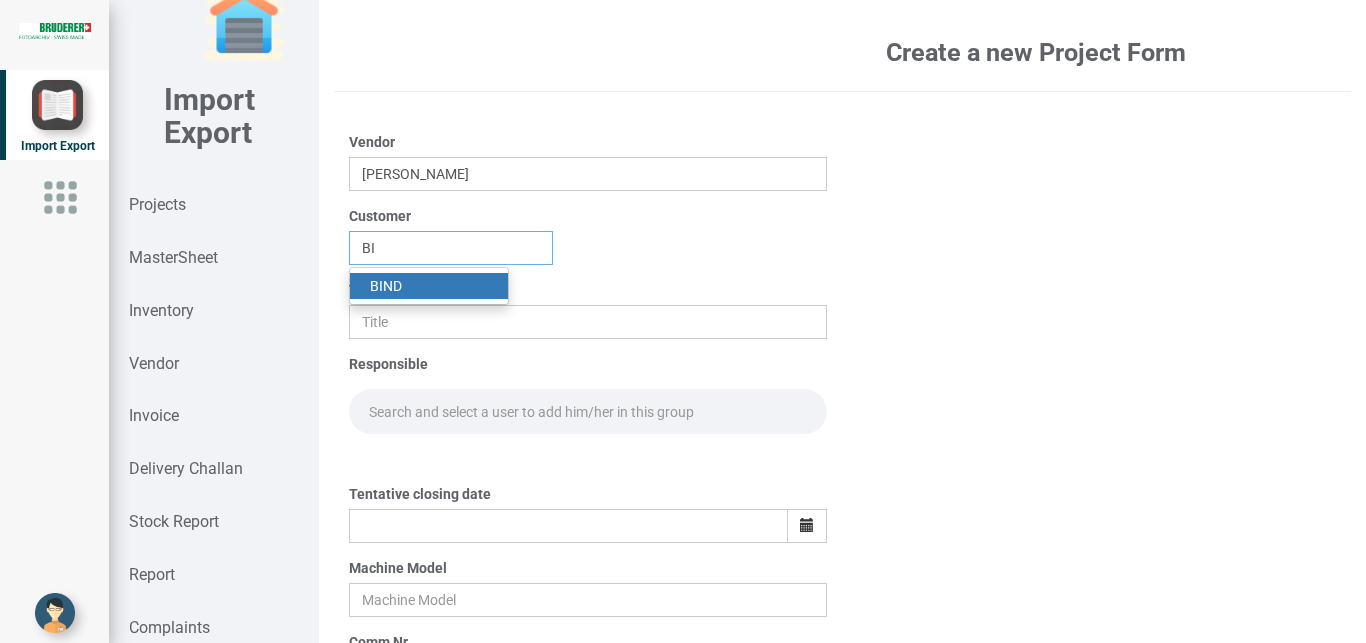 type on "BIND" 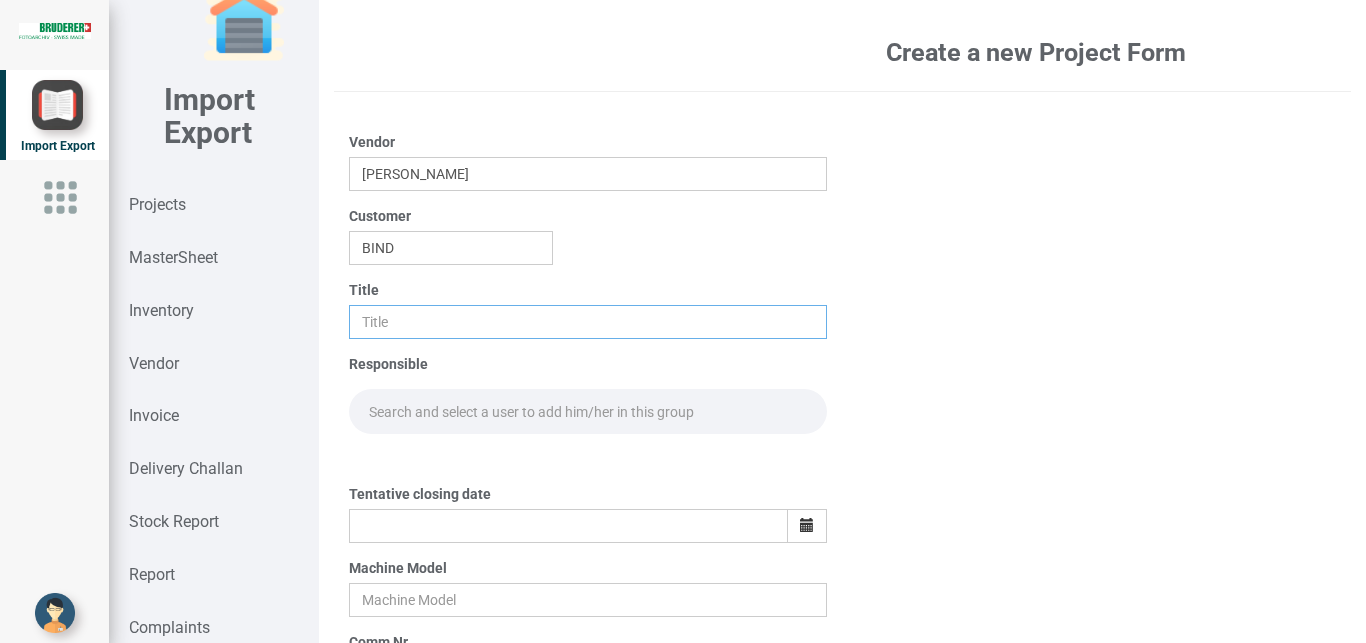 drag, startPoint x: 378, startPoint y: 322, endPoint x: 539, endPoint y: 319, distance: 161.02795 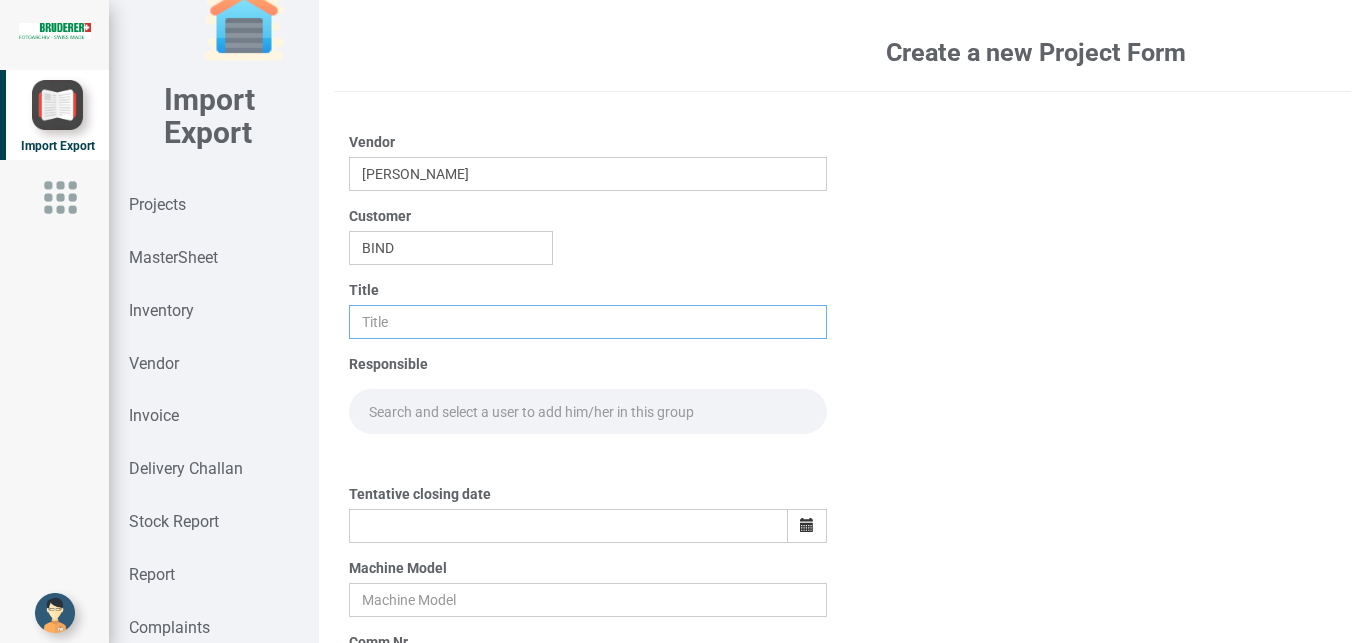 click at bounding box center (588, 322) 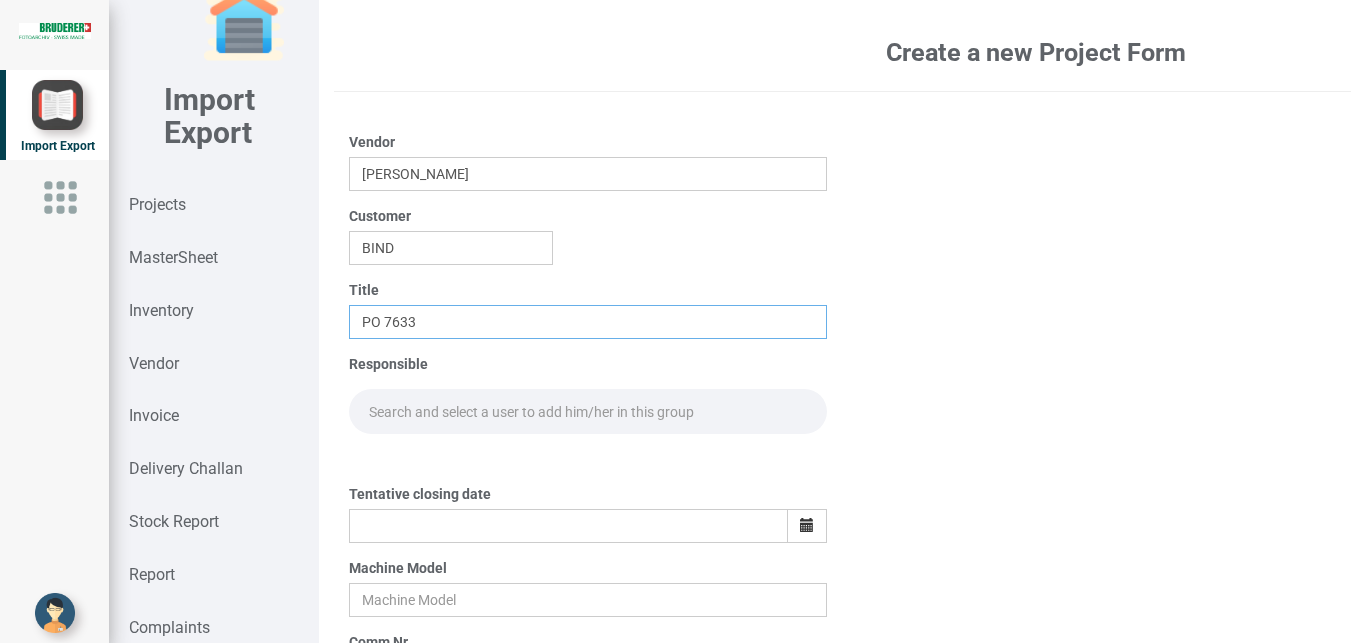 type on "PO 7633" 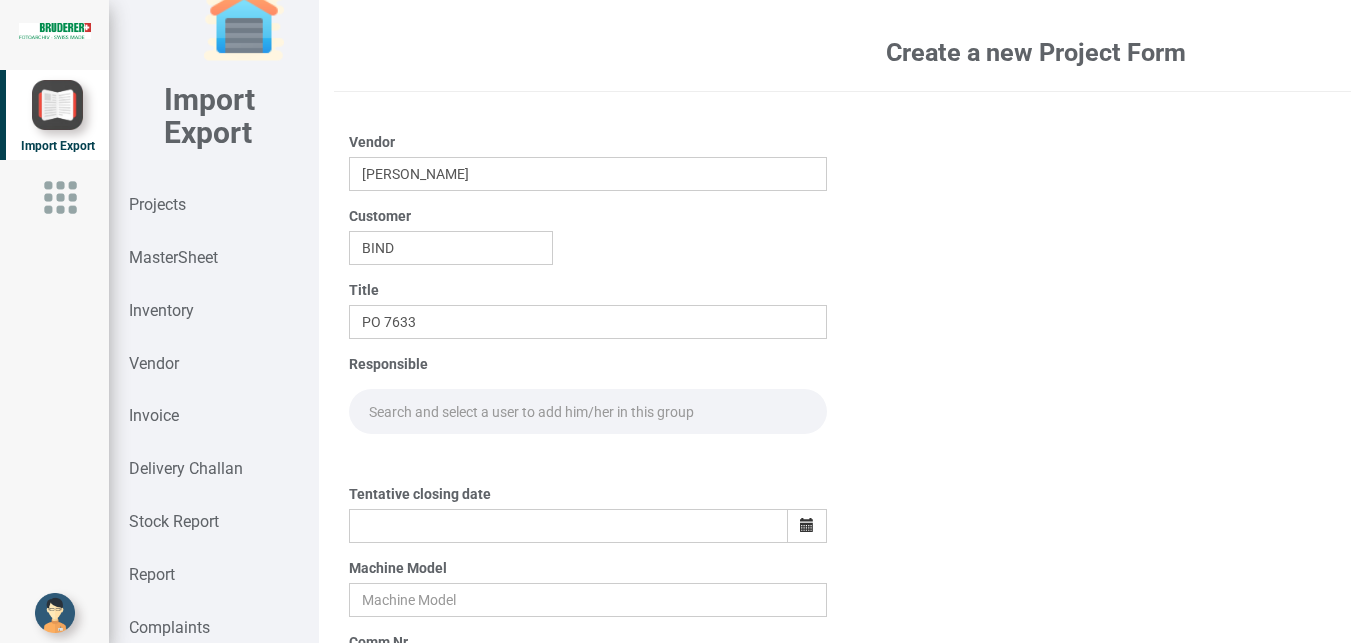 click at bounding box center [588, 411] 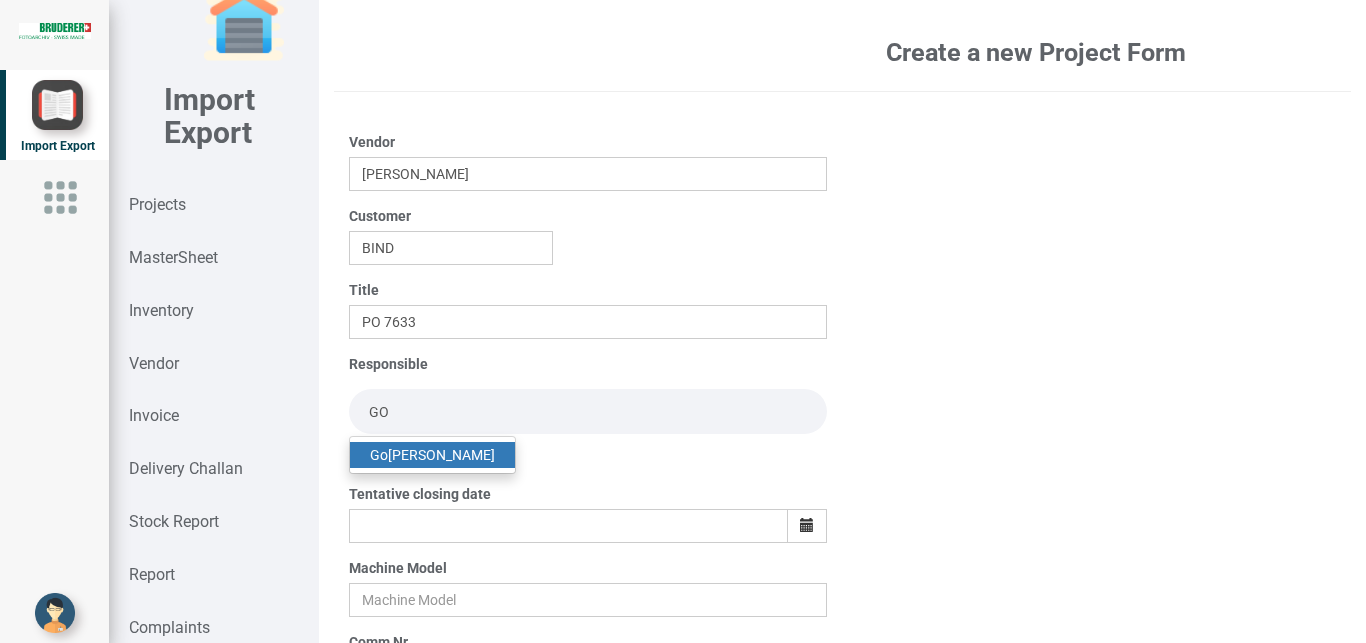 type on "GO" 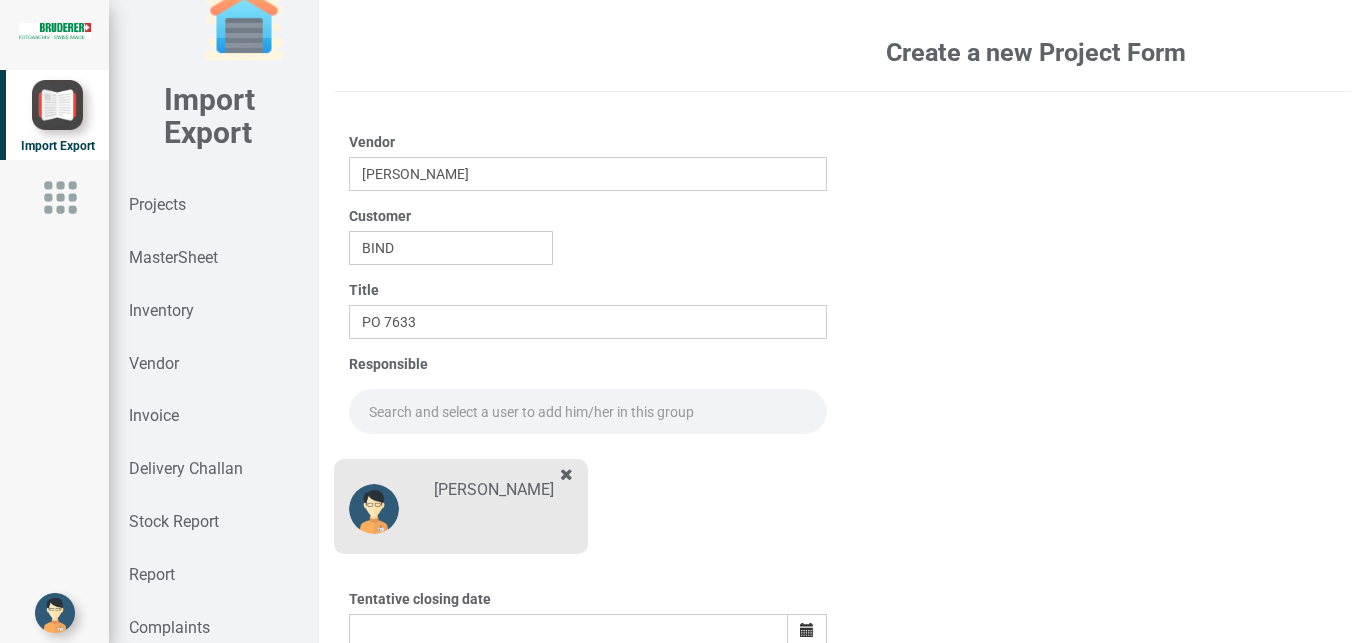 click at bounding box center (588, 411) 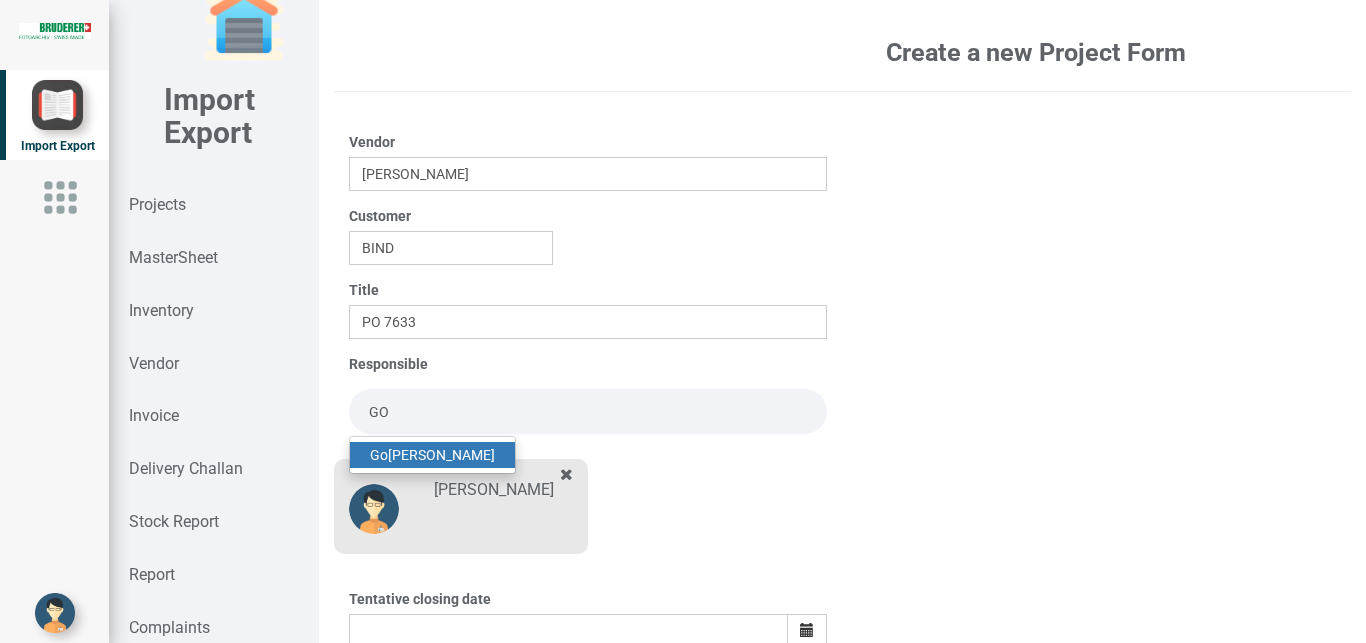 click on "Go [PERSON_NAME]" at bounding box center (432, 455) 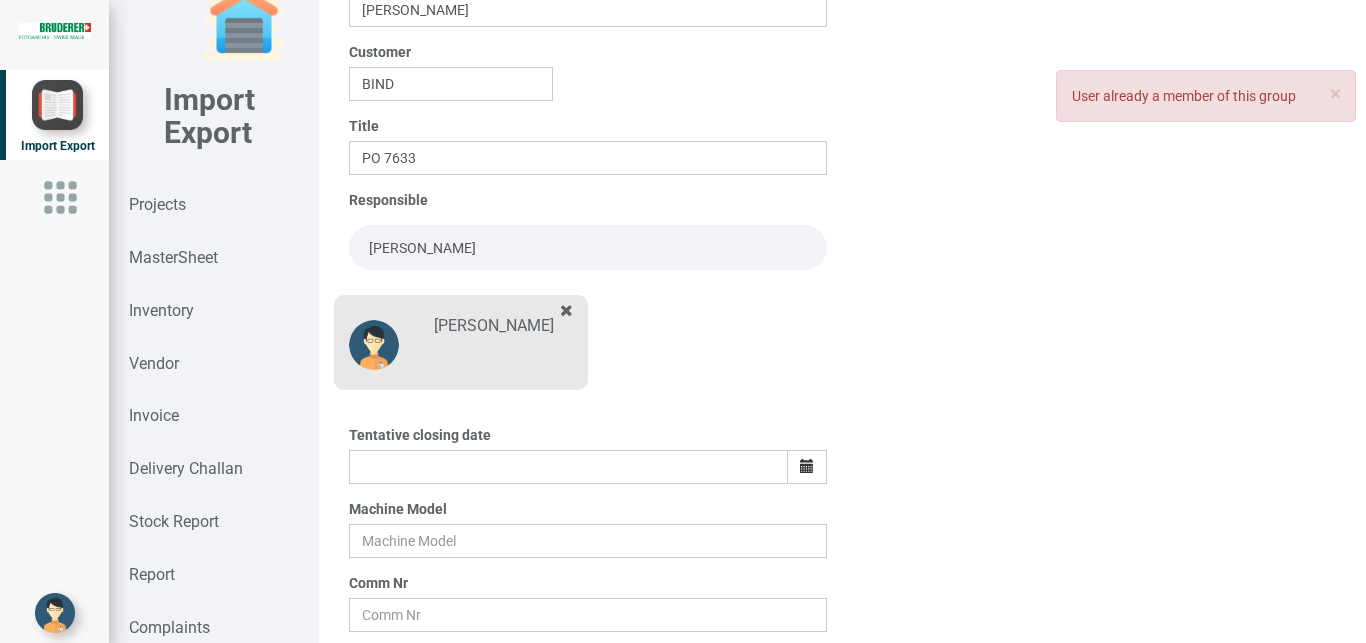 scroll, scrollTop: 190, scrollLeft: 0, axis: vertical 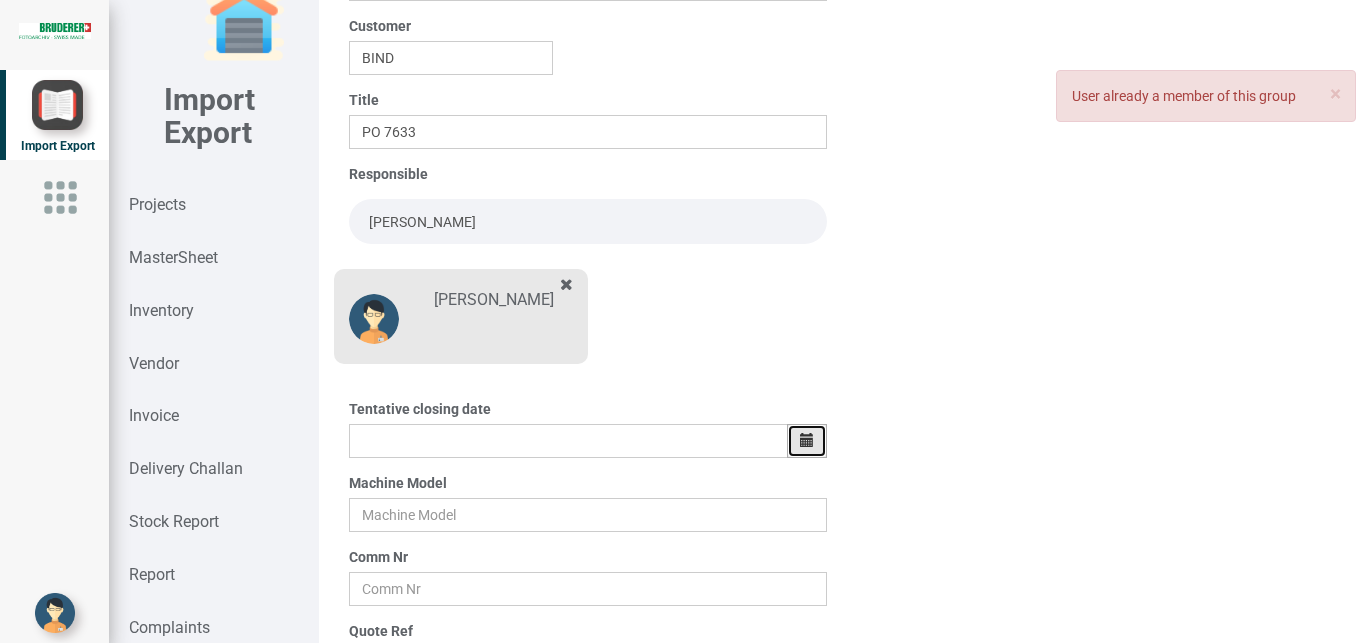 click at bounding box center [807, 440] 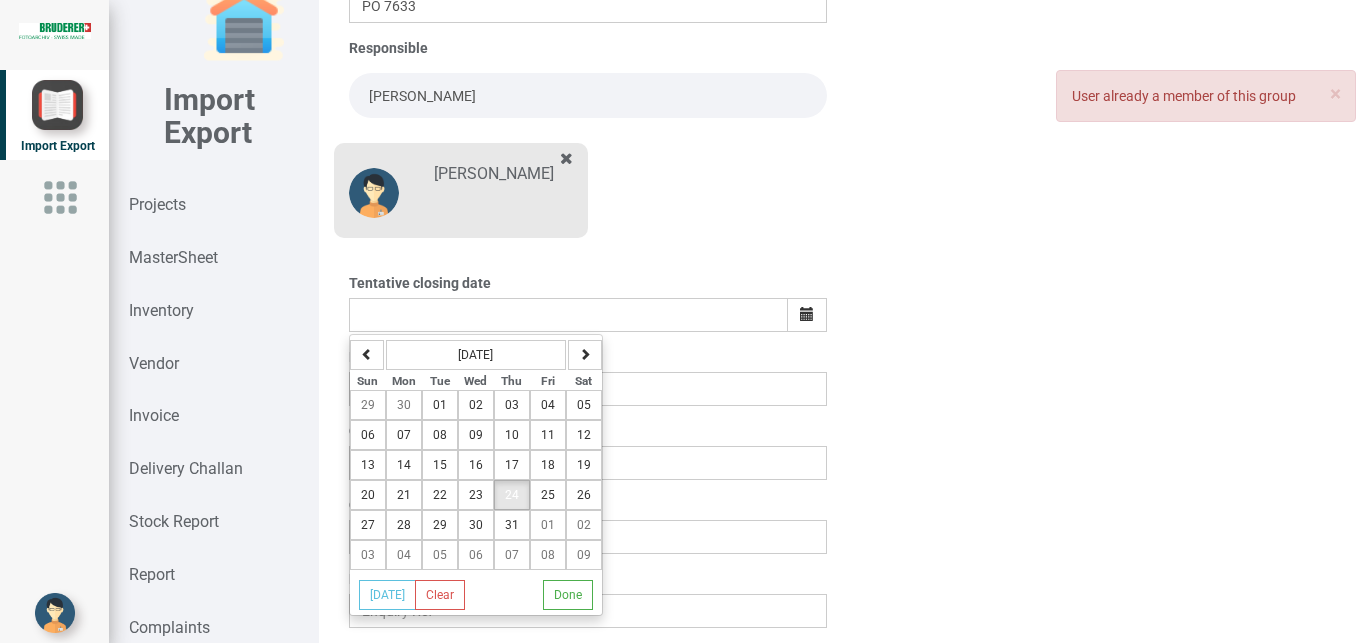 scroll, scrollTop: 341, scrollLeft: 0, axis: vertical 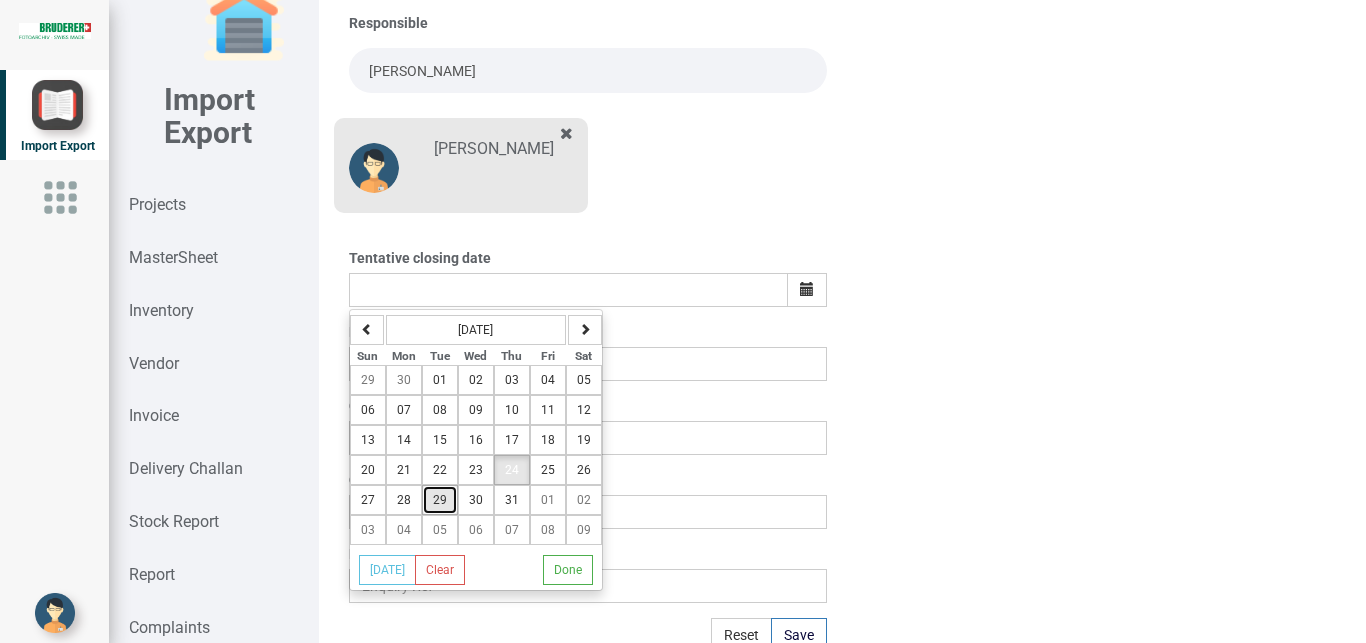click on "29" at bounding box center [440, 500] 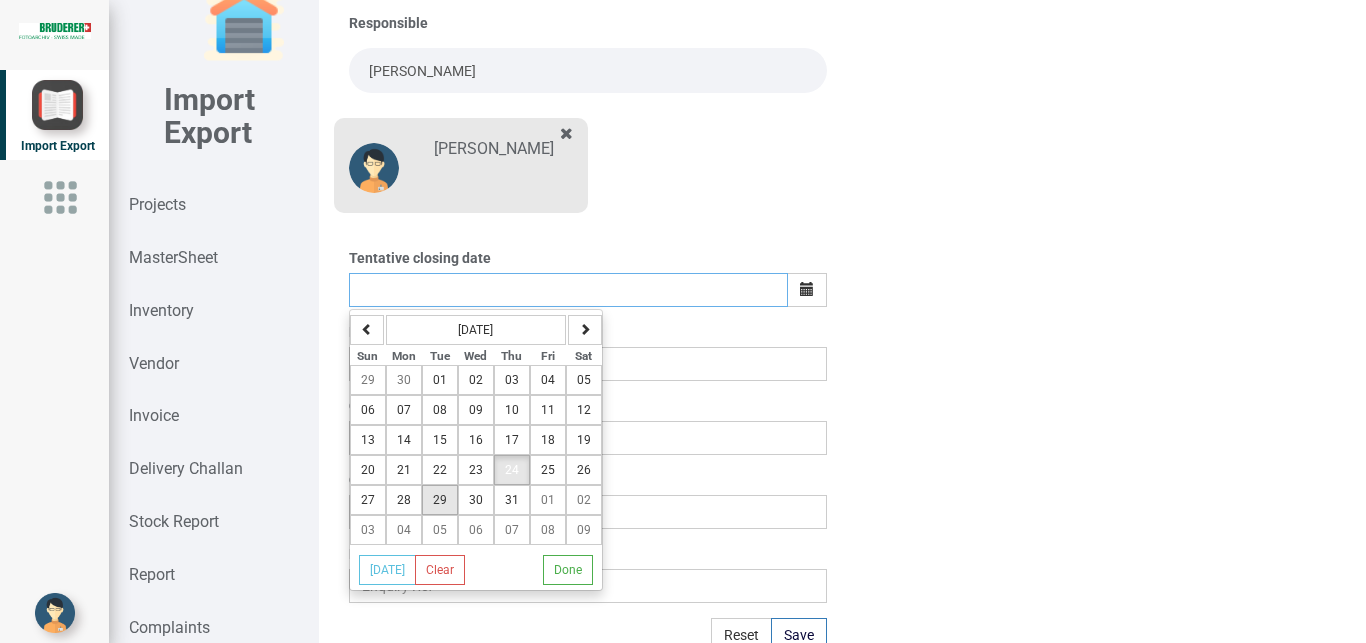 type on "[DATE]" 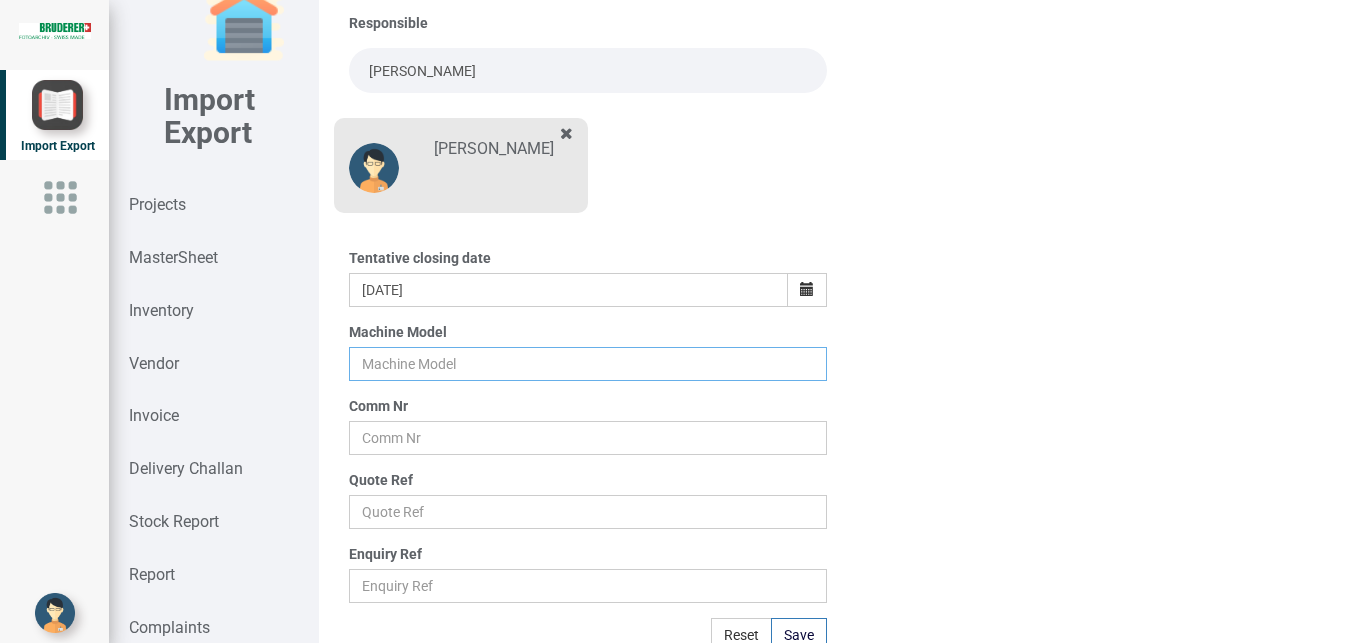 click at bounding box center [588, 364] 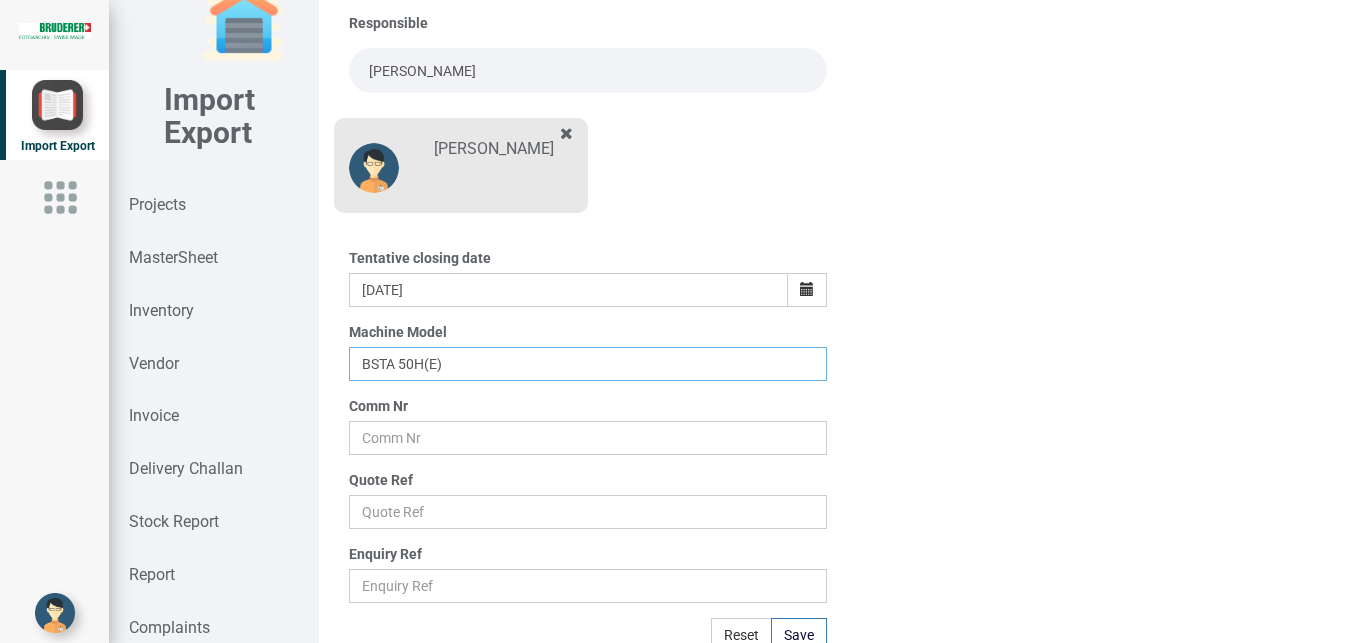 type on "BSTA 50H(E)" 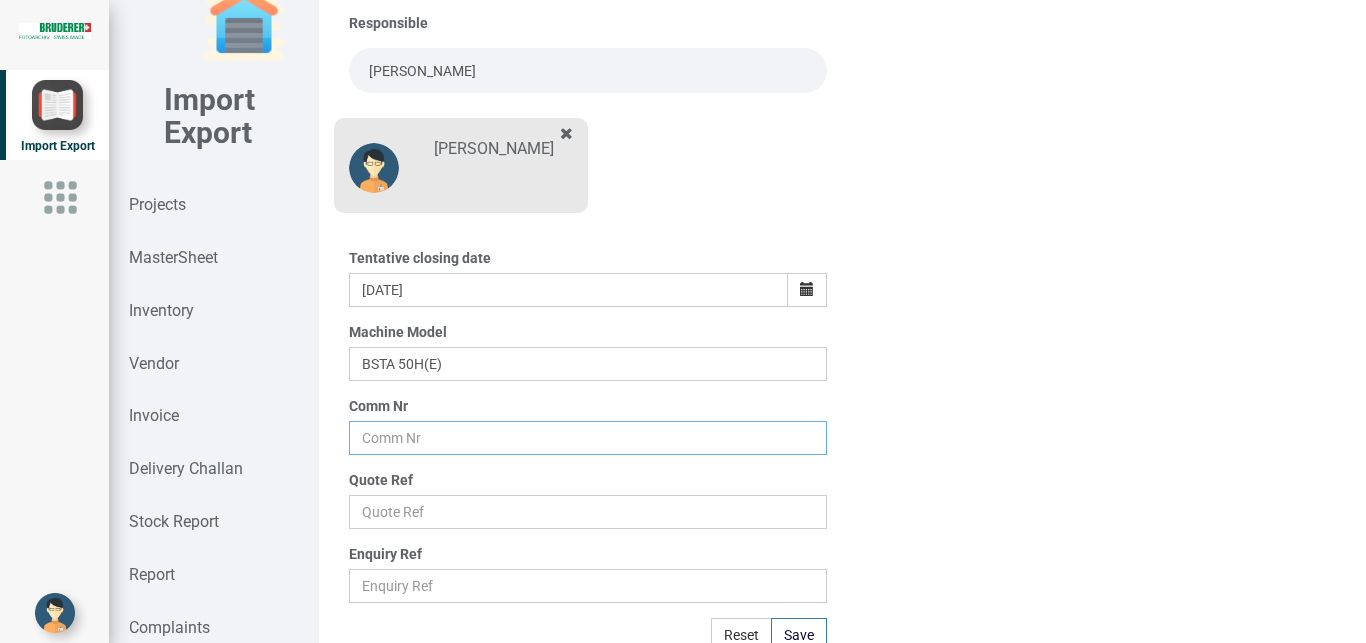 click at bounding box center [588, 438] 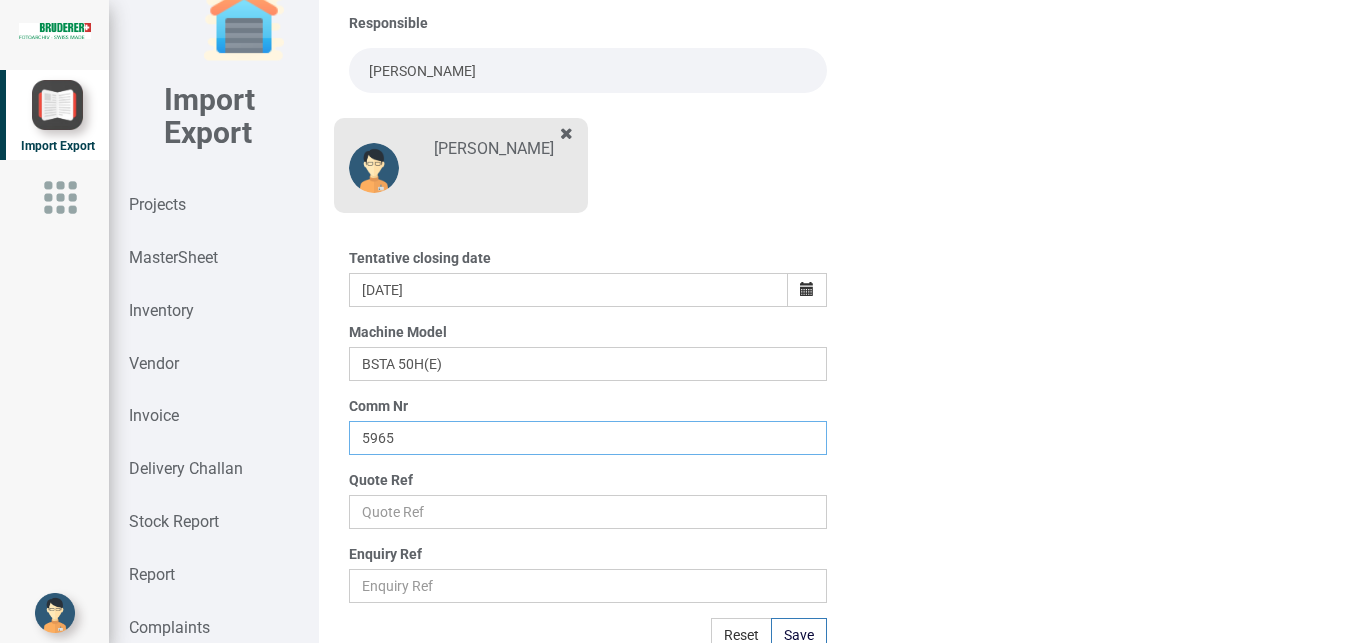 type on "5965" 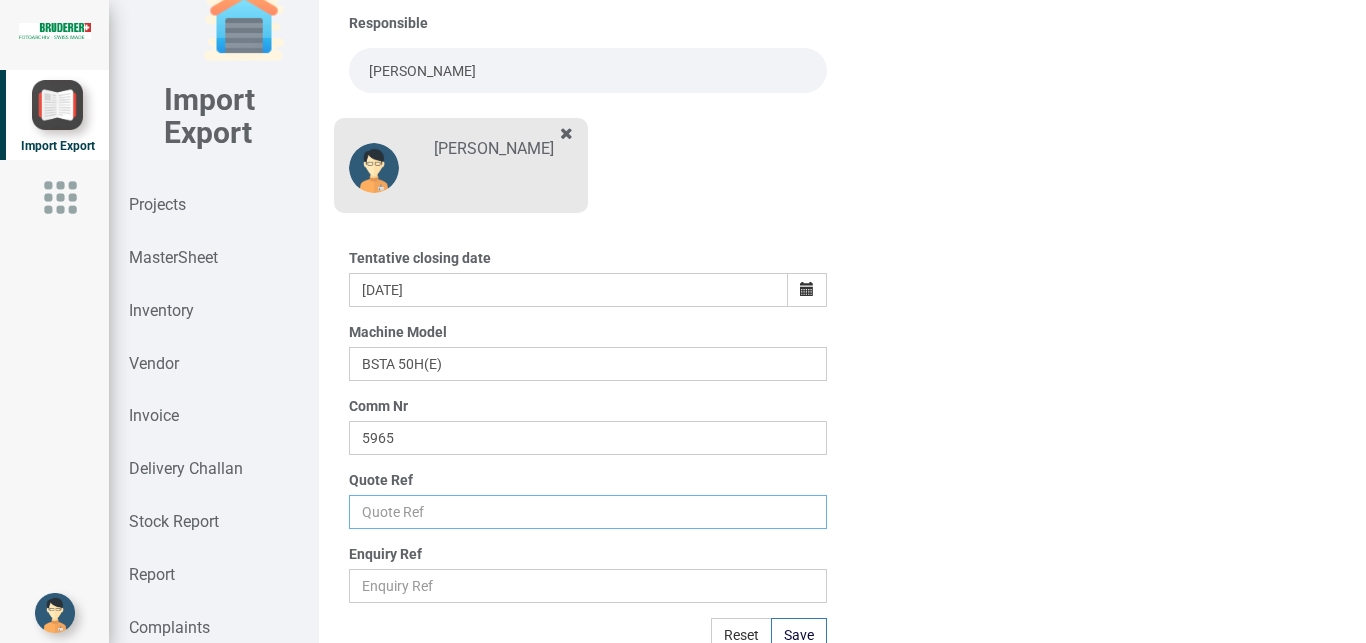 click at bounding box center [588, 512] 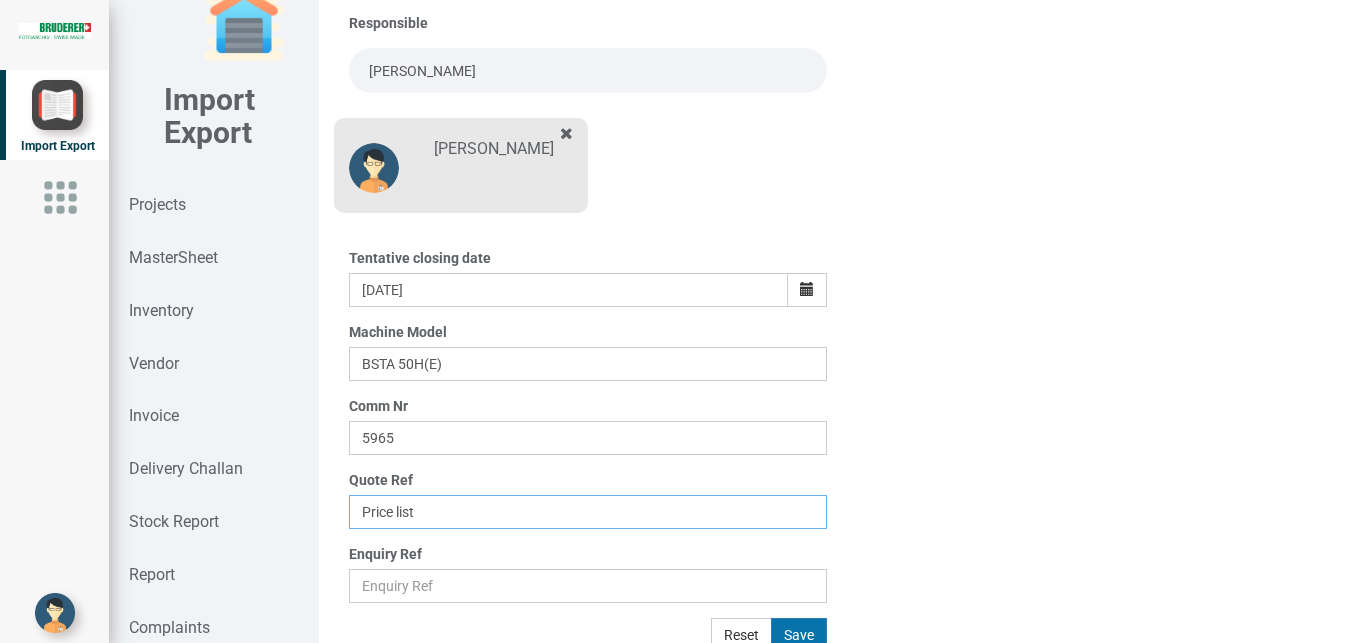 type on "Price list" 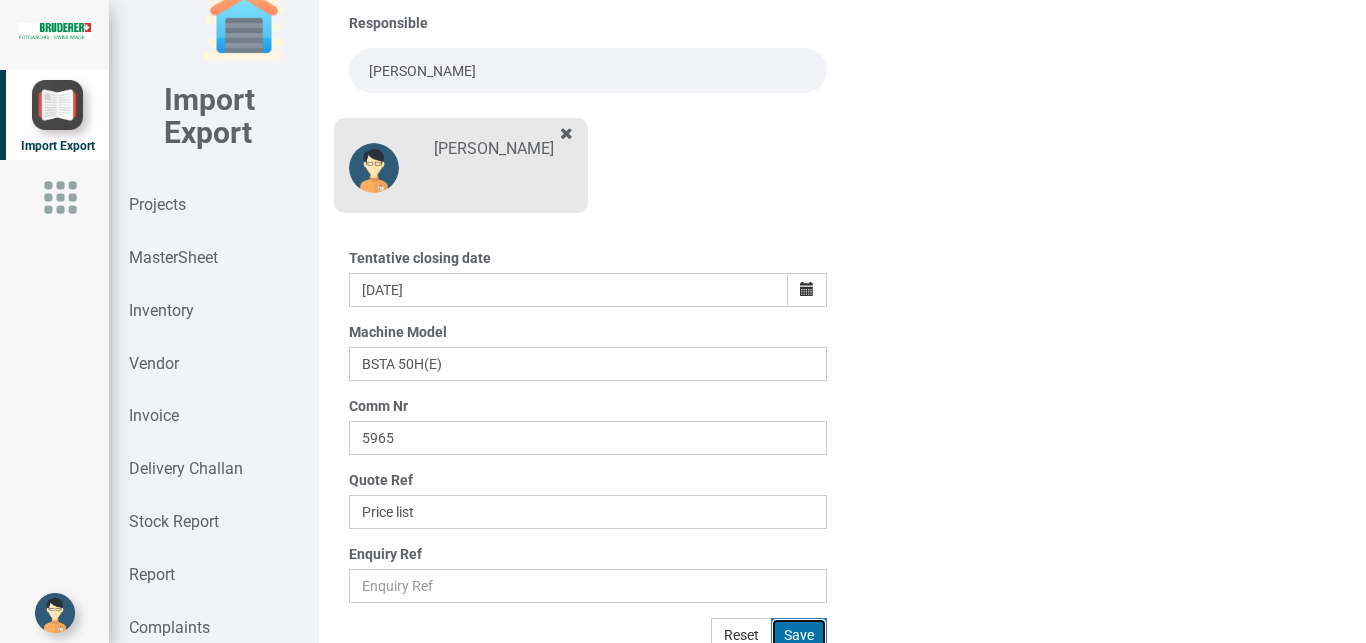click on "Save" at bounding box center [799, 635] 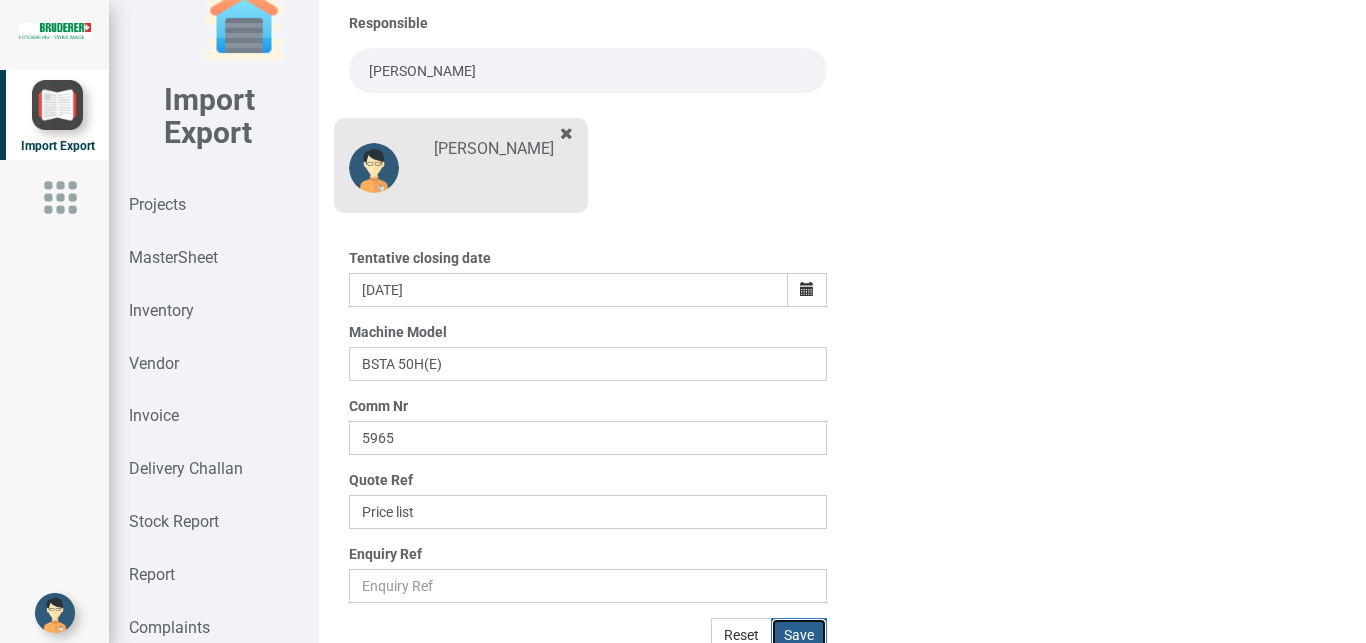 type 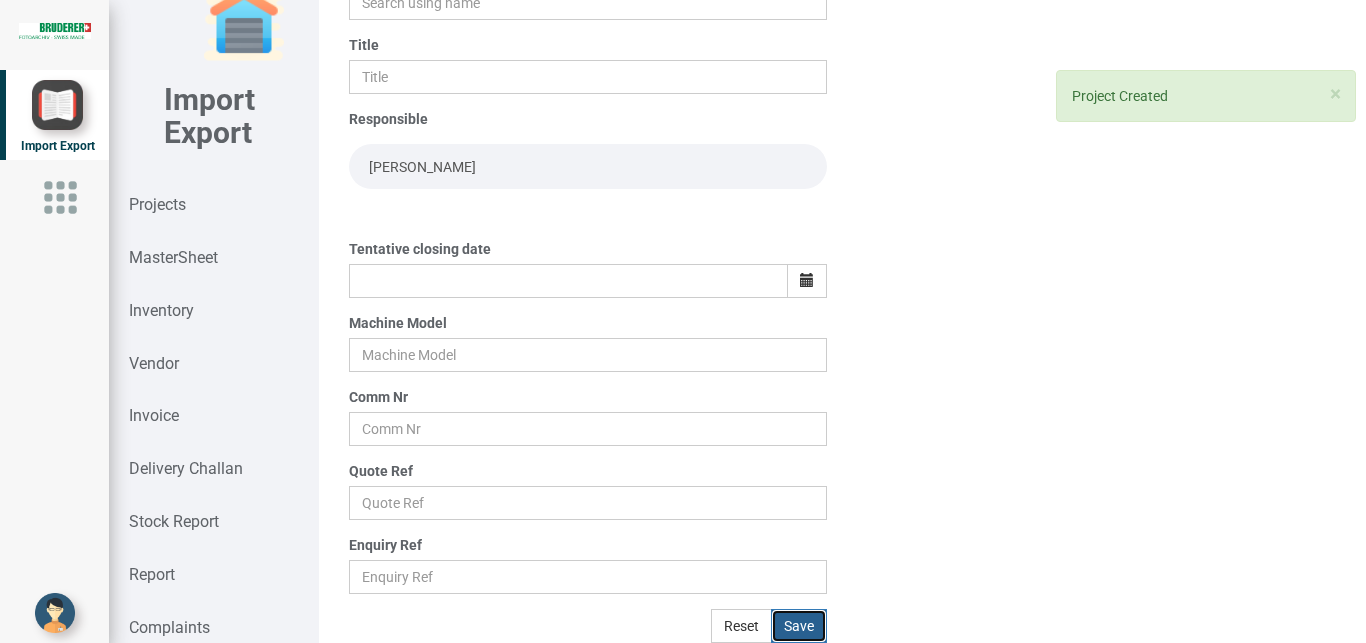 scroll, scrollTop: 0, scrollLeft: 0, axis: both 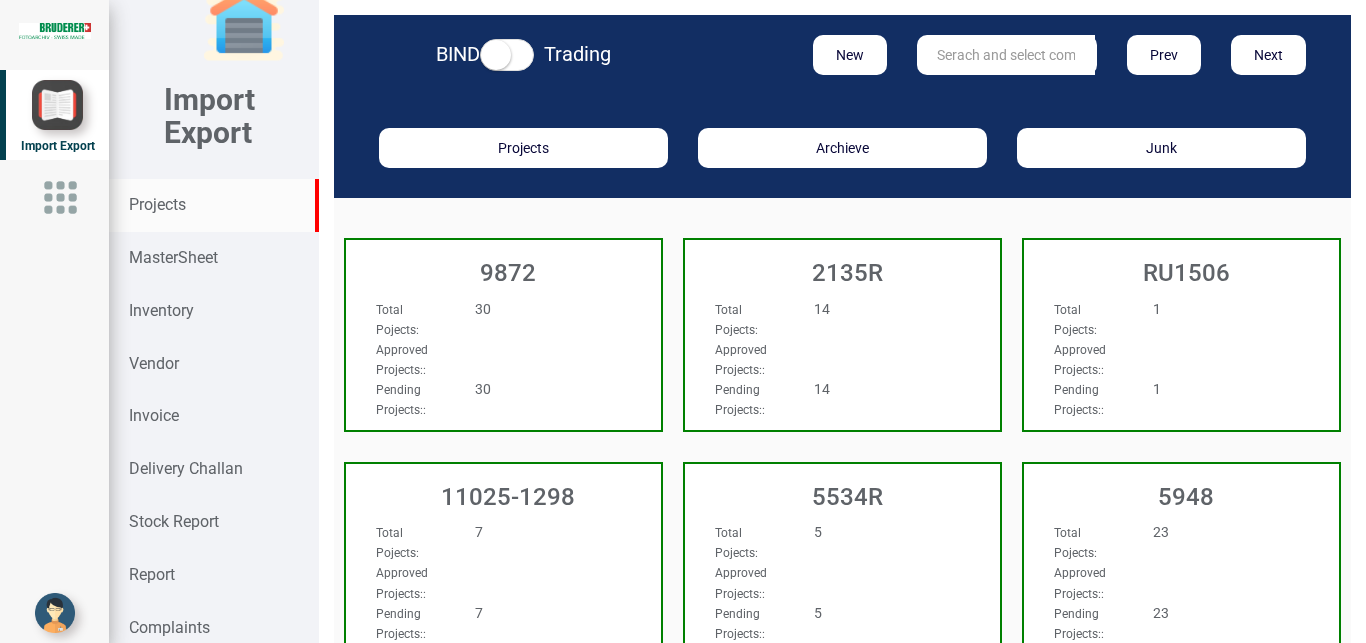 click at bounding box center (1006, 55) 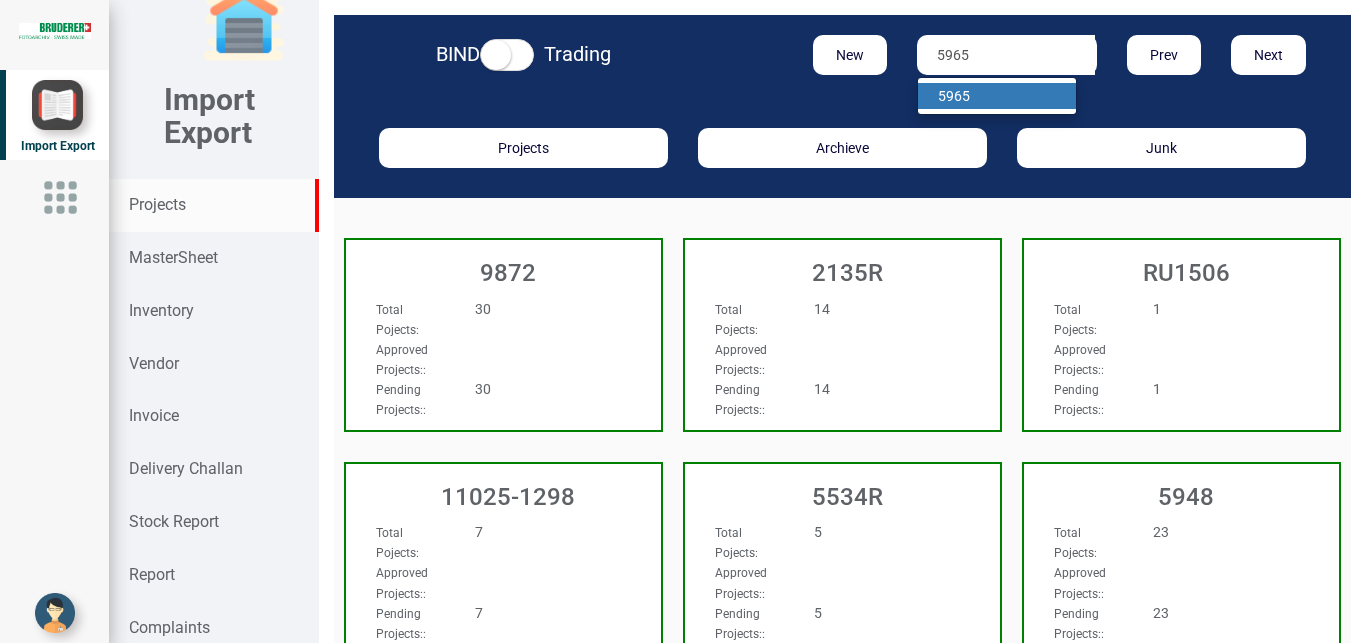 type on "5965" 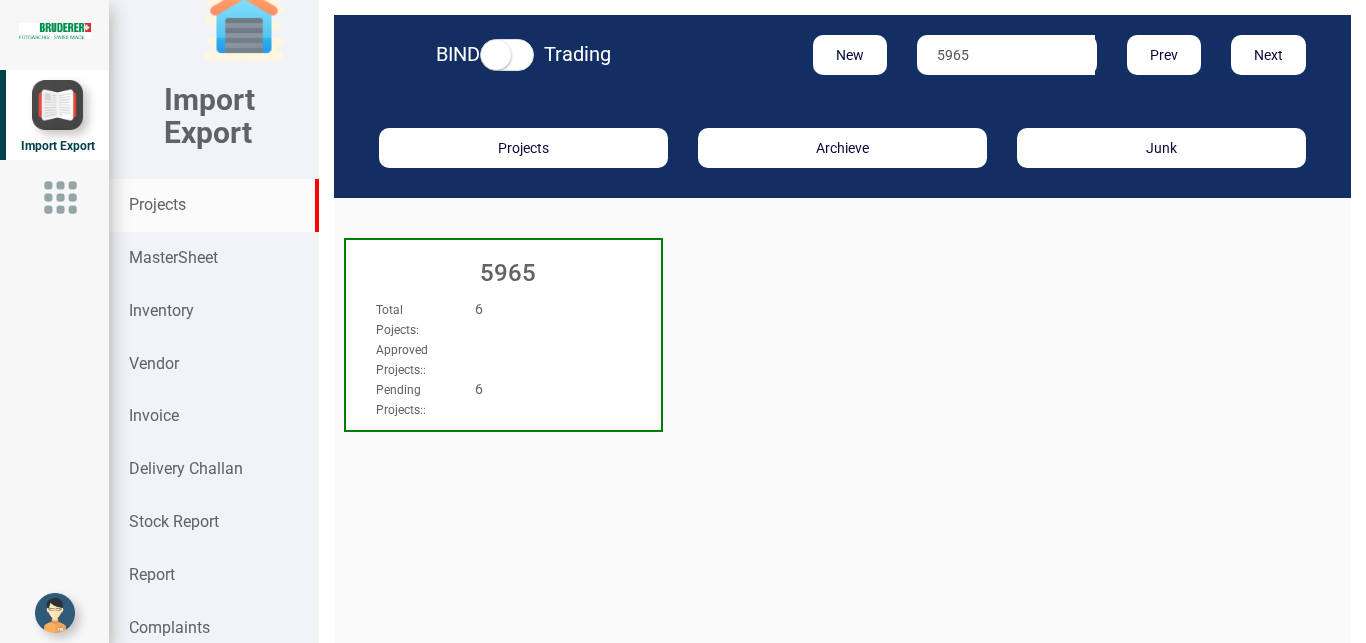 click on "6" at bounding box center (529, 309) 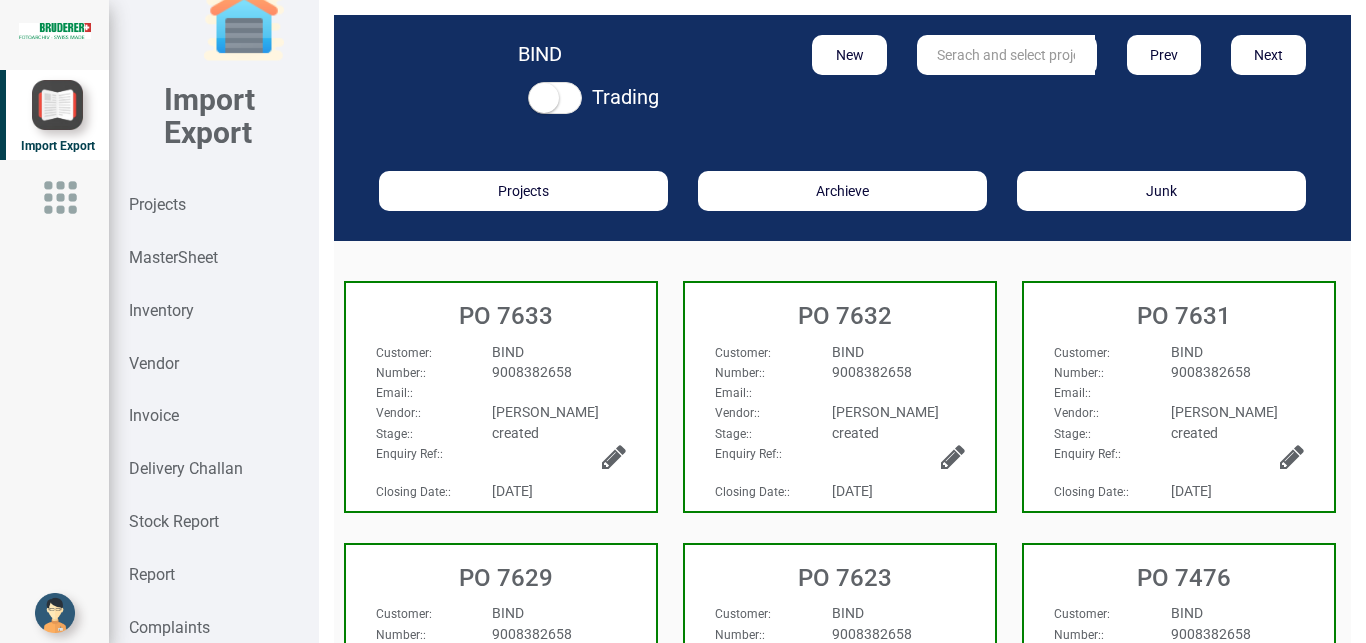 click on "9008382658" at bounding box center (558, 372) 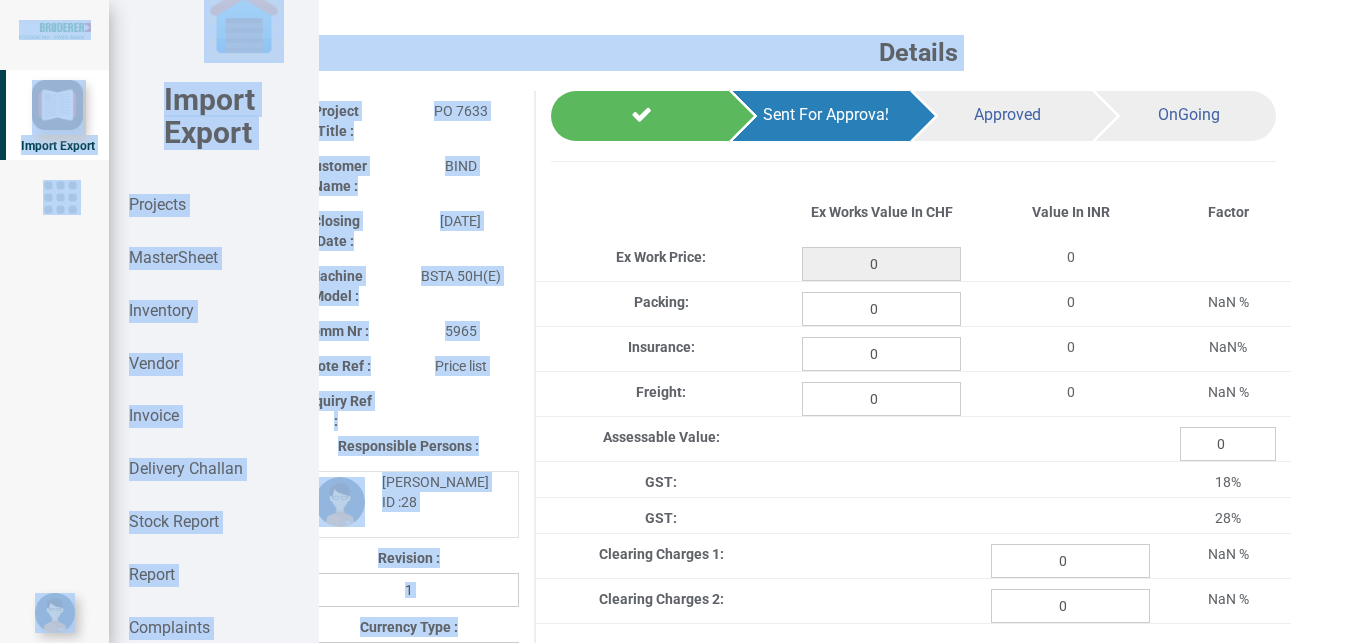 drag, startPoint x: 1344, startPoint y: 77, endPoint x: 1351, endPoint y: 222, distance: 145.16887 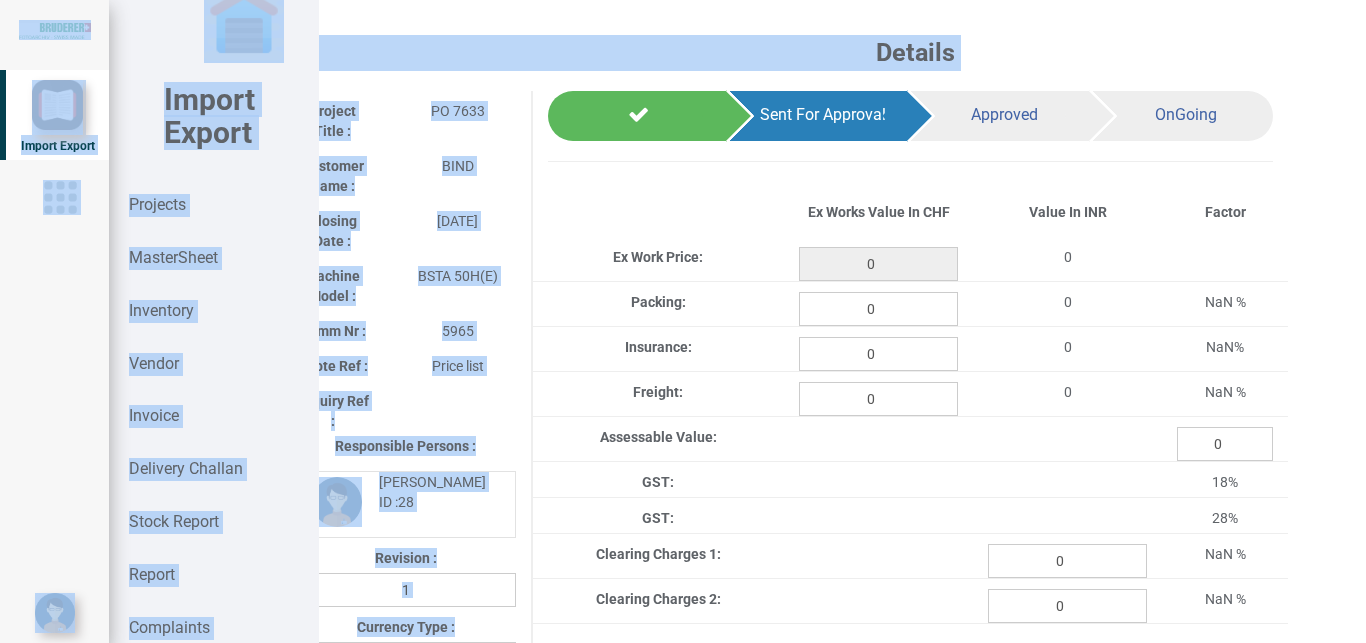 click on "Packing:
0
0
NaN %" at bounding box center [910, 304] 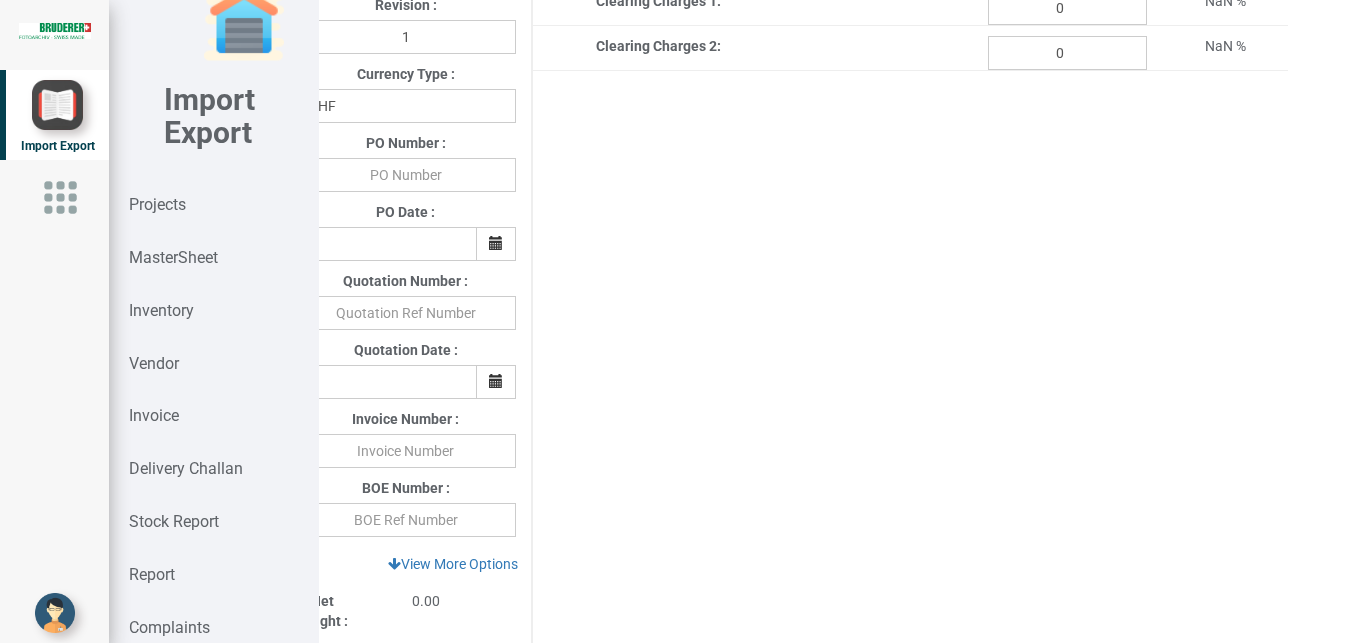 scroll, scrollTop: 553, scrollLeft: 0, axis: vertical 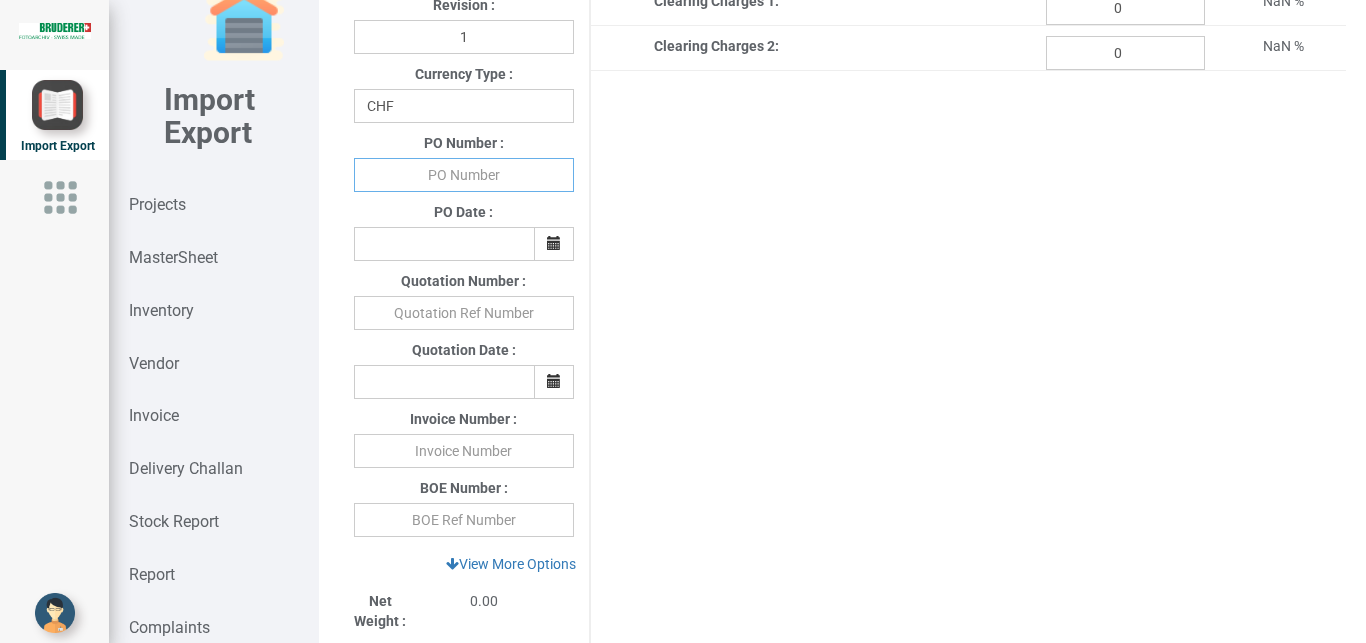 drag, startPoint x: 467, startPoint y: 188, endPoint x: 638, endPoint y: 174, distance: 171.57214 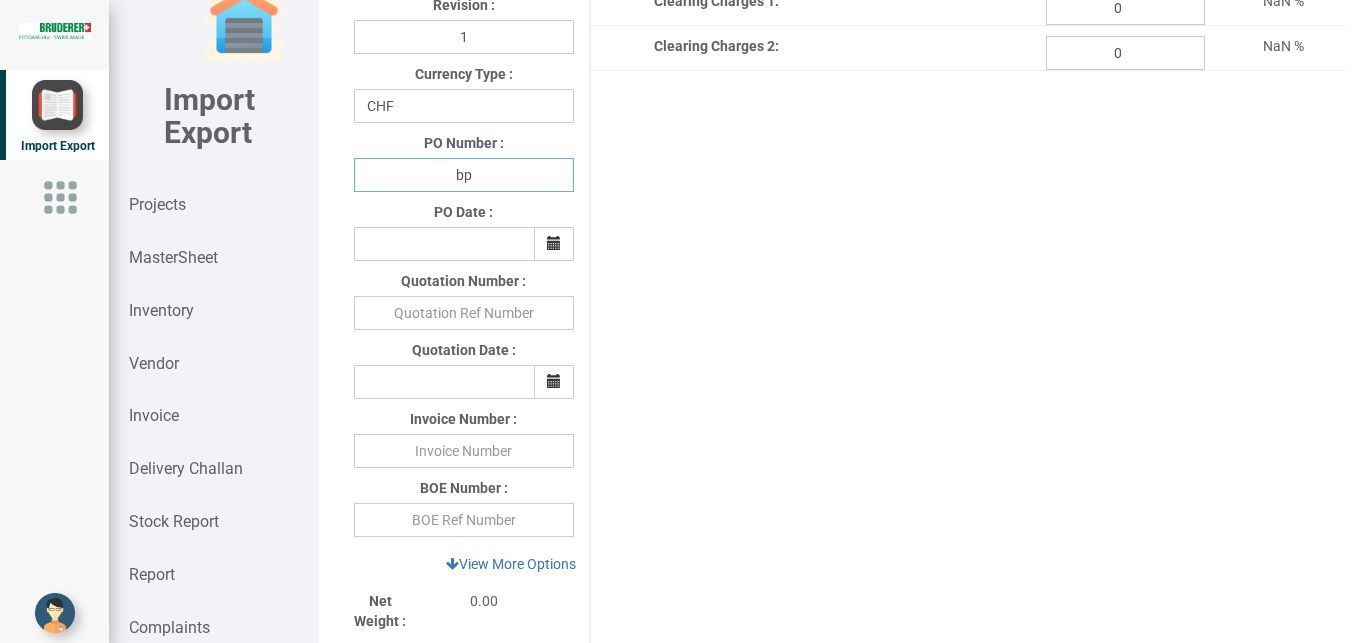 type on "b" 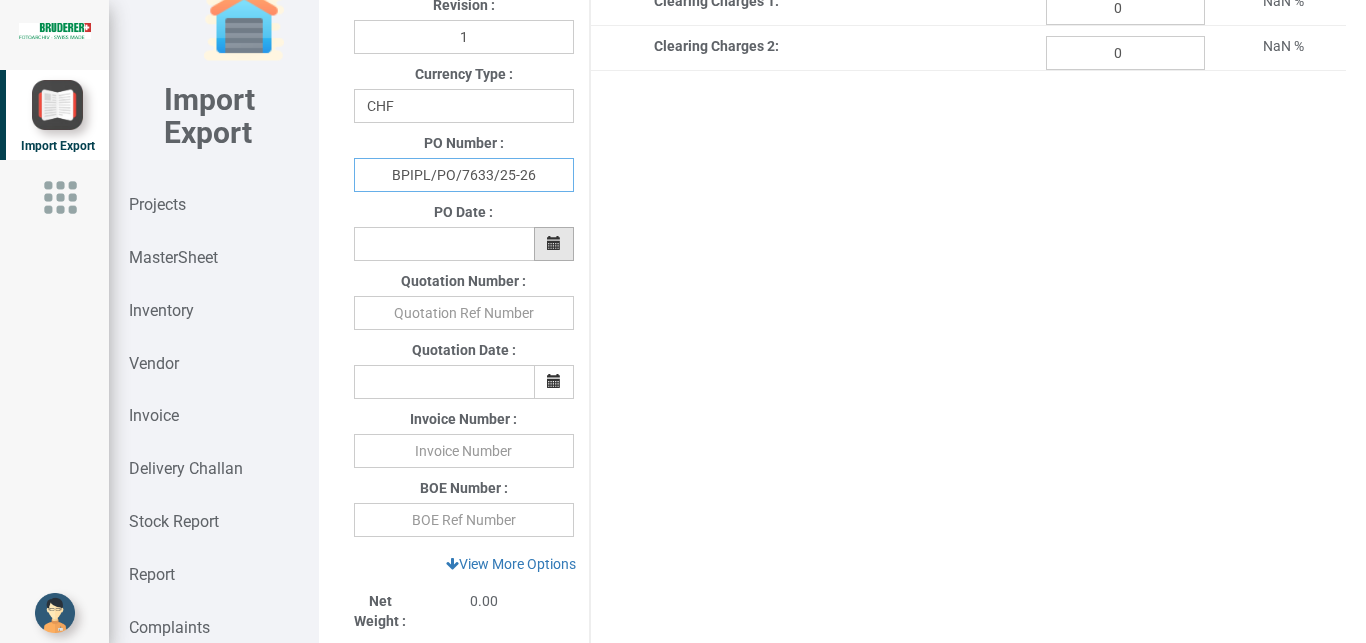 type on "BPIPL/PO/7633/25-26" 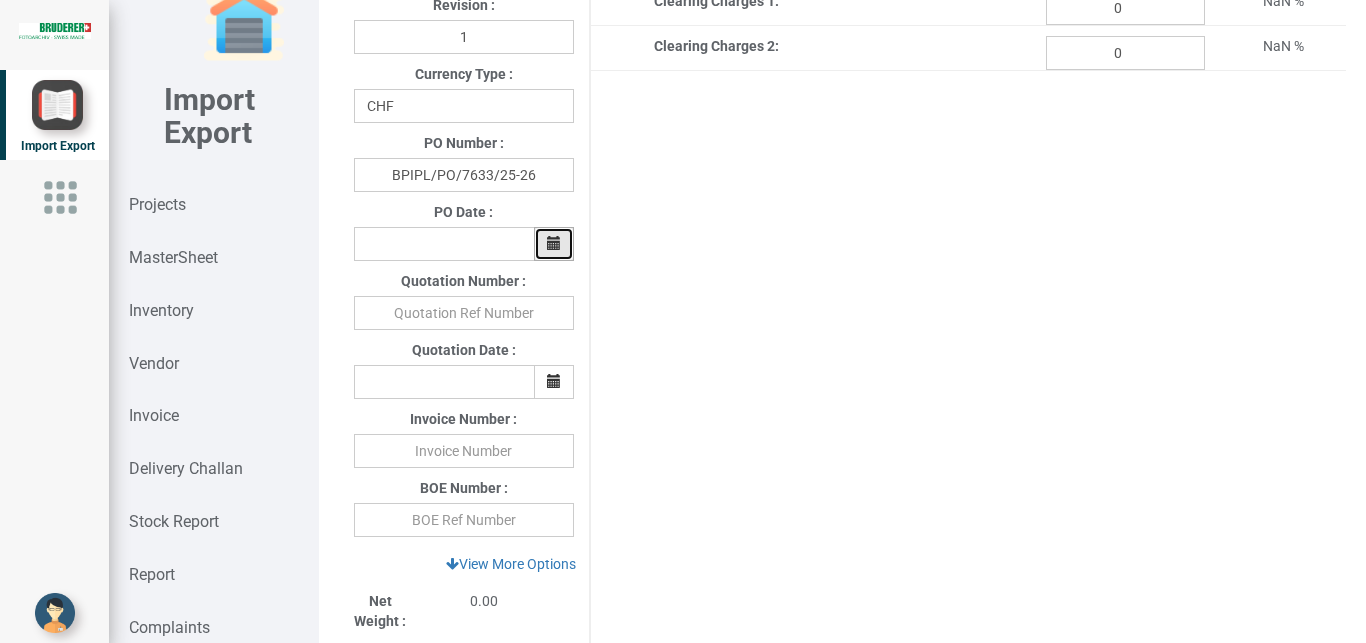click at bounding box center (554, 244) 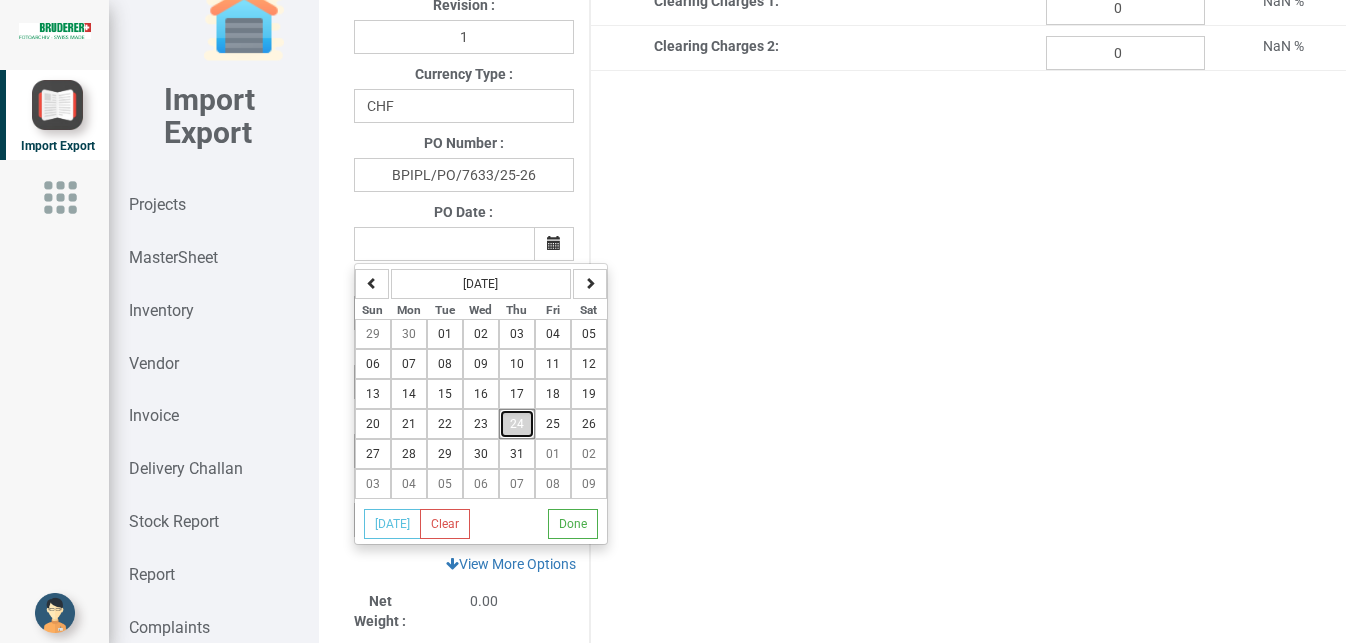 click on "24" at bounding box center [517, 424] 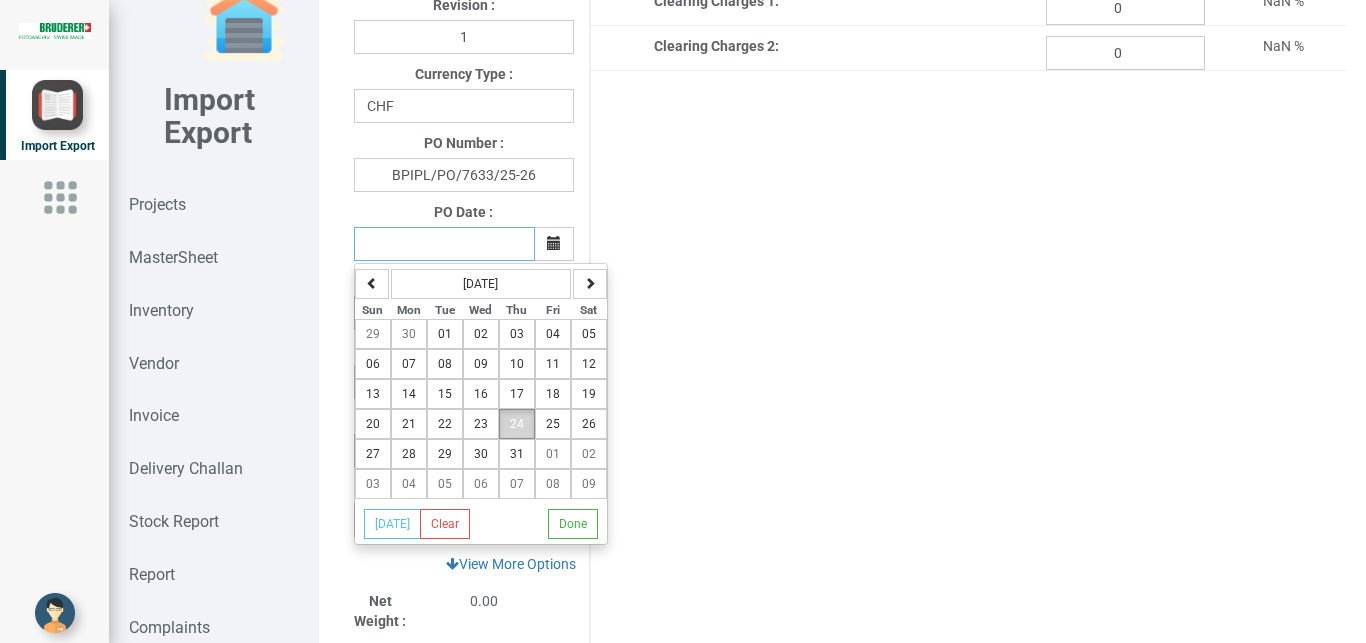 type on "[DATE]" 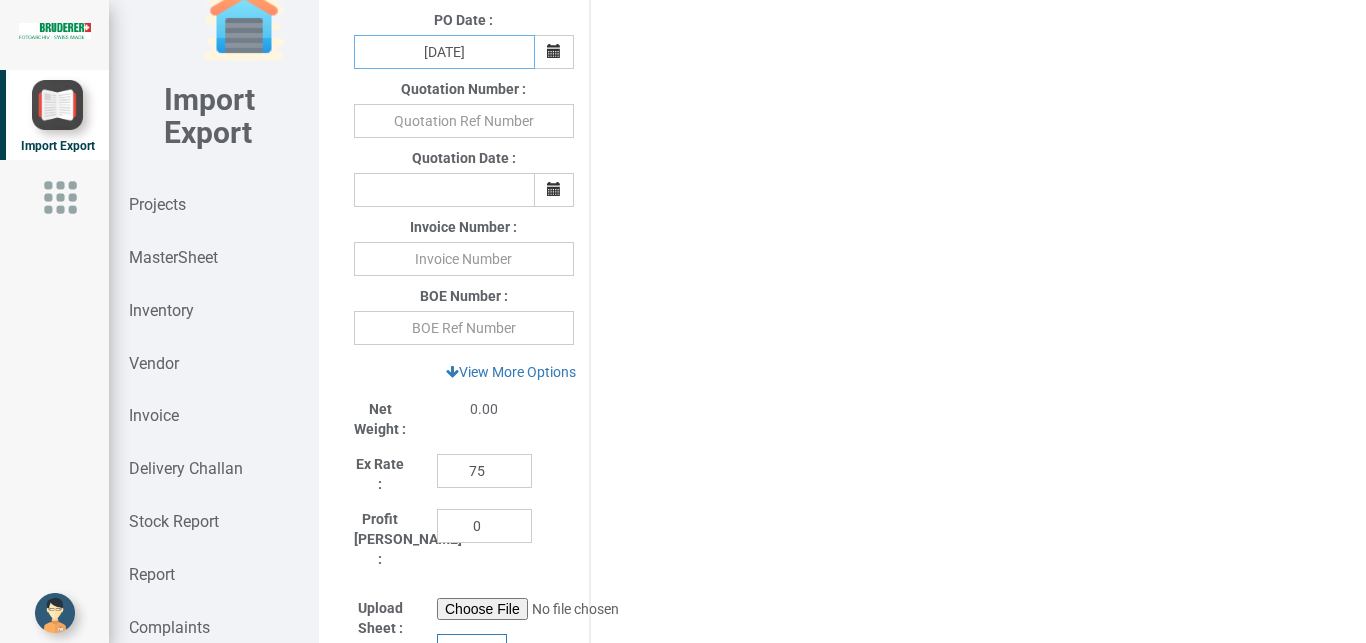 scroll, scrollTop: 670, scrollLeft: 0, axis: vertical 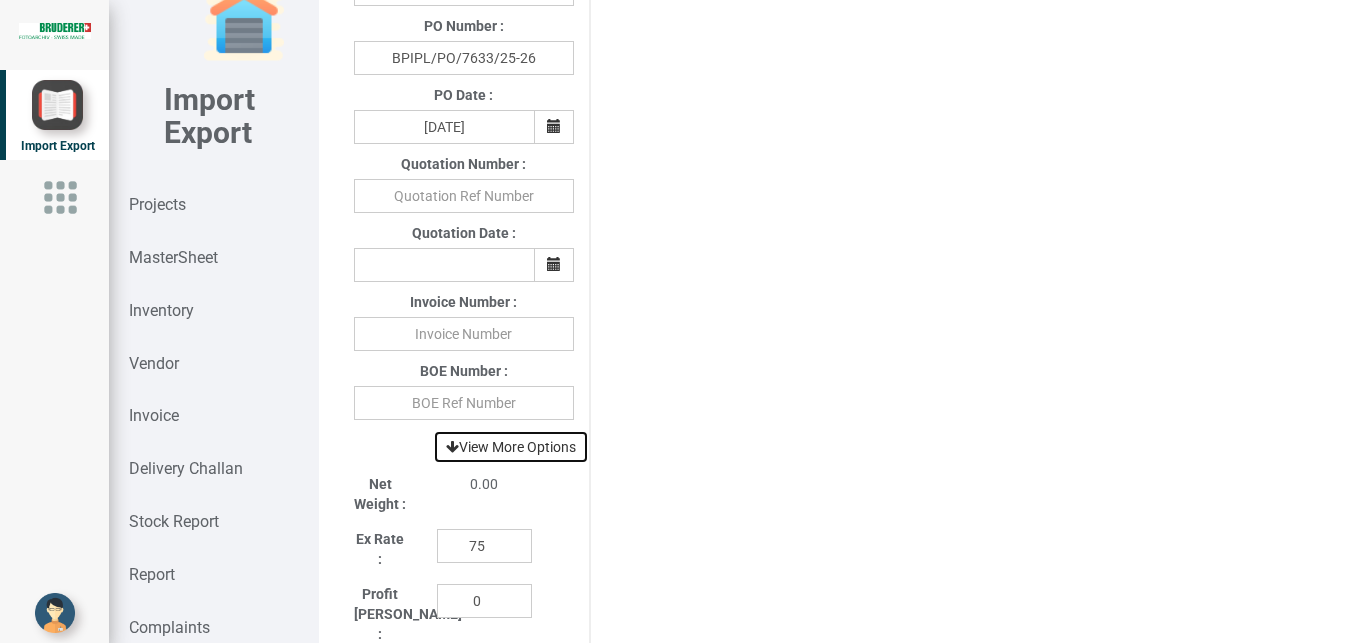 click on "View More Options" at bounding box center [511, 447] 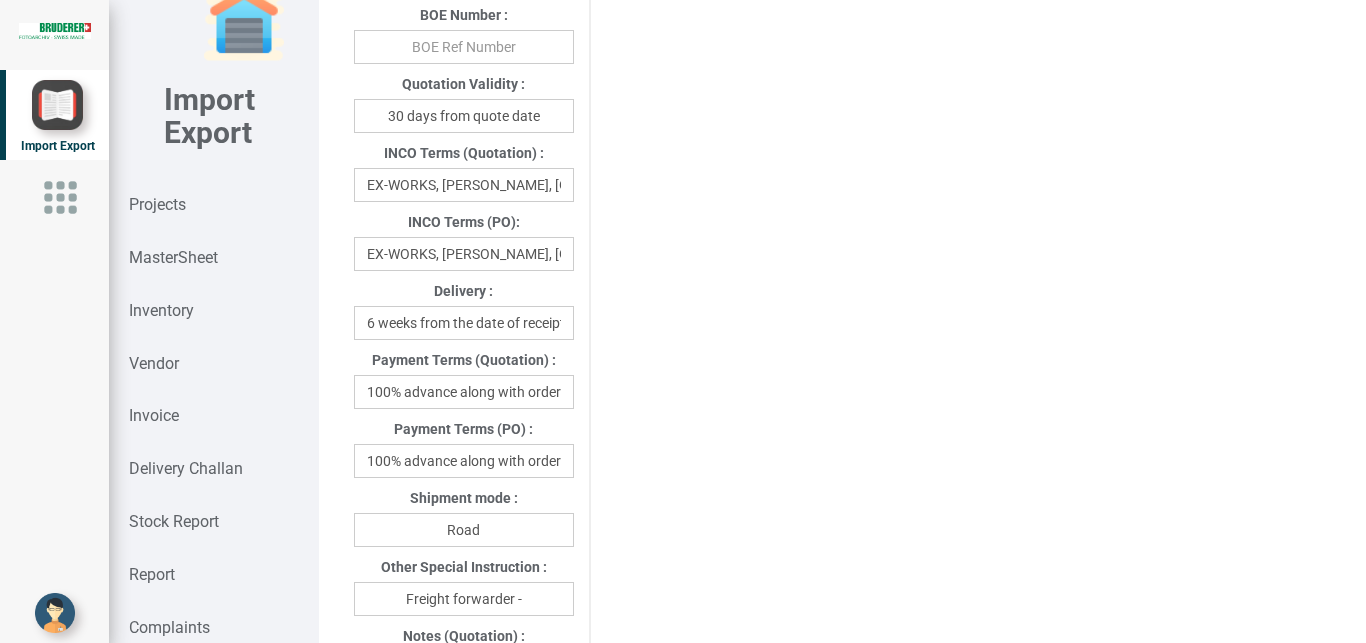 scroll, scrollTop: 1057, scrollLeft: 0, axis: vertical 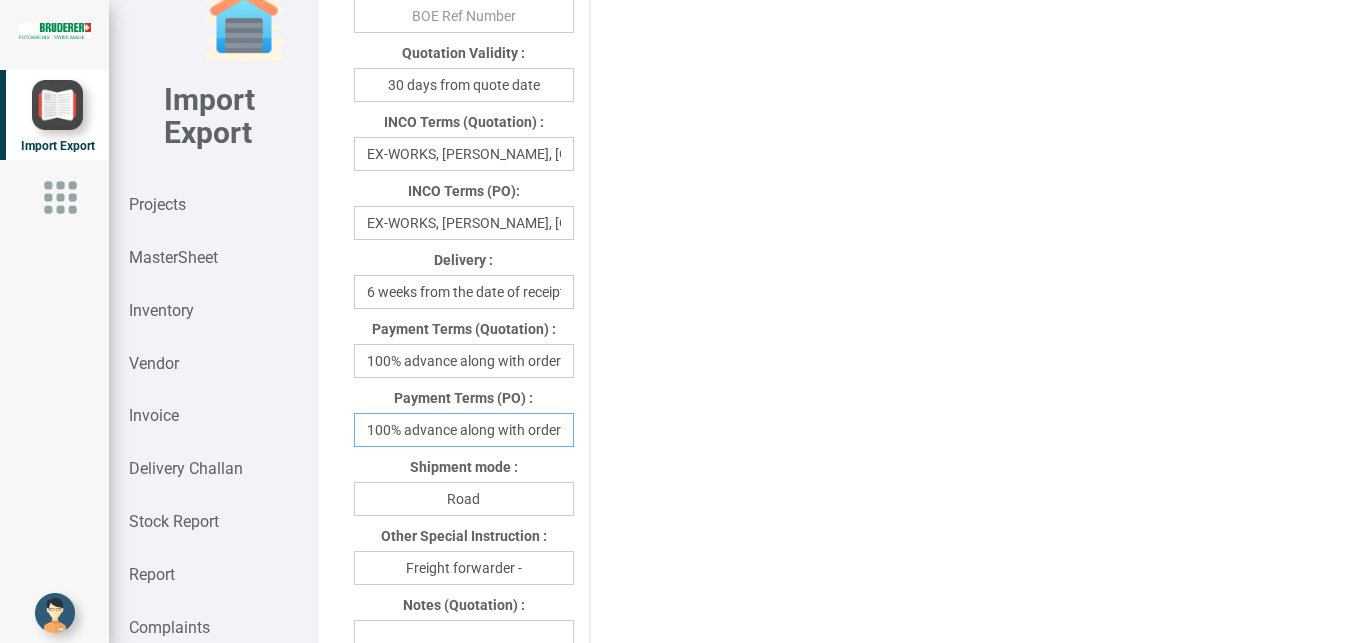 drag, startPoint x: 381, startPoint y: 430, endPoint x: 599, endPoint y: 422, distance: 218.14674 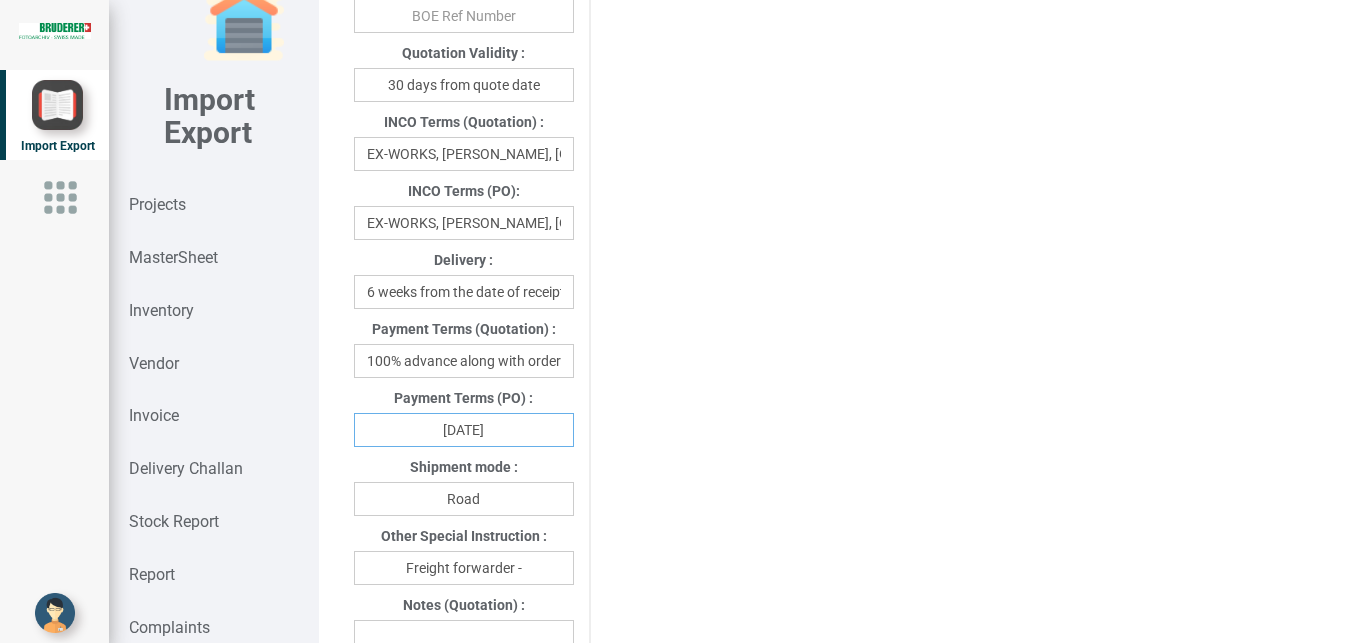 type on "[DATE]" 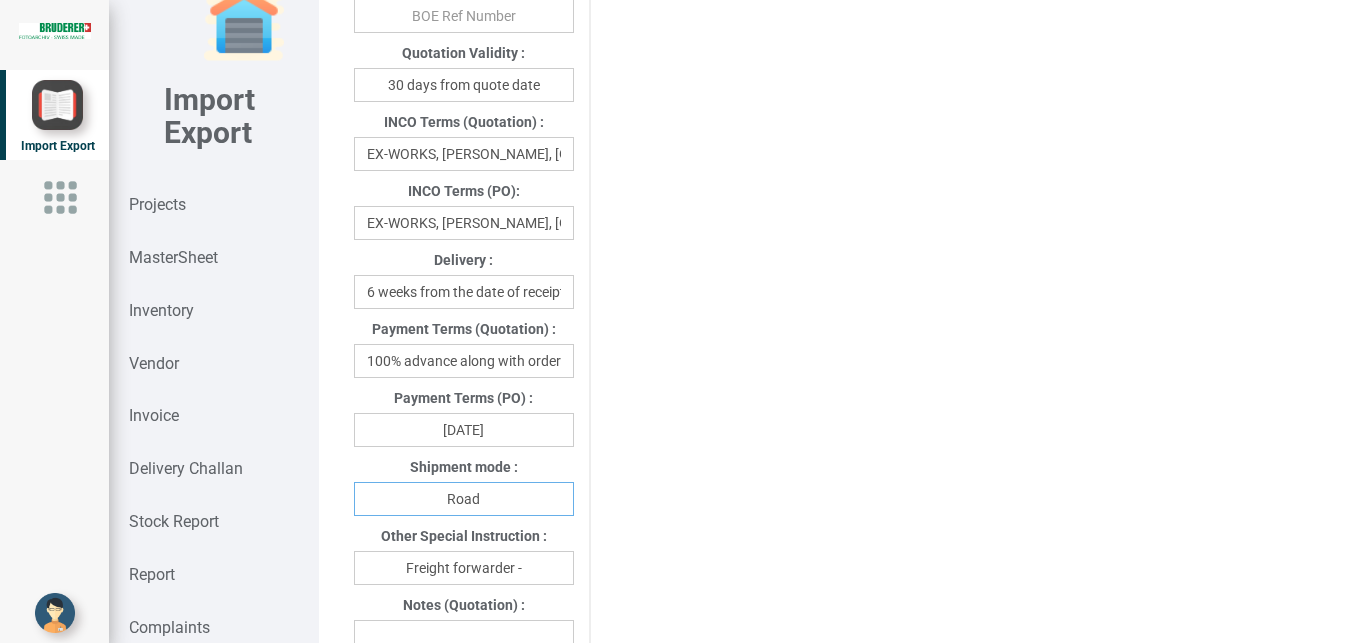 drag, startPoint x: 525, startPoint y: 508, endPoint x: 356, endPoint y: 504, distance: 169.04733 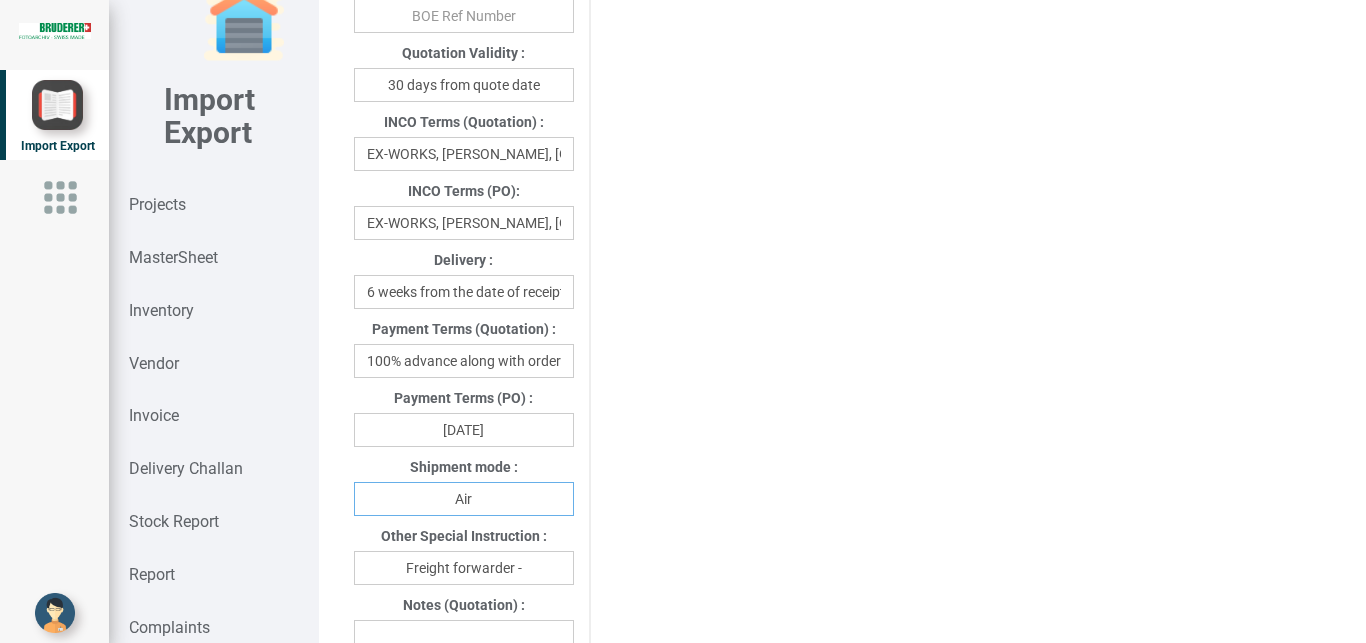 type on "Air" 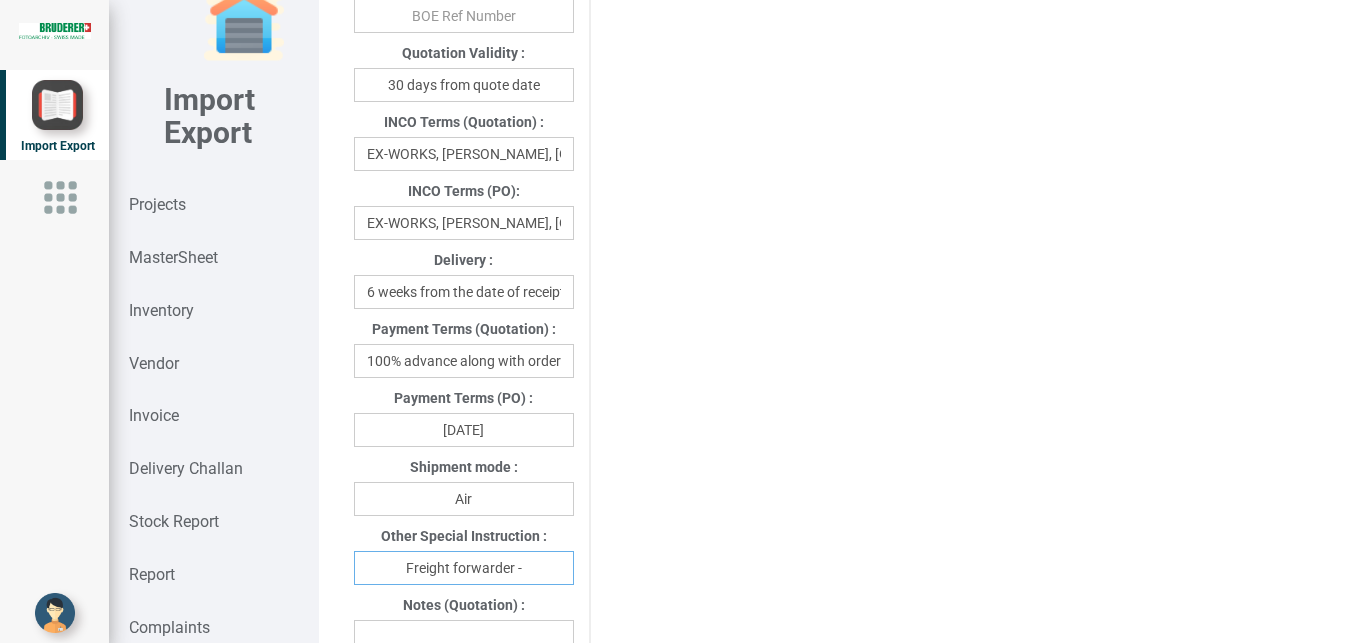 click on "Freight forwarder -" at bounding box center [464, 568] 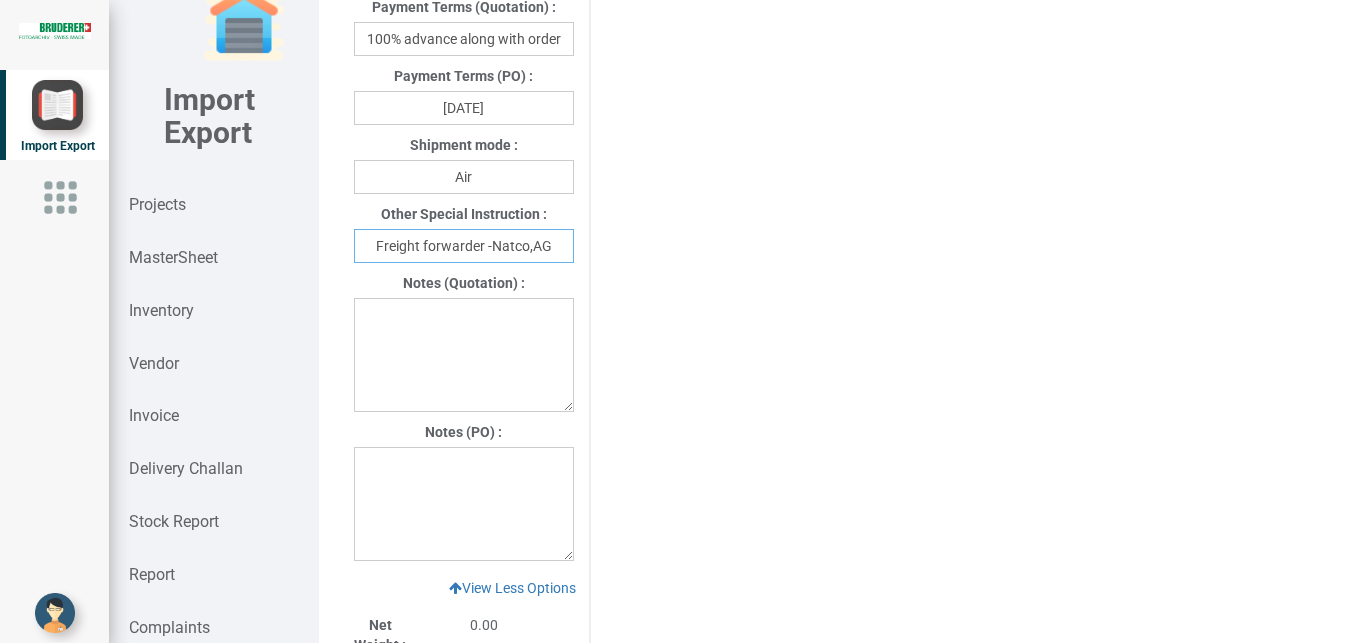 scroll, scrollTop: 1393, scrollLeft: 0, axis: vertical 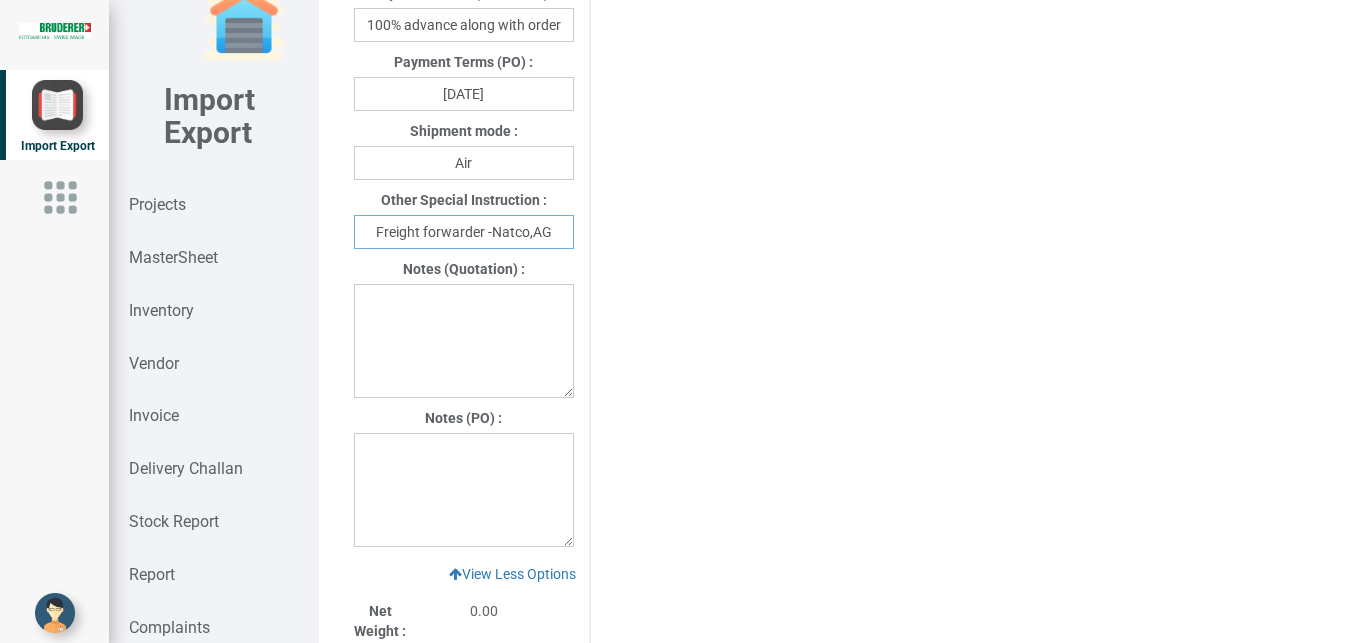 type on "Freight forwarder -Natco,AG" 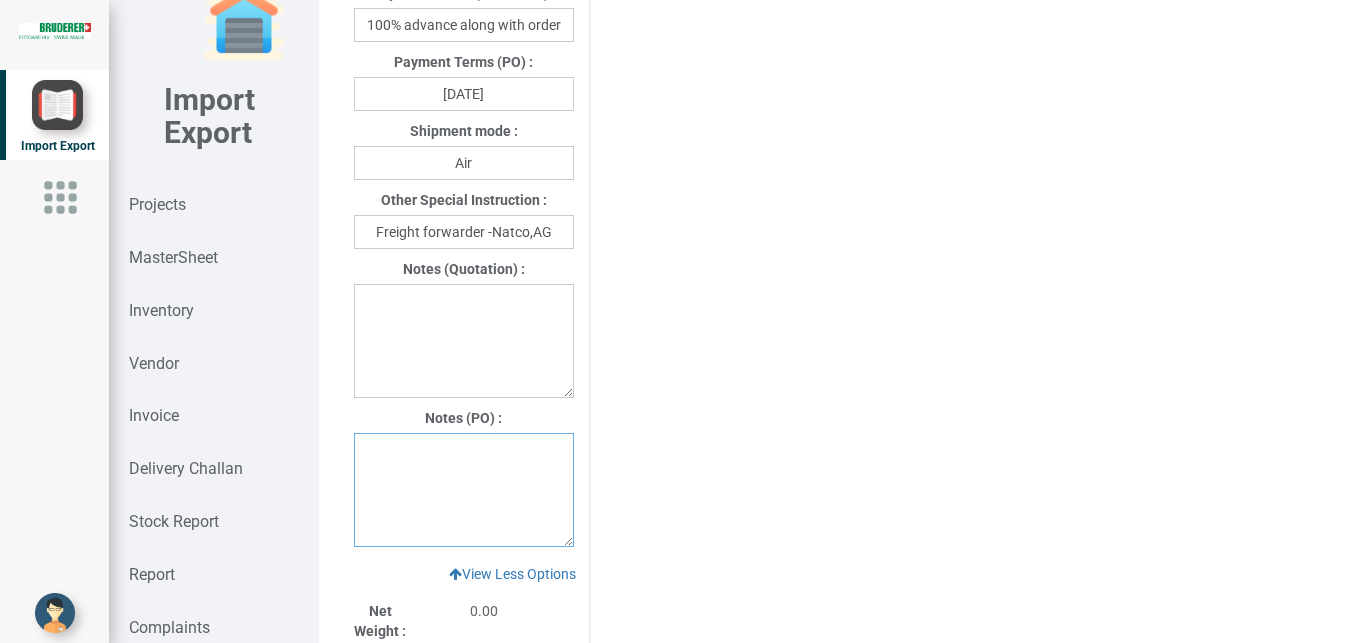click at bounding box center [464, 490] 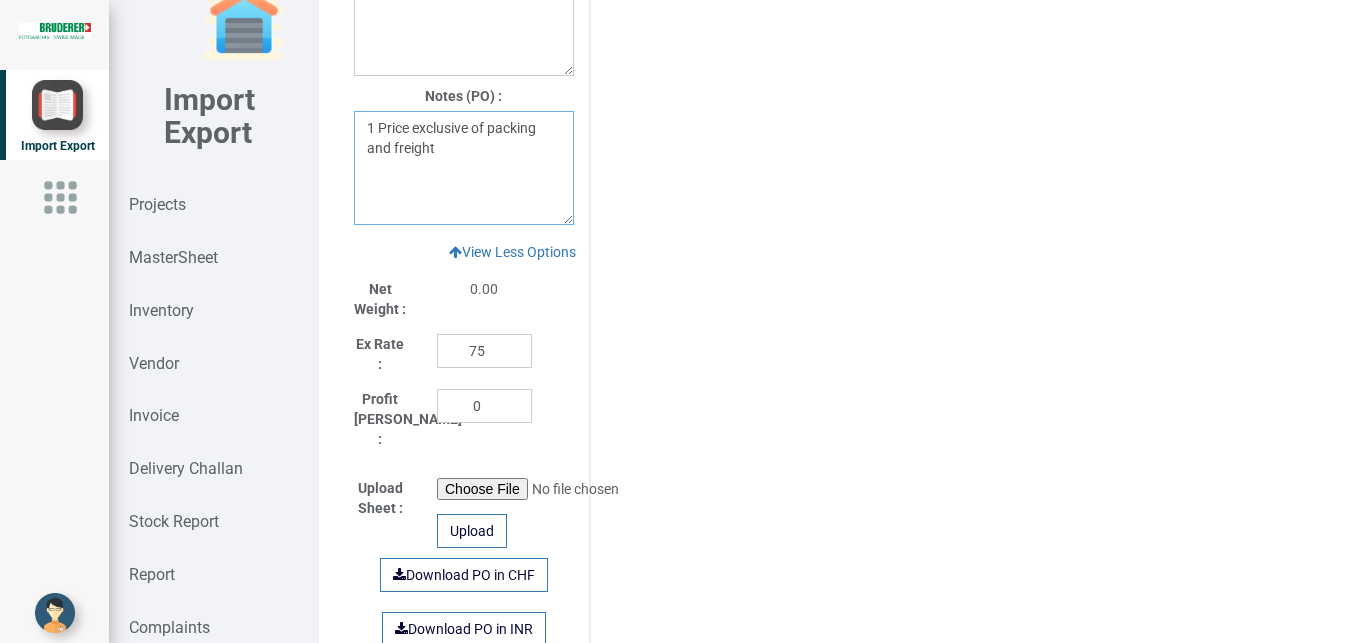 scroll, scrollTop: 1752, scrollLeft: 0, axis: vertical 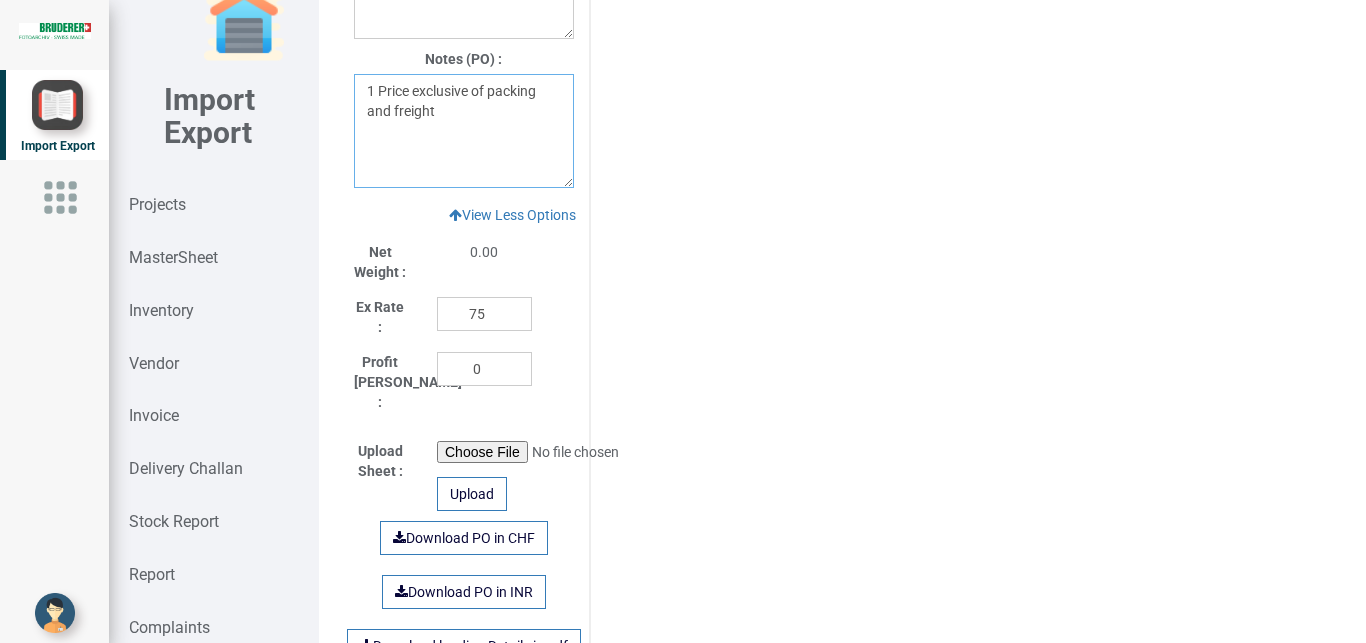 type on "1 Price exclusive of packing and freight" 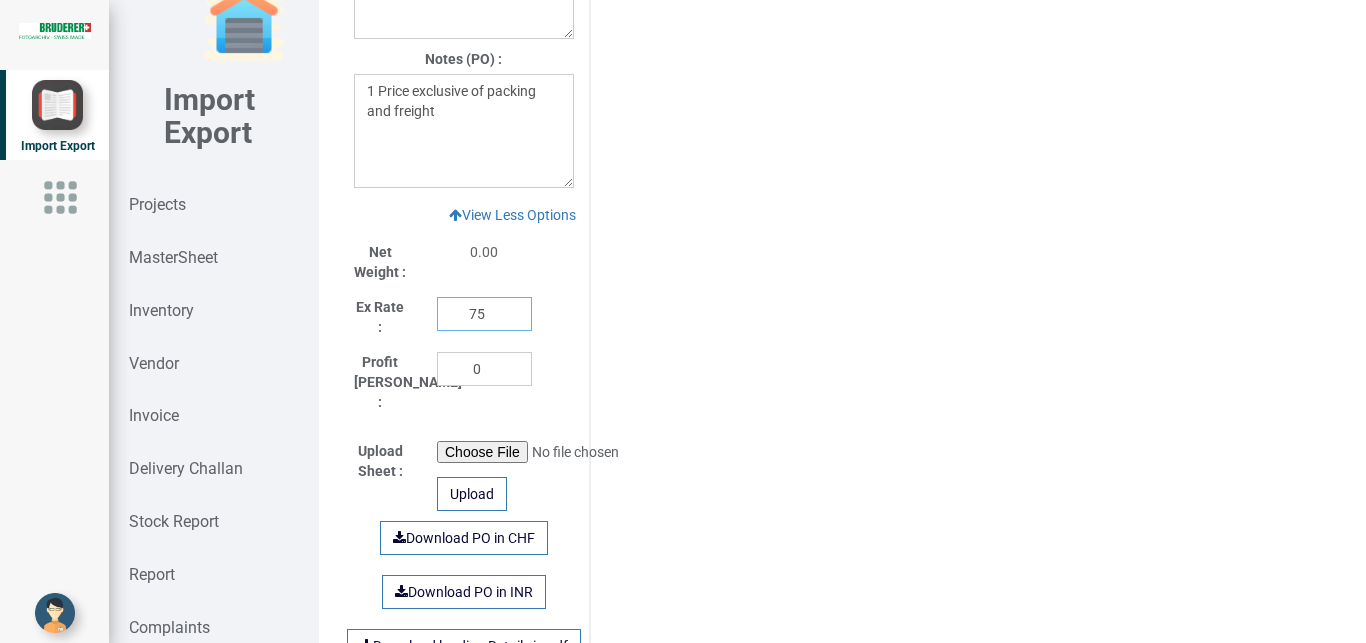 drag, startPoint x: 487, startPoint y: 315, endPoint x: 436, endPoint y: 314, distance: 51.009804 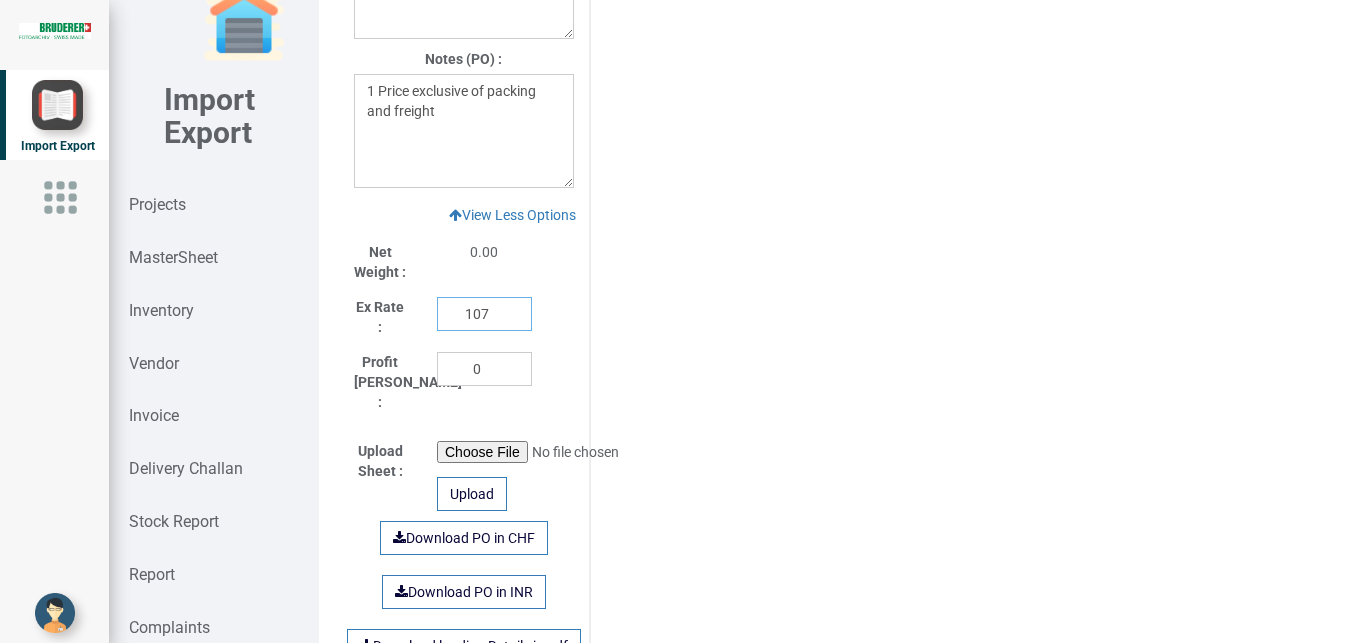type on "107" 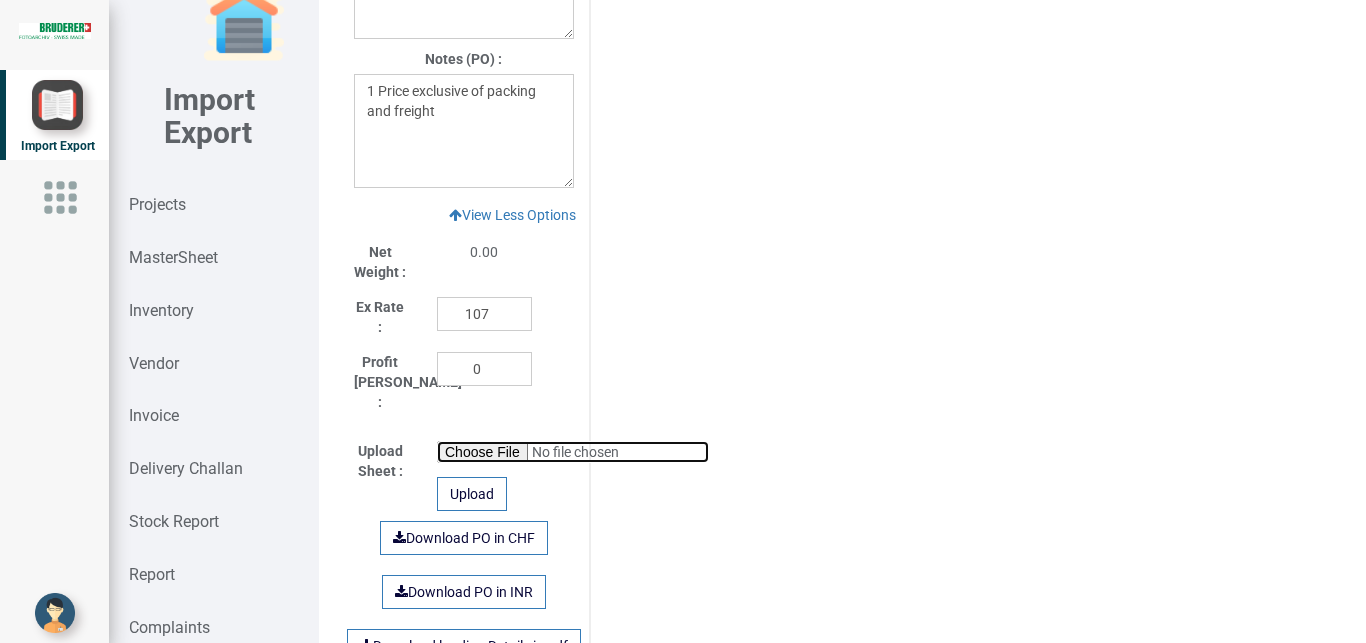click at bounding box center (573, 452) 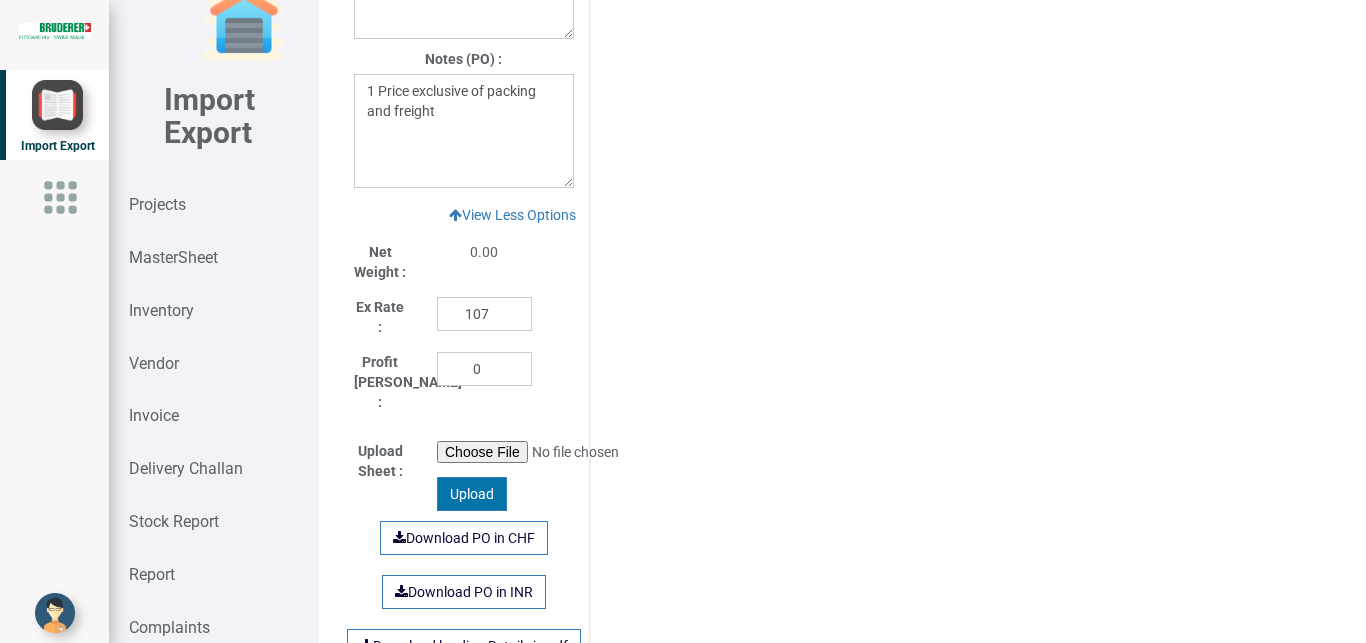 click on "Upload" at bounding box center [472, 494] 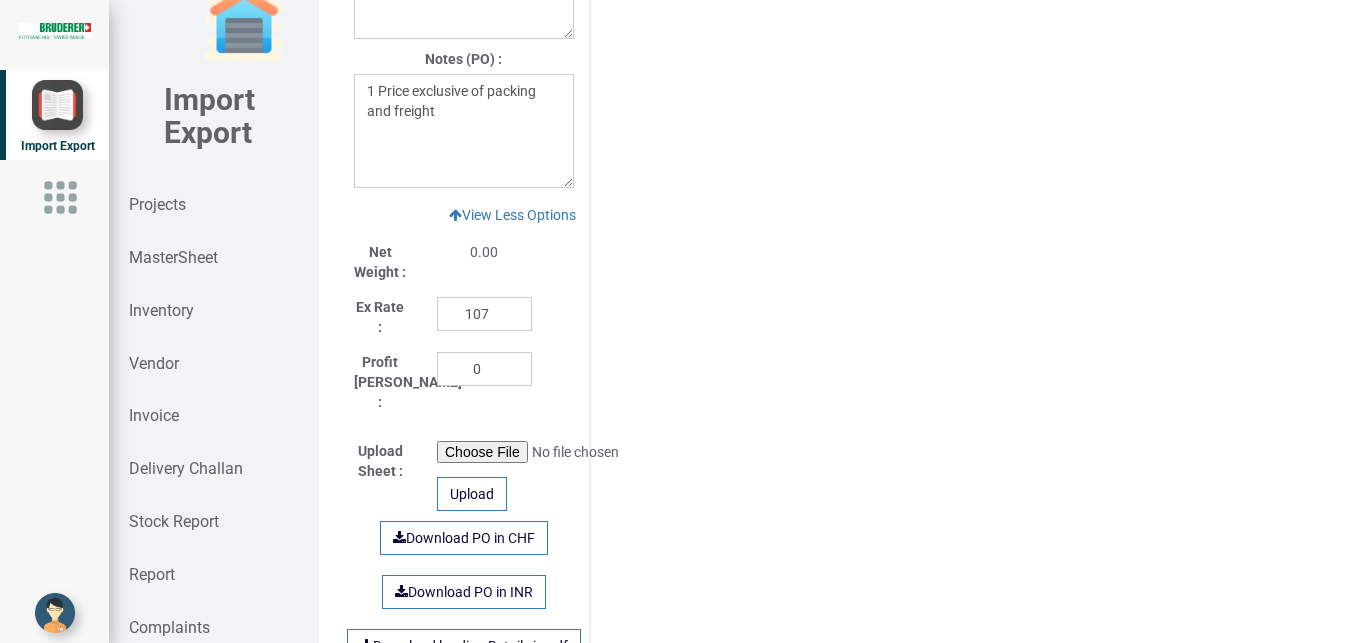 scroll, scrollTop: 0, scrollLeft: 0, axis: both 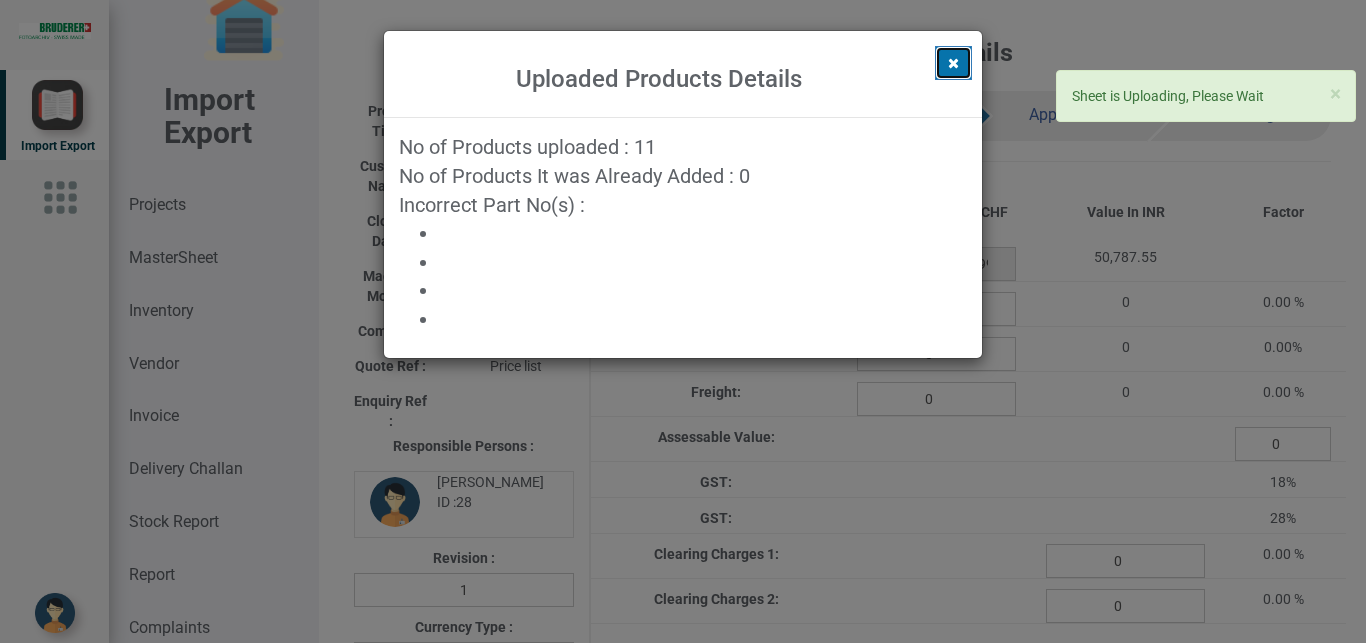 click at bounding box center (953, 63) 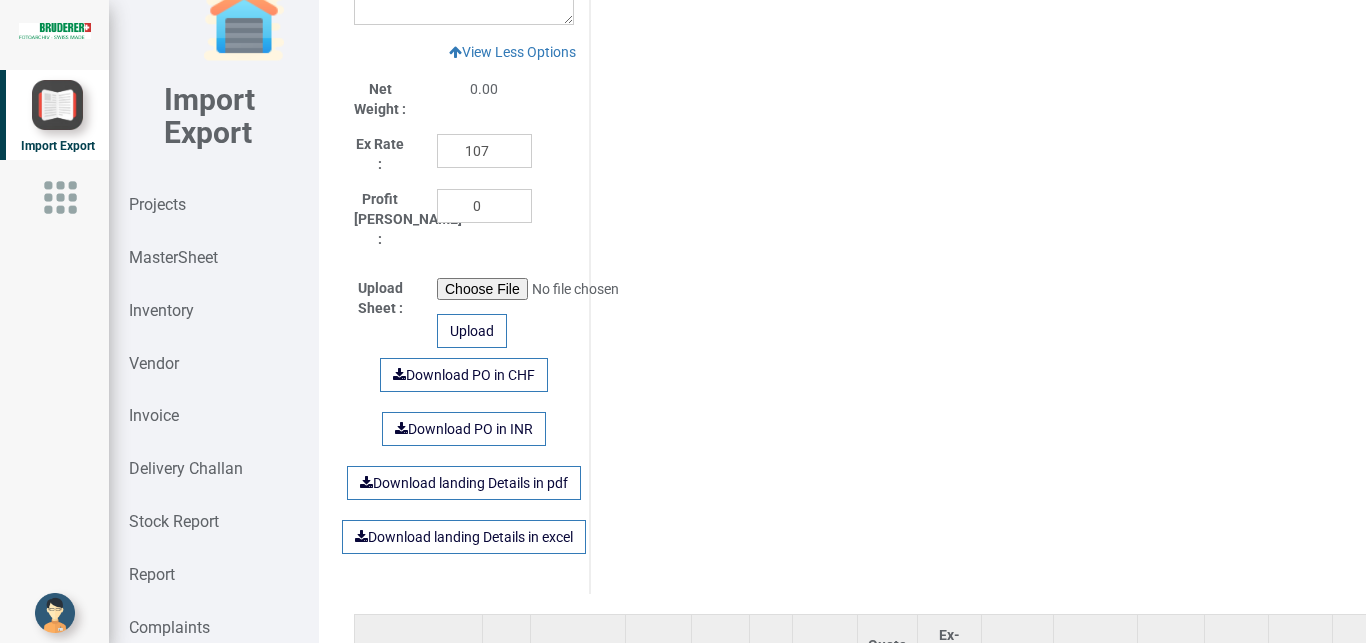 scroll, scrollTop: 1977, scrollLeft: 0, axis: vertical 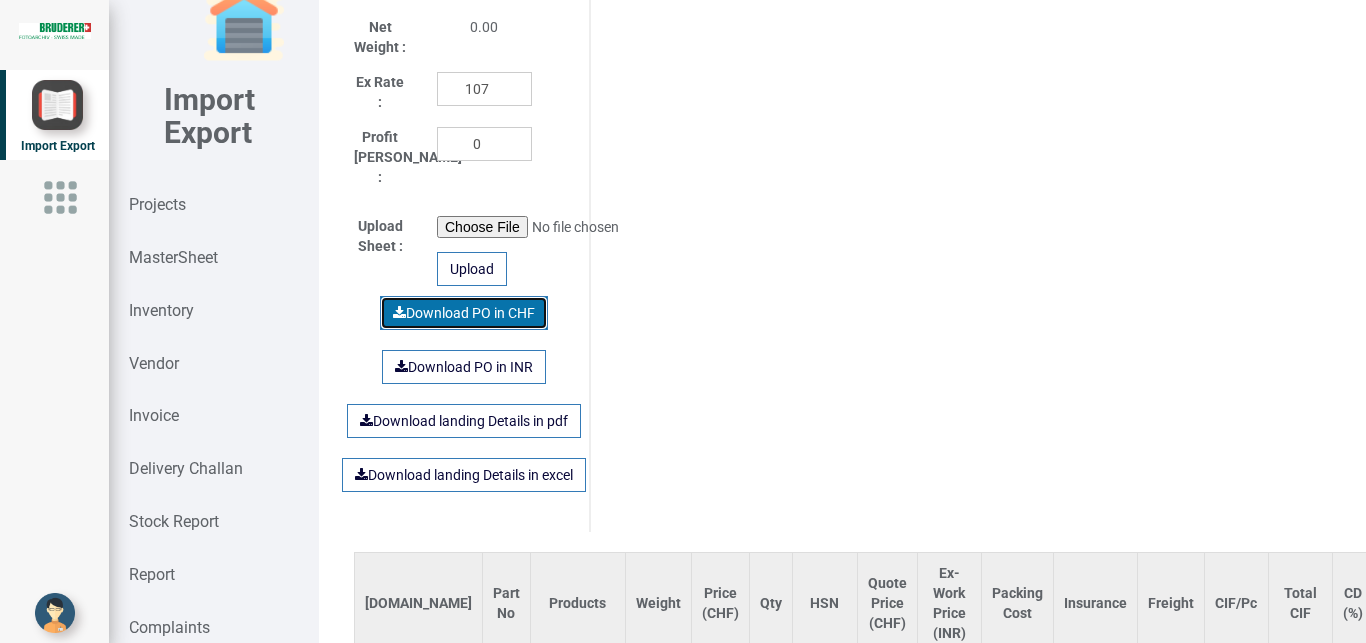 click on "Download PO in CHF" at bounding box center [464, 313] 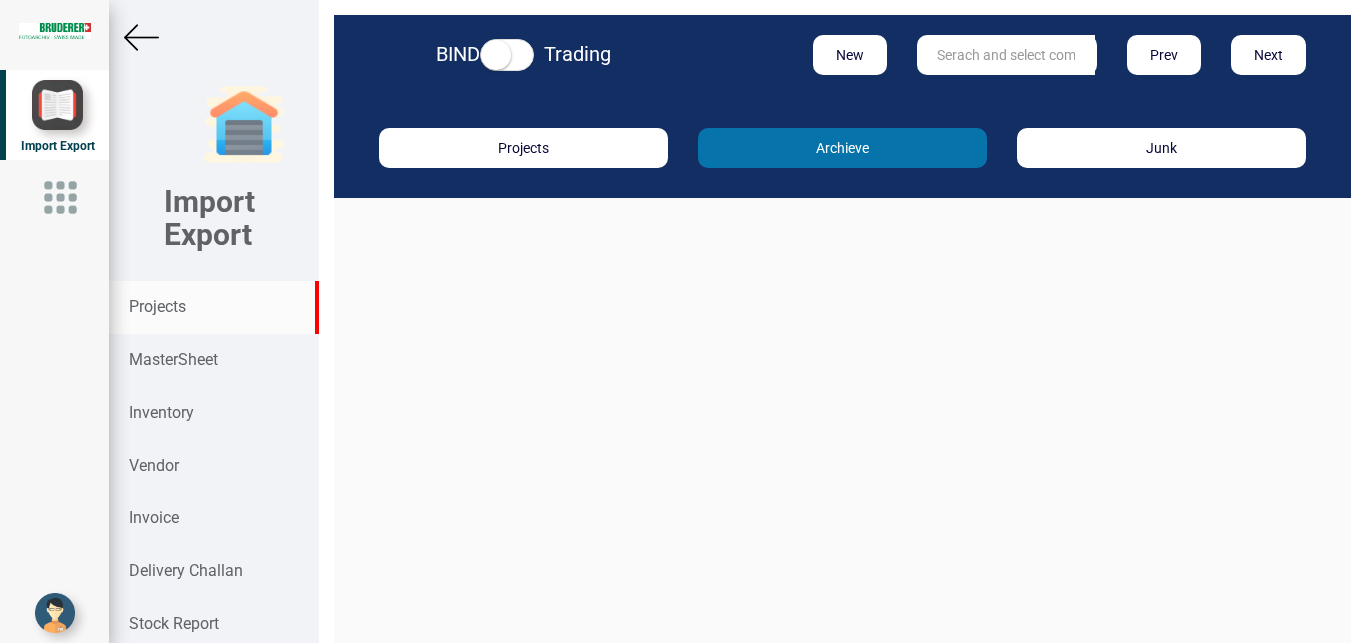 scroll, scrollTop: 0, scrollLeft: 0, axis: both 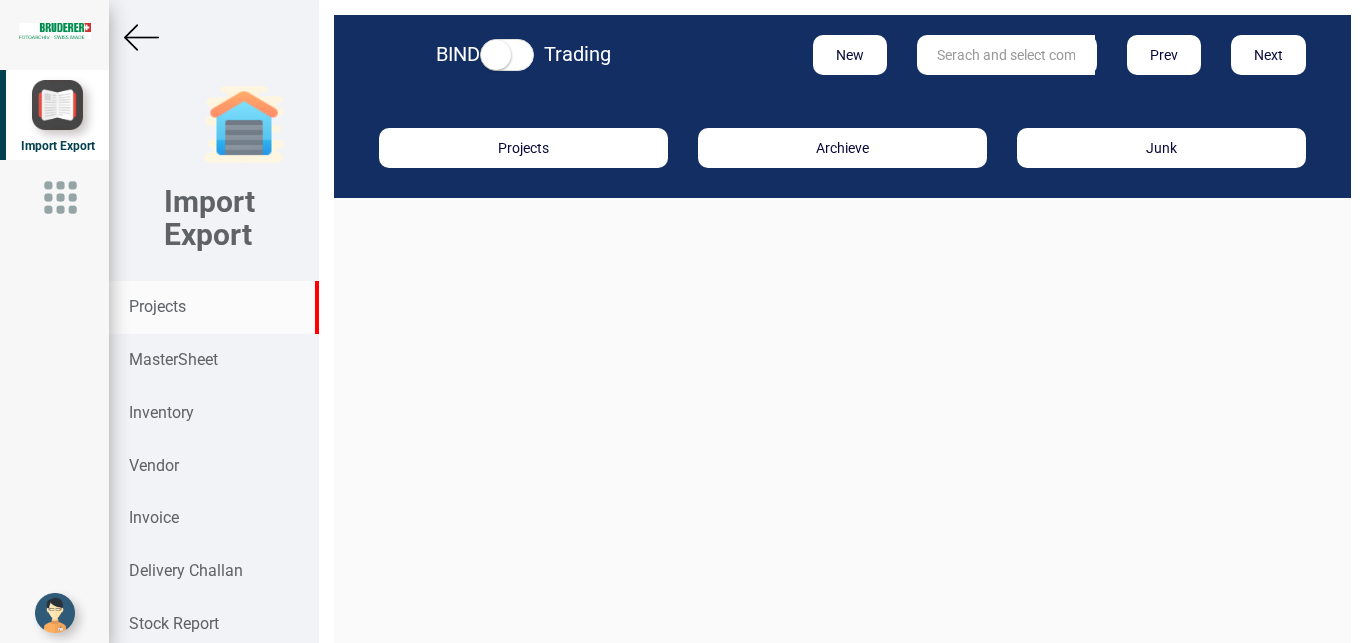 click at bounding box center (1006, 55) 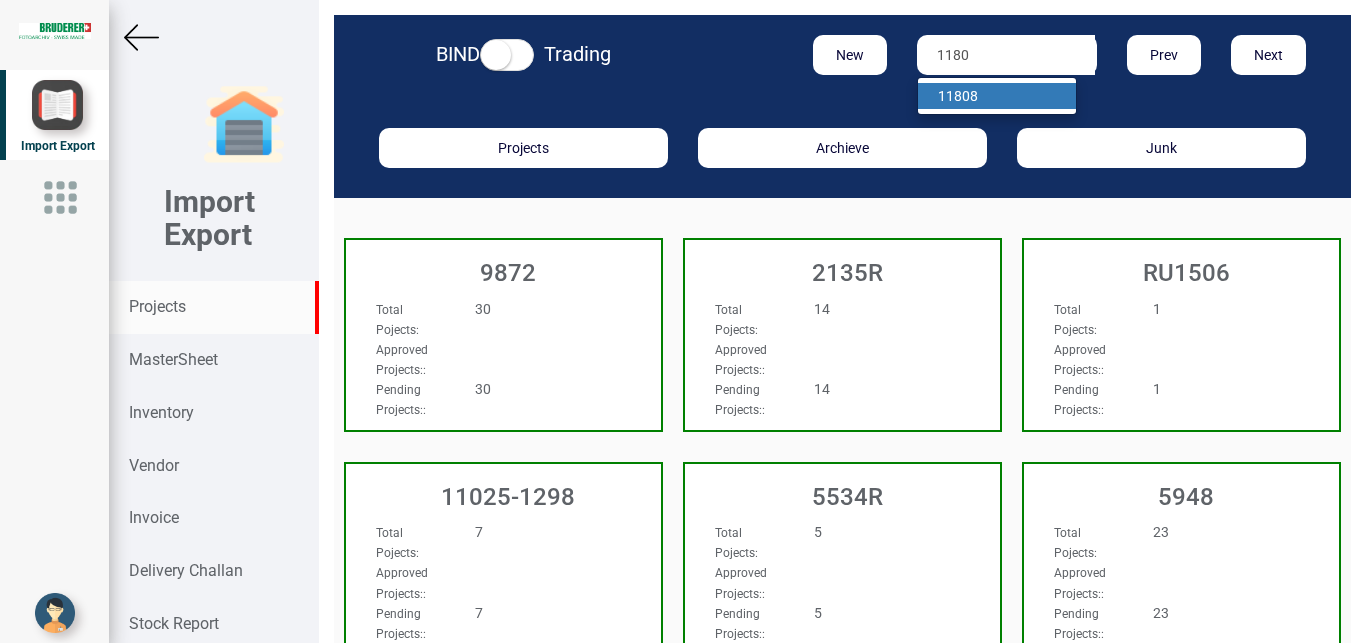 click on "1180" at bounding box center [954, 96] 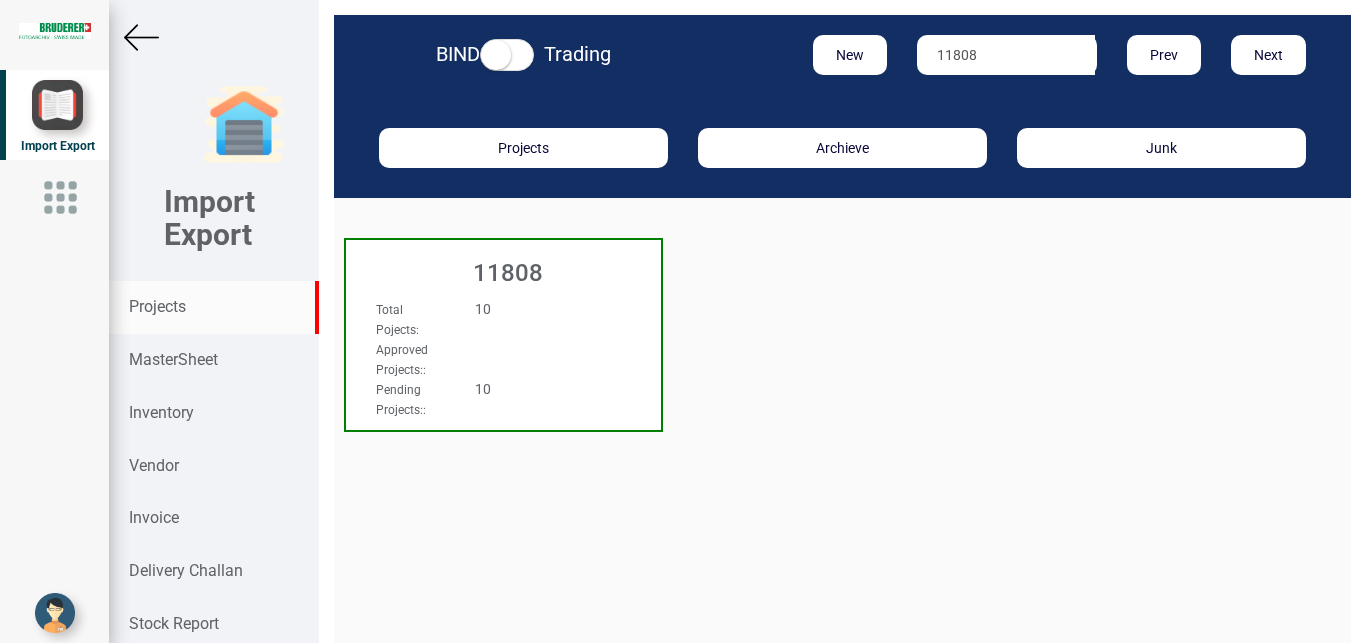 click on "10" at bounding box center [529, 309] 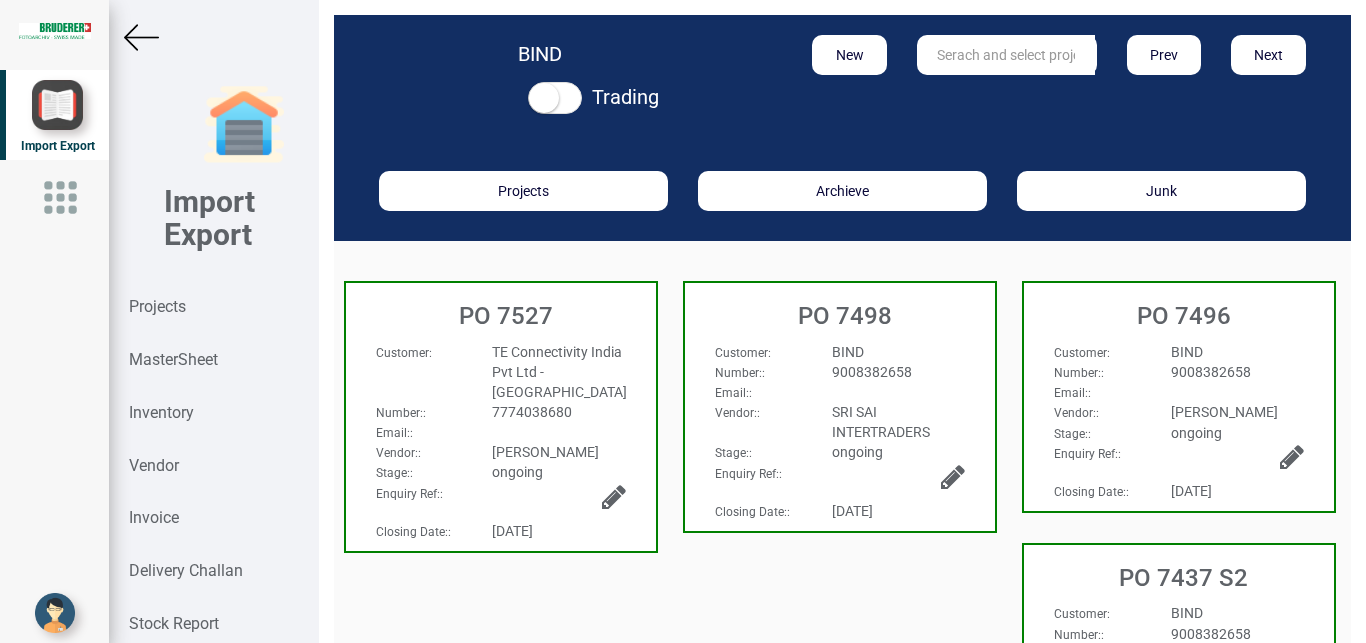 click on "TE Connectivity India Pvt Ltd - Pune" at bounding box center (558, 372) 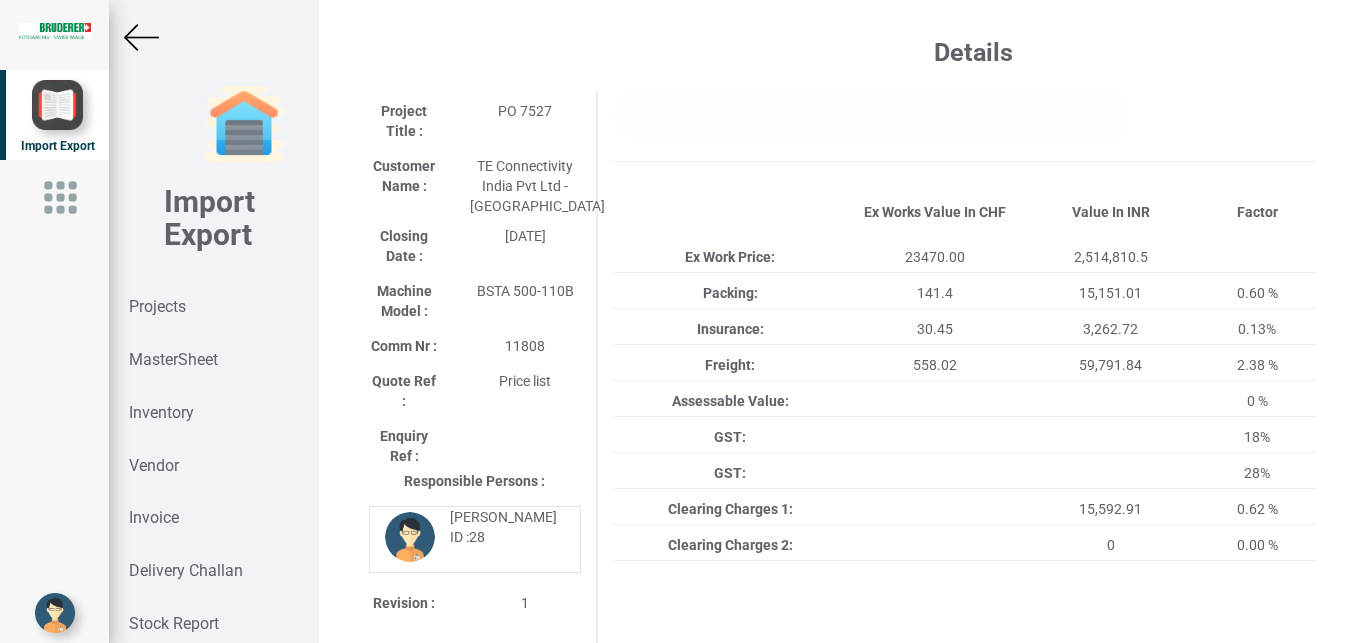 click at bounding box center [141, 37] 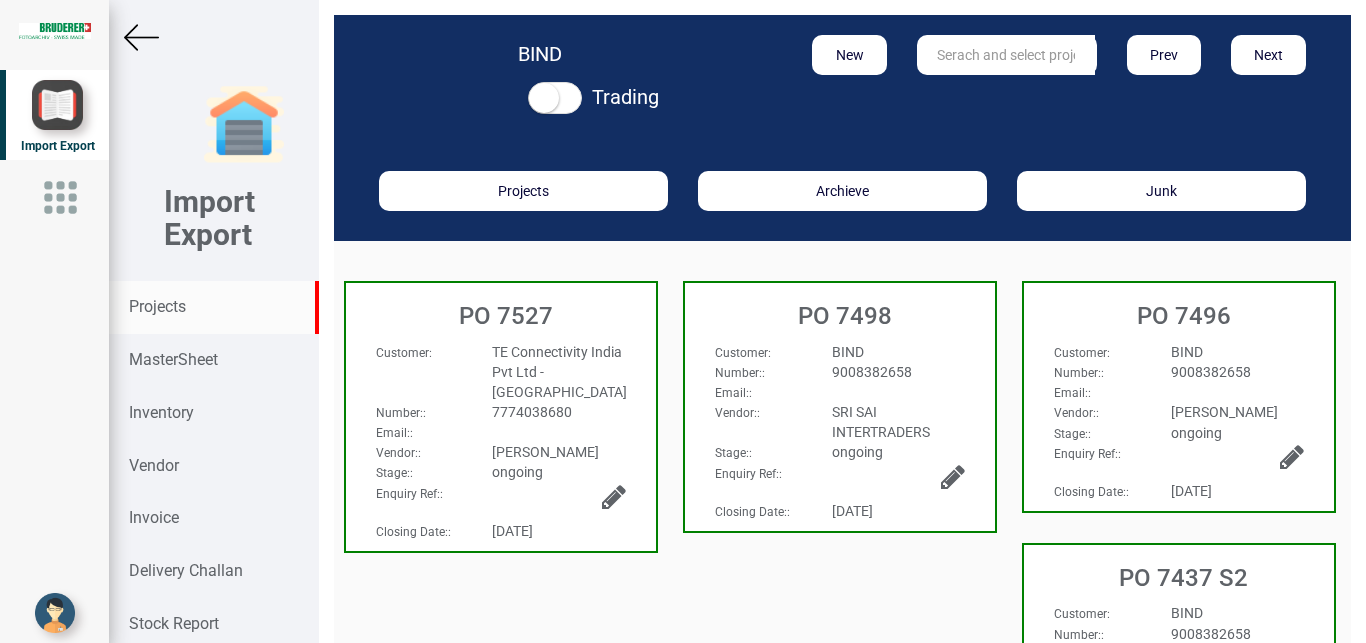 click on "Projects" at bounding box center (157, 306) 